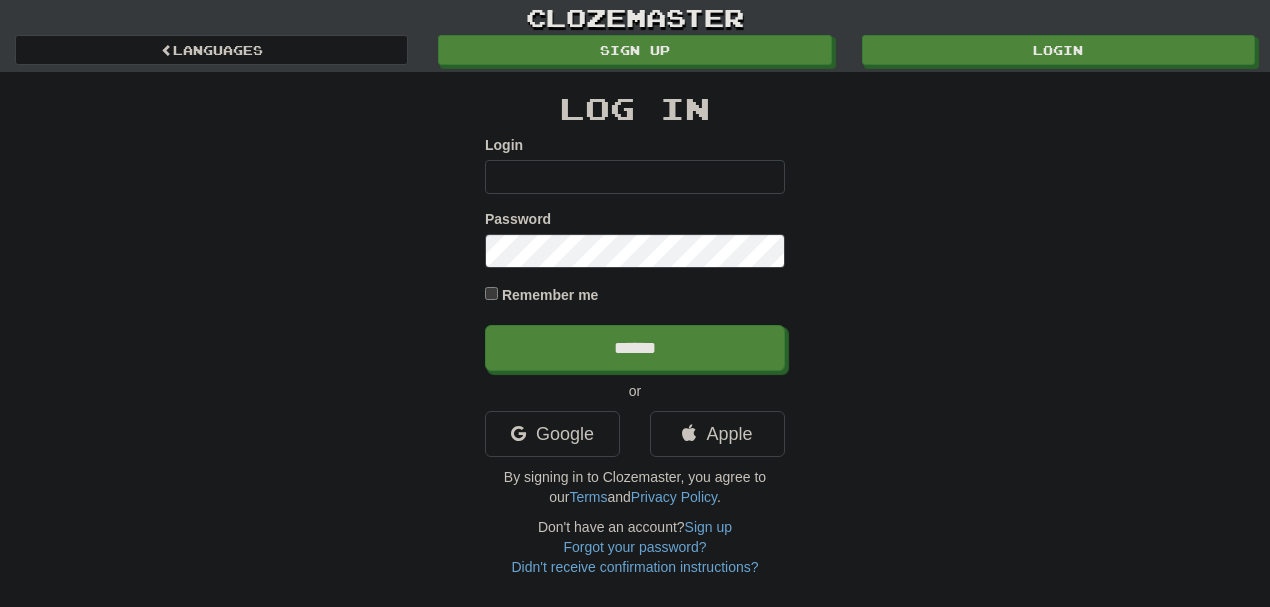 scroll, scrollTop: 0, scrollLeft: 0, axis: both 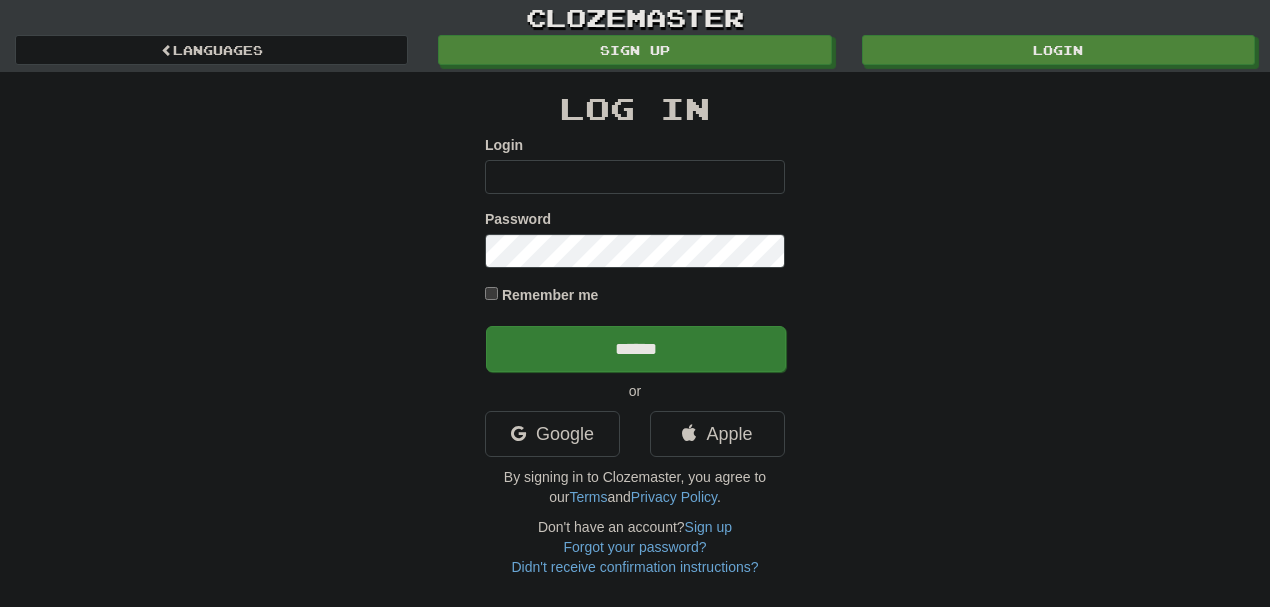 type on "********" 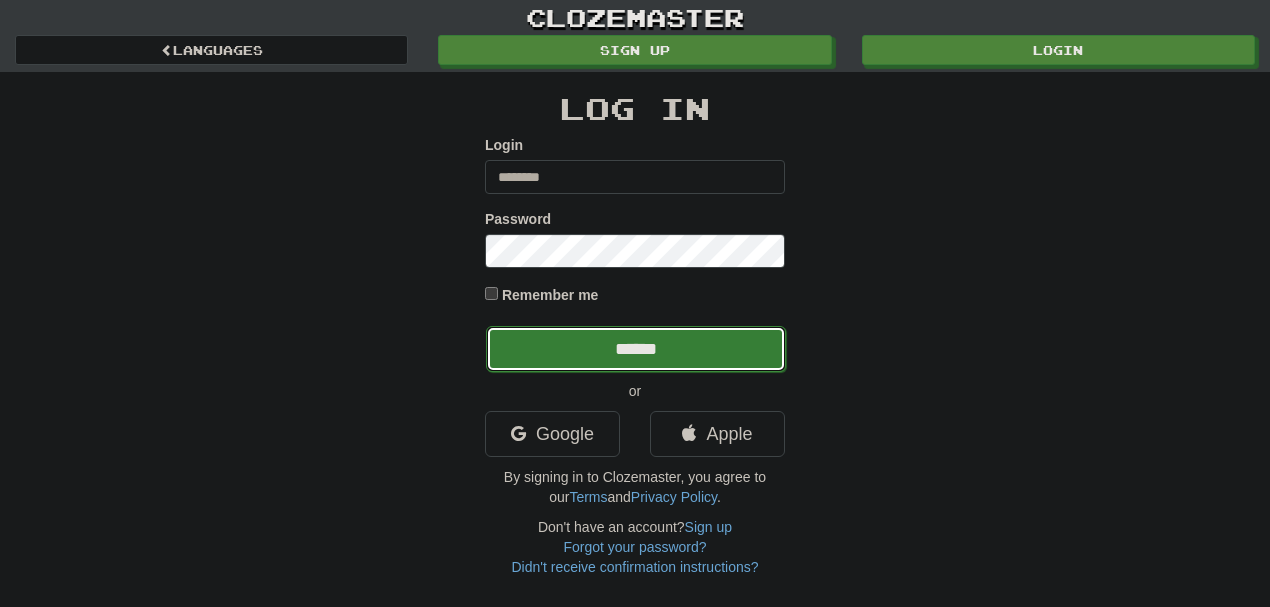 click on "******" at bounding box center (636, 349) 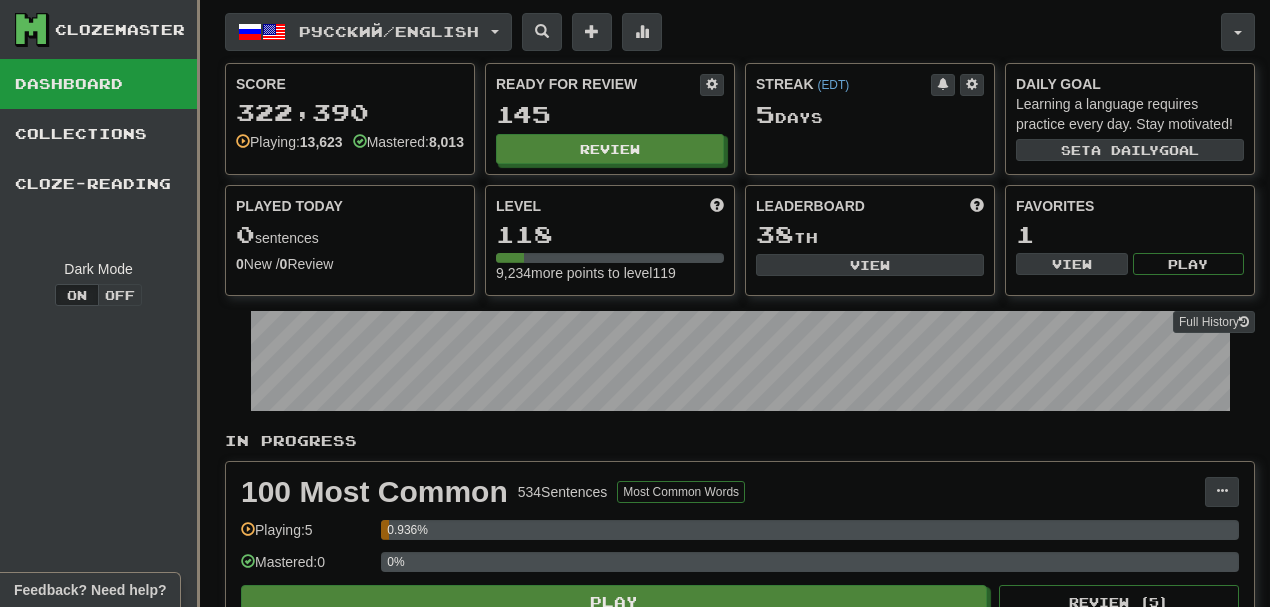 scroll, scrollTop: 0, scrollLeft: 0, axis: both 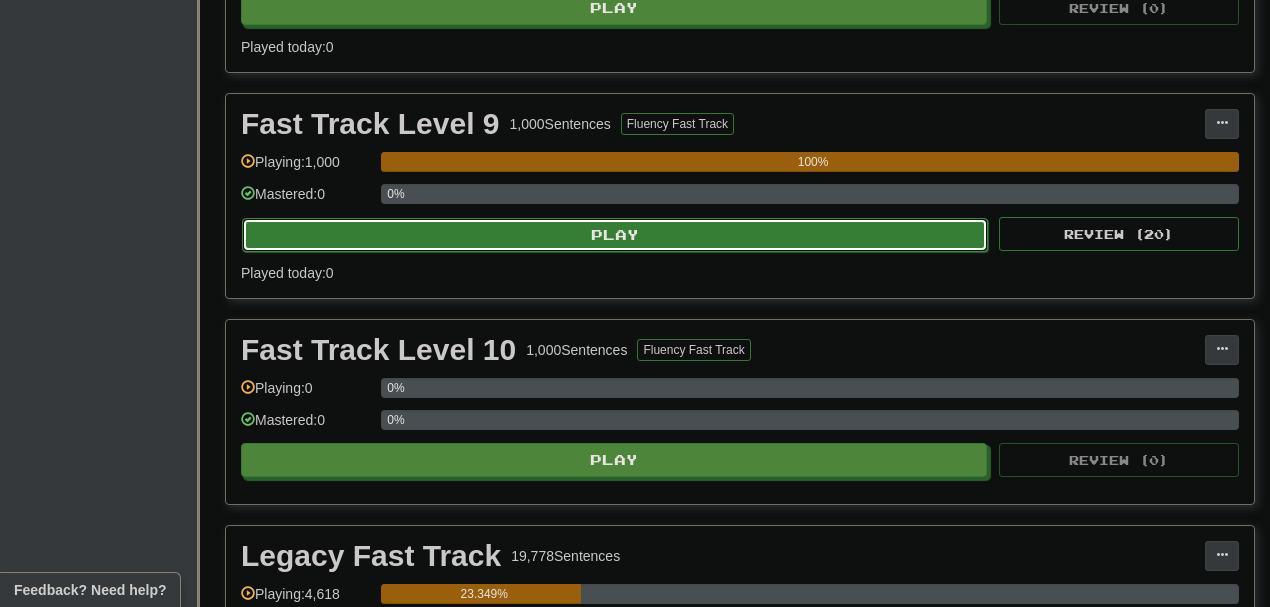 click on "Play" at bounding box center [615, 235] 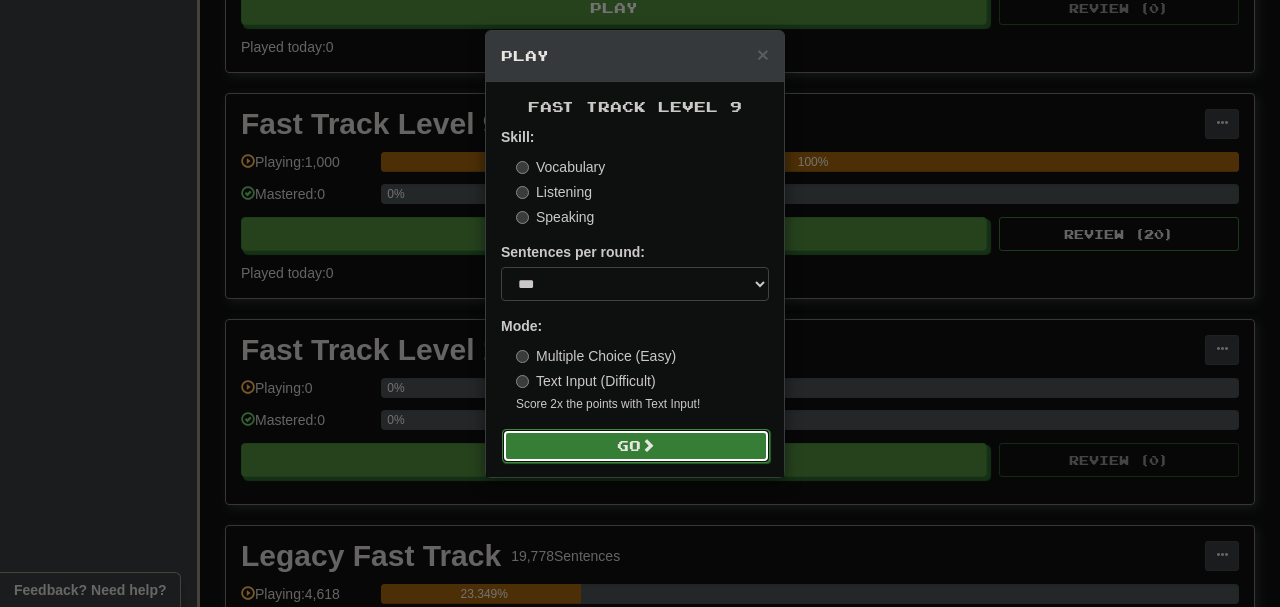 click at bounding box center (648, 445) 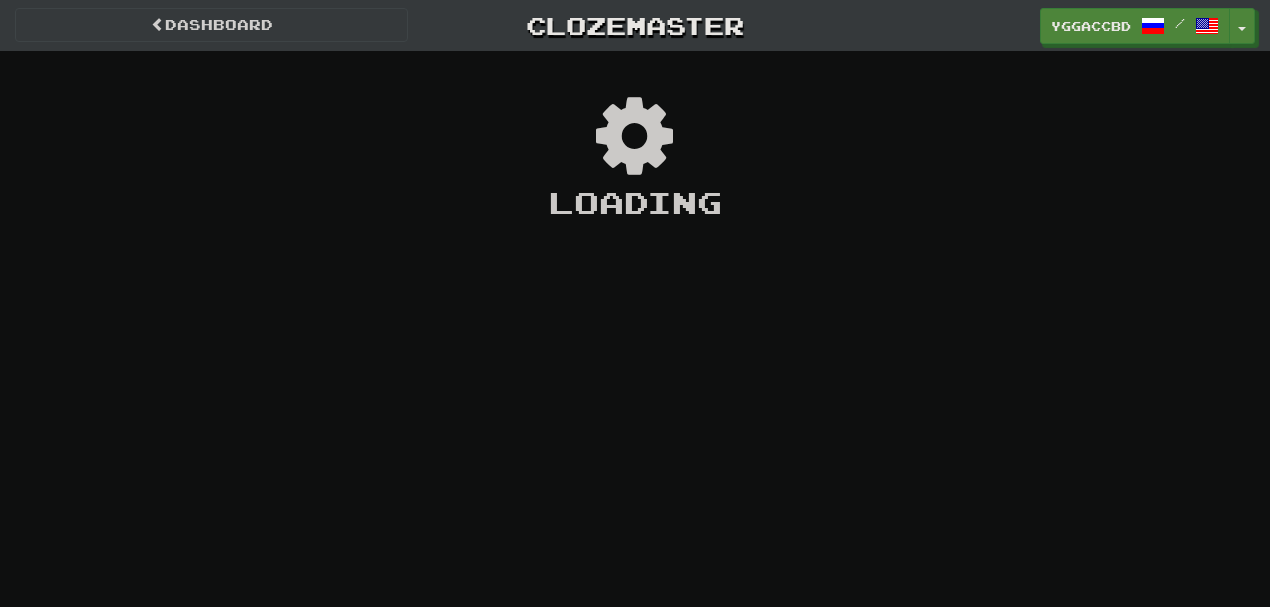 scroll, scrollTop: 0, scrollLeft: 0, axis: both 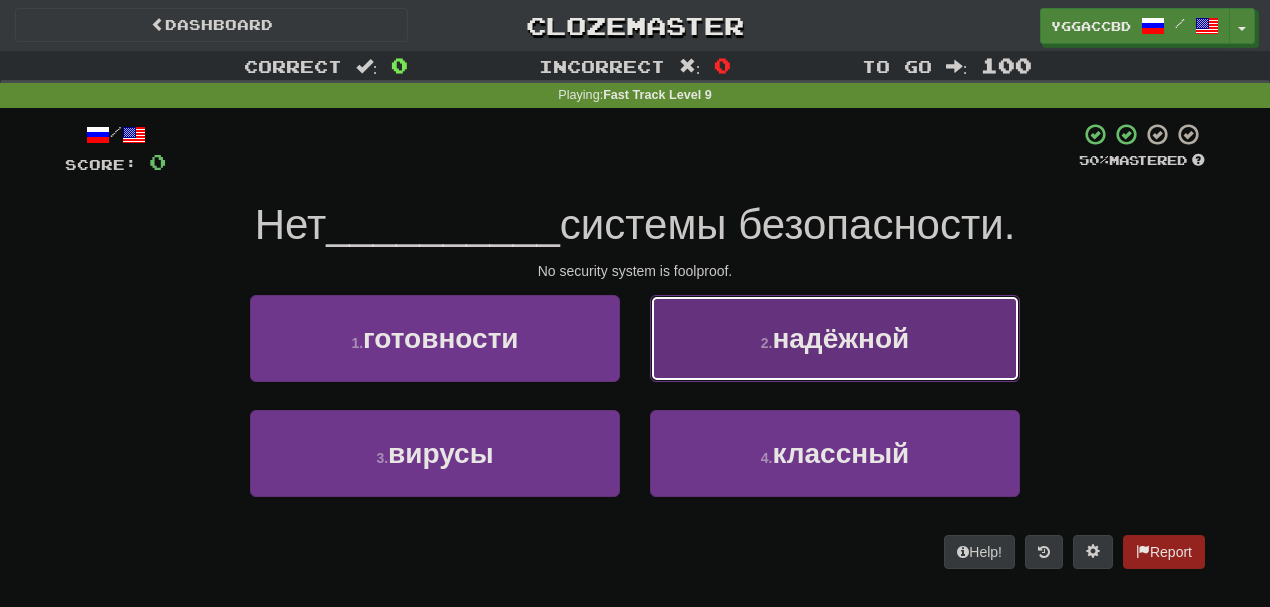 click on "надёжной" at bounding box center (840, 338) 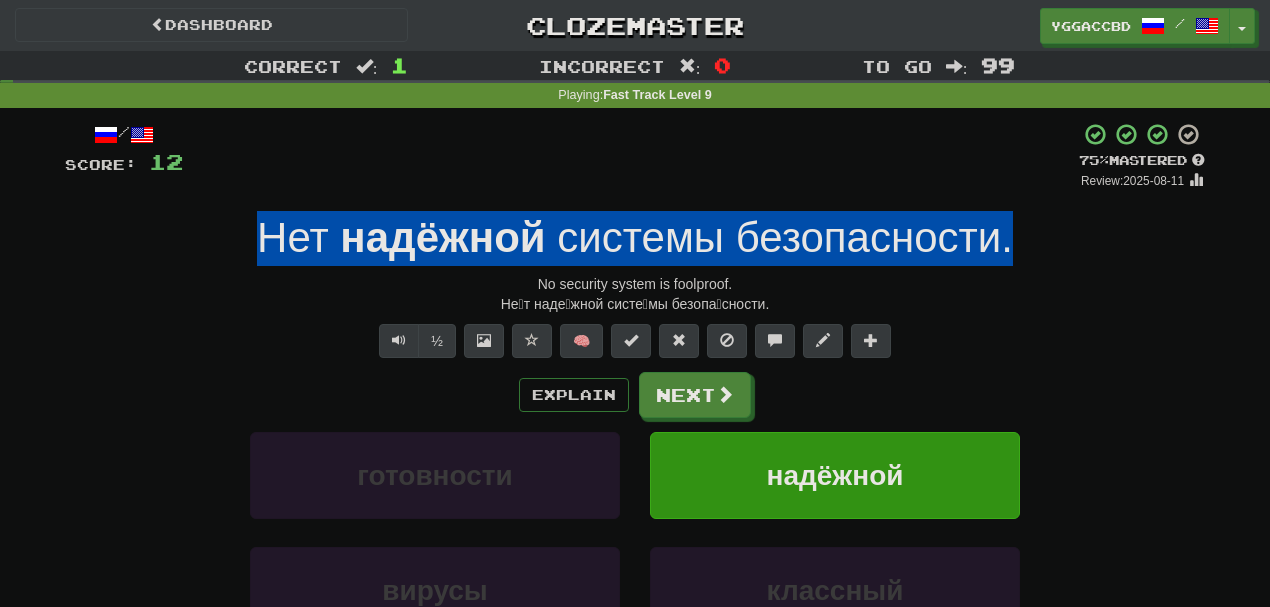 drag, startPoint x: 236, startPoint y: 222, endPoint x: 1060, endPoint y: 258, distance: 824.786 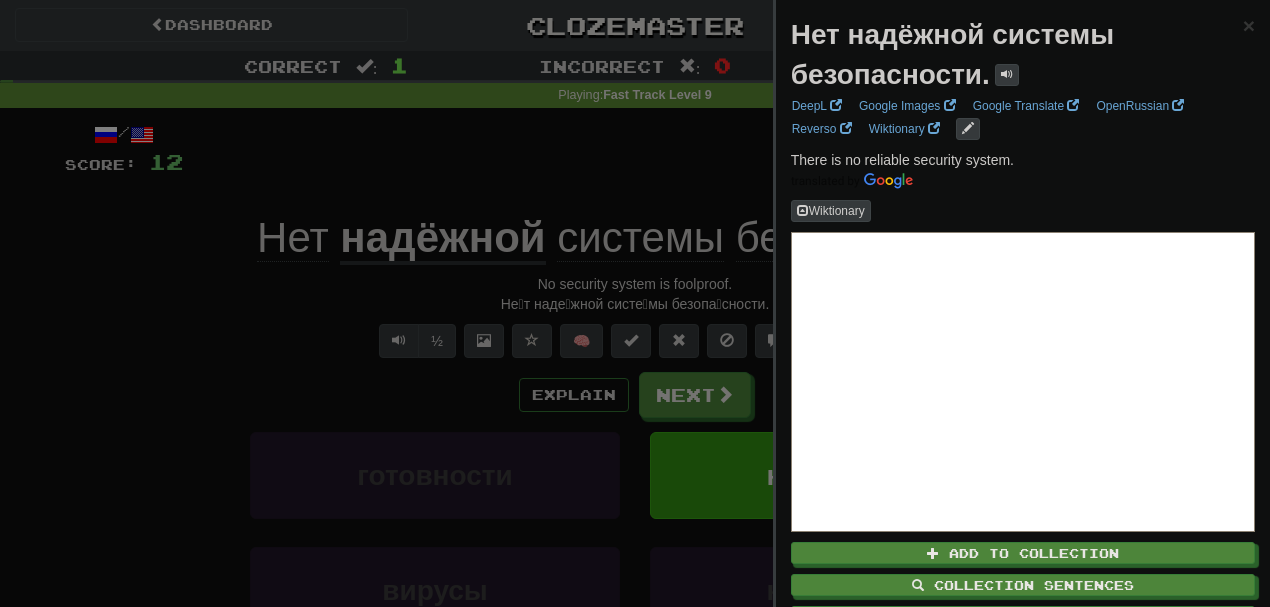 click at bounding box center (635, 303) 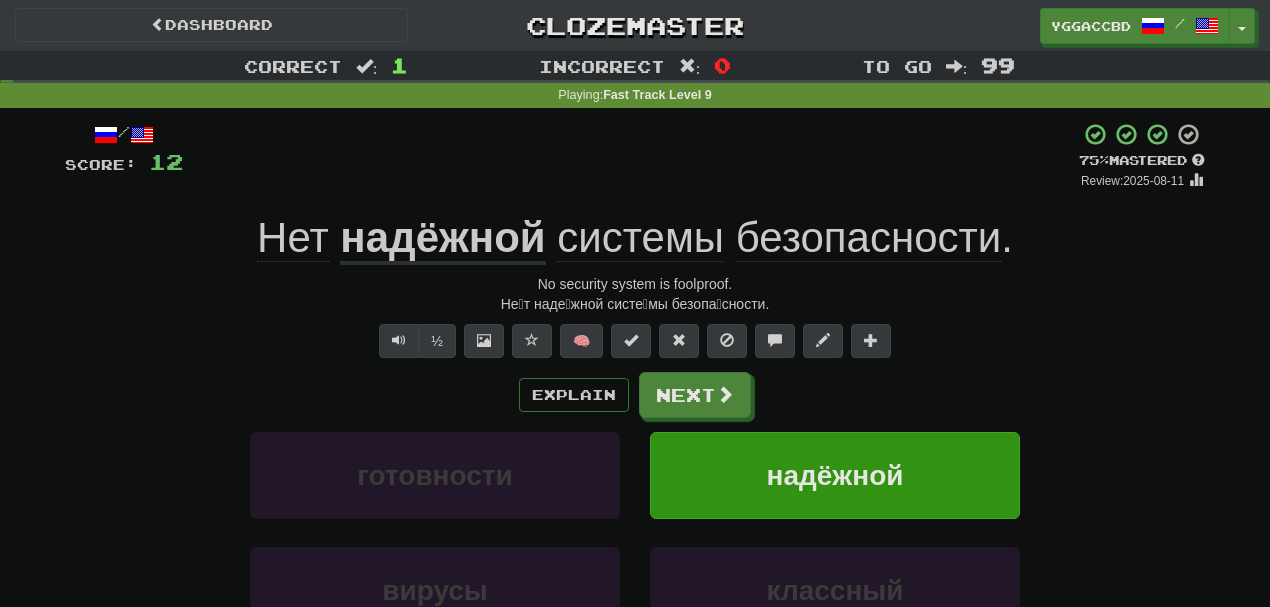 click on "надёжной" at bounding box center (442, 239) 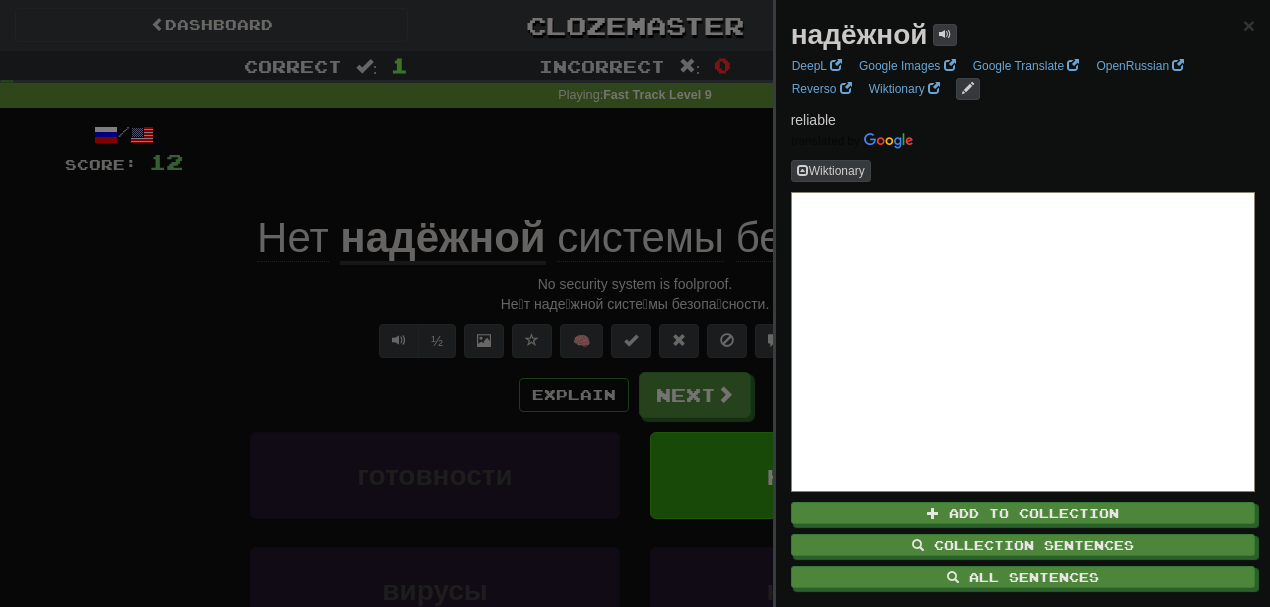 click at bounding box center (635, 303) 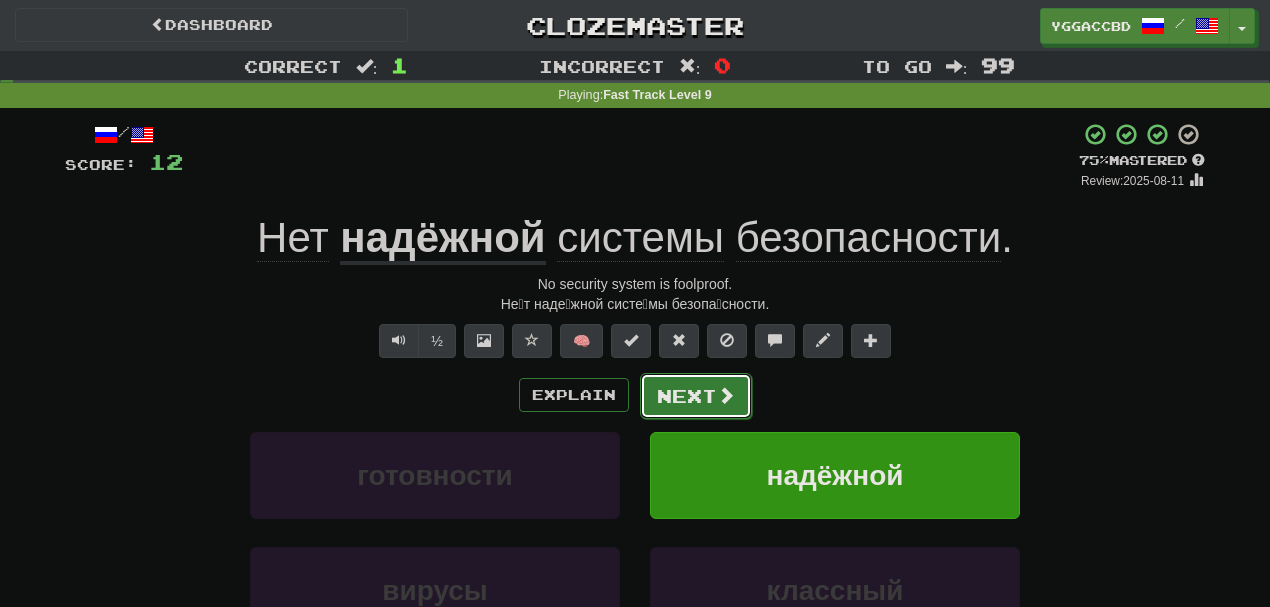 click on "Next" at bounding box center [696, 396] 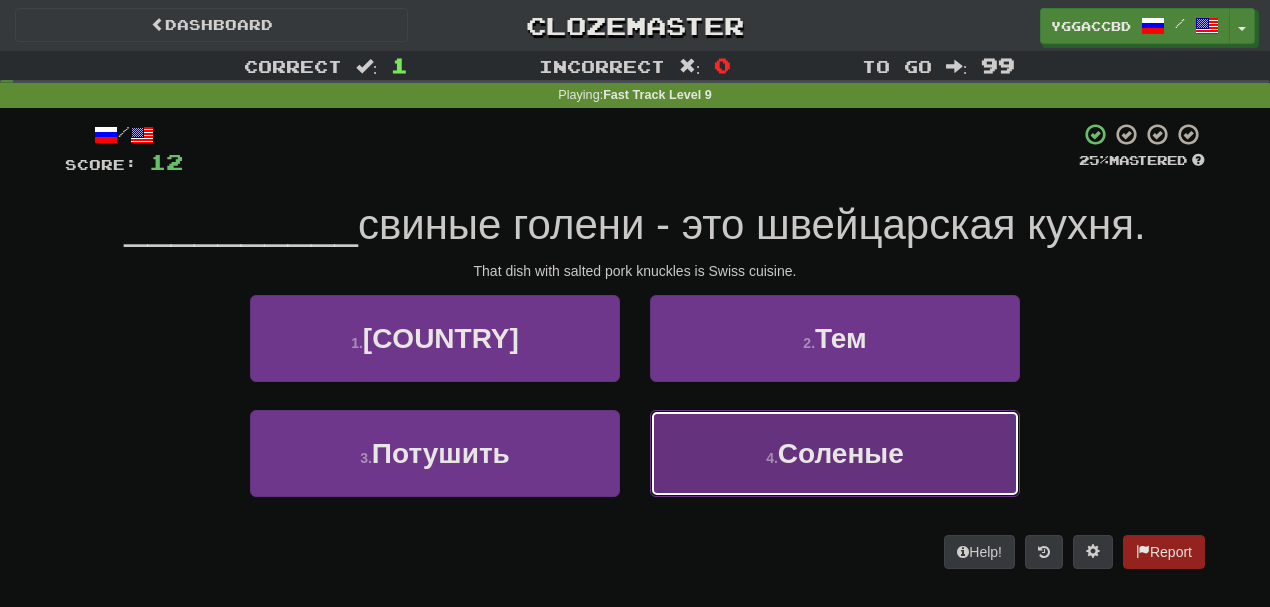 click on "Salty" at bounding box center (835, 453) 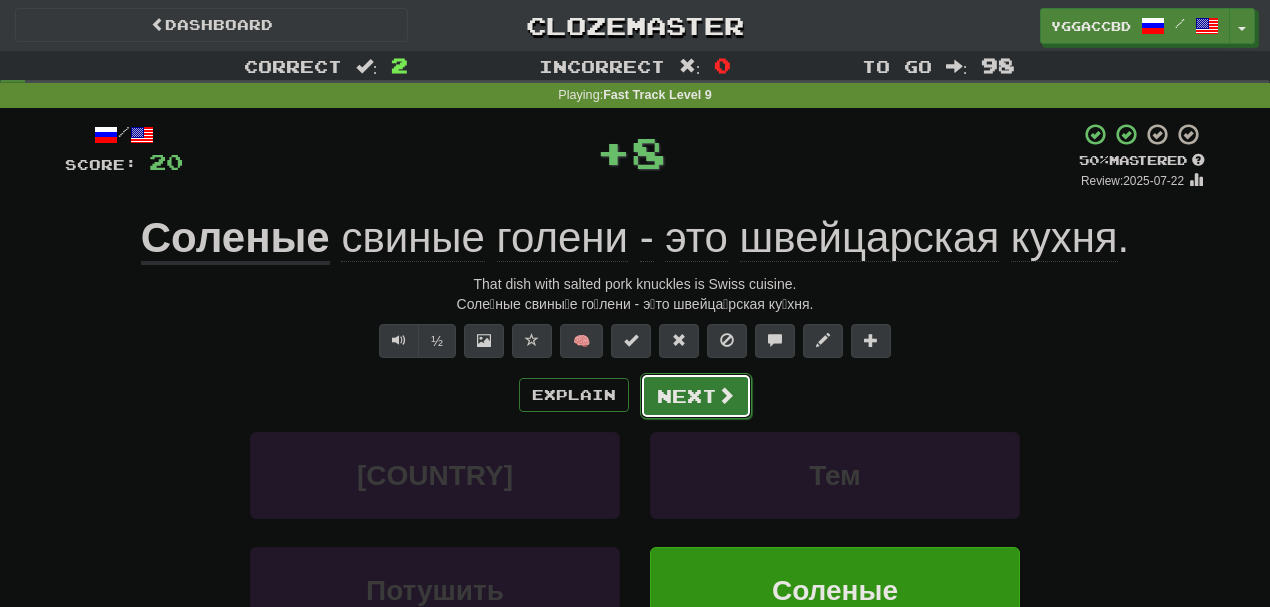 click on "Next" at bounding box center (696, 396) 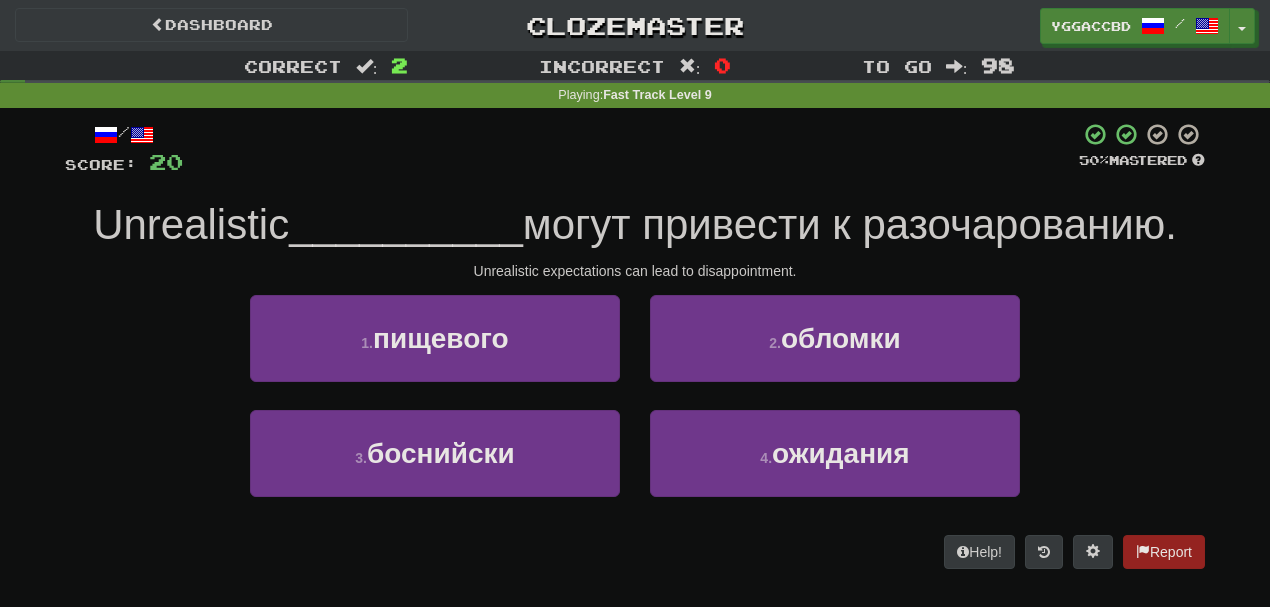 click on "2 . обломки" at bounding box center [835, 352] 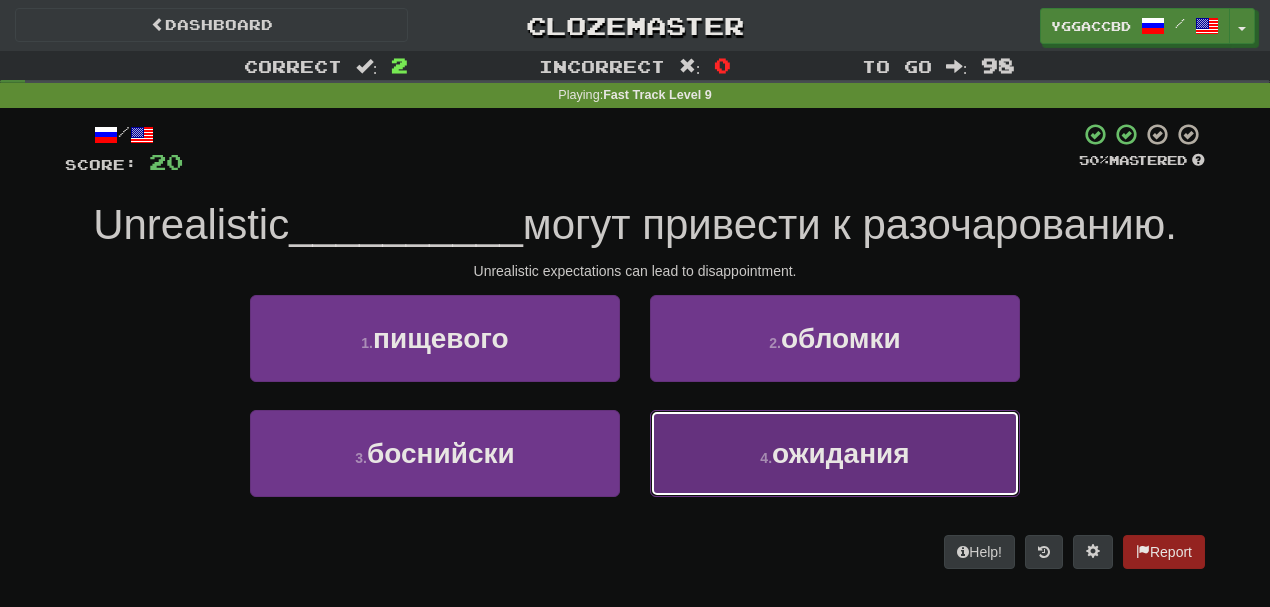 click on "ожидания" at bounding box center [841, 453] 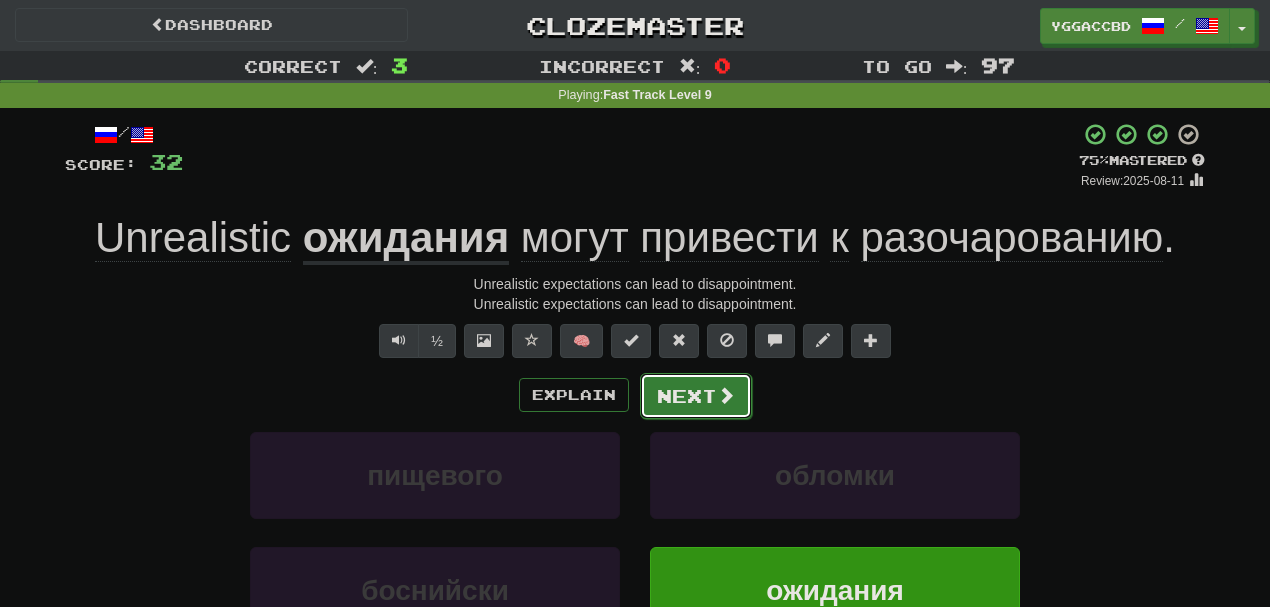 click on "Next" at bounding box center (696, 396) 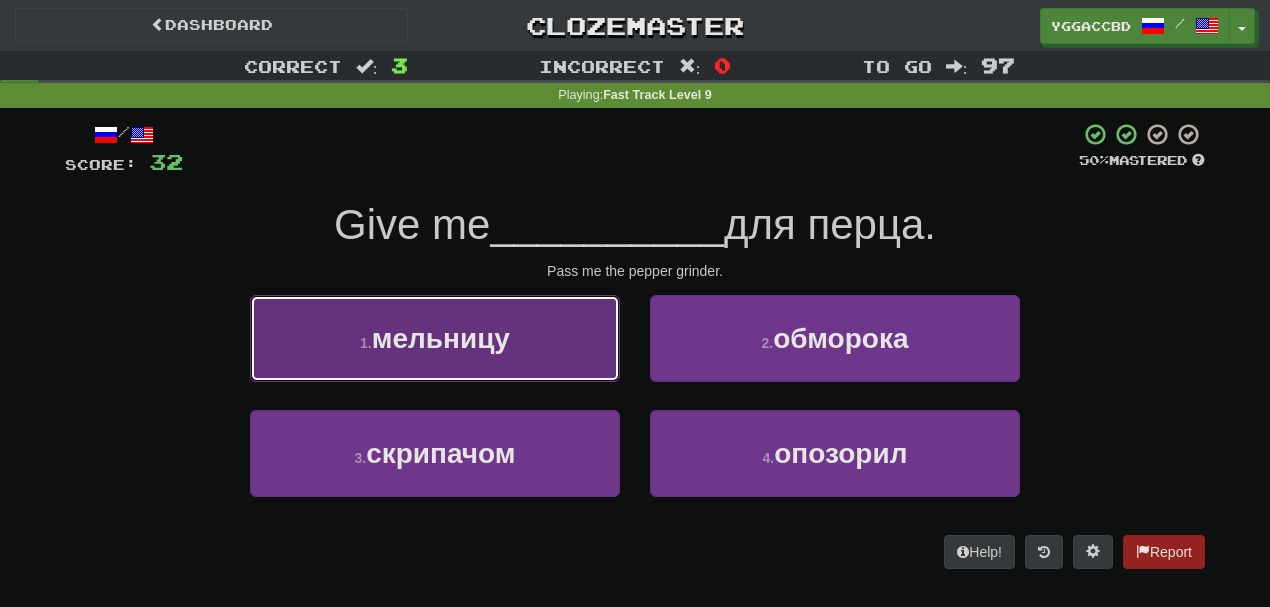 click on "1 . мельницу" at bounding box center [435, 338] 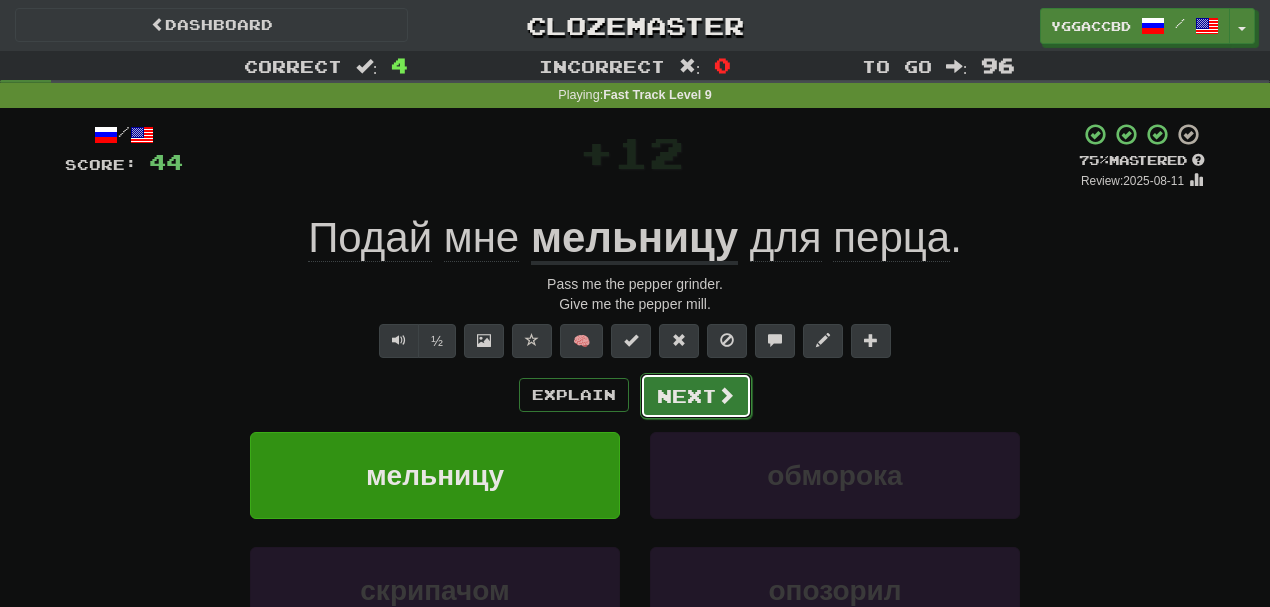 click on "Next" at bounding box center (696, 396) 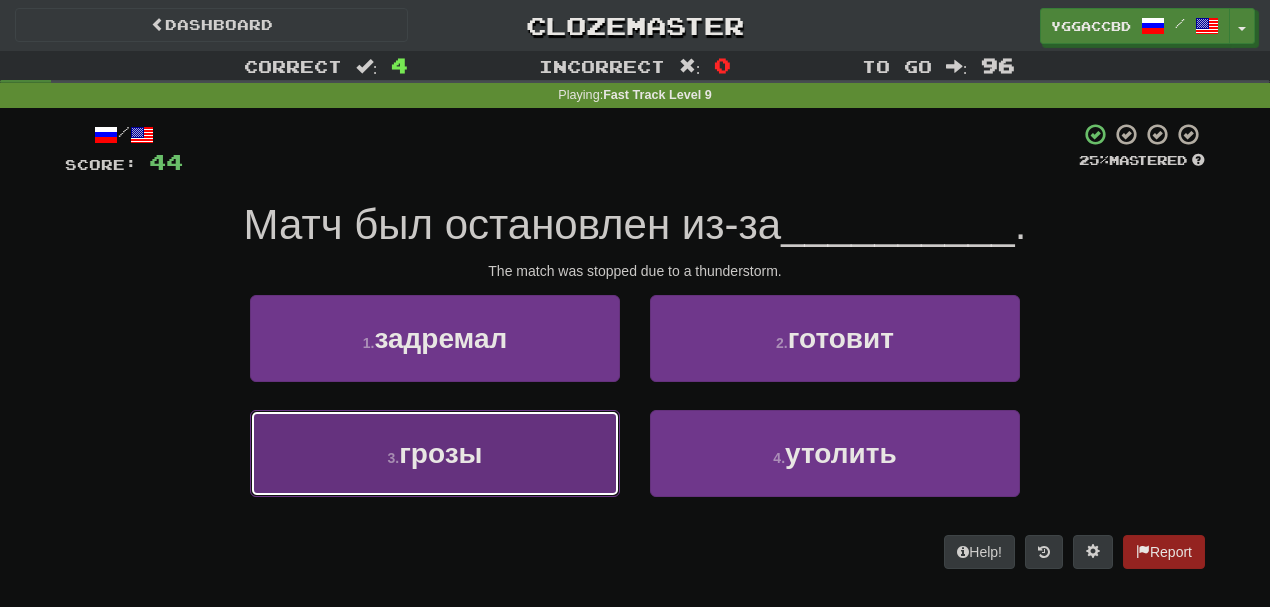 click on "3 .  грозы" at bounding box center [435, 453] 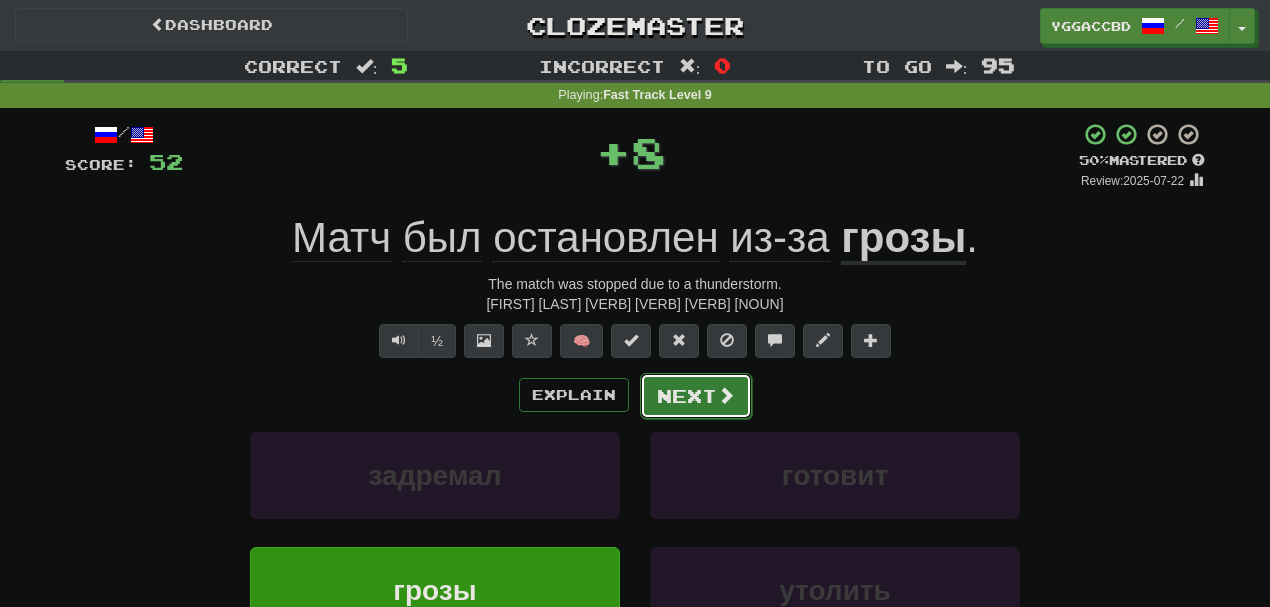 click on "Next" at bounding box center [696, 396] 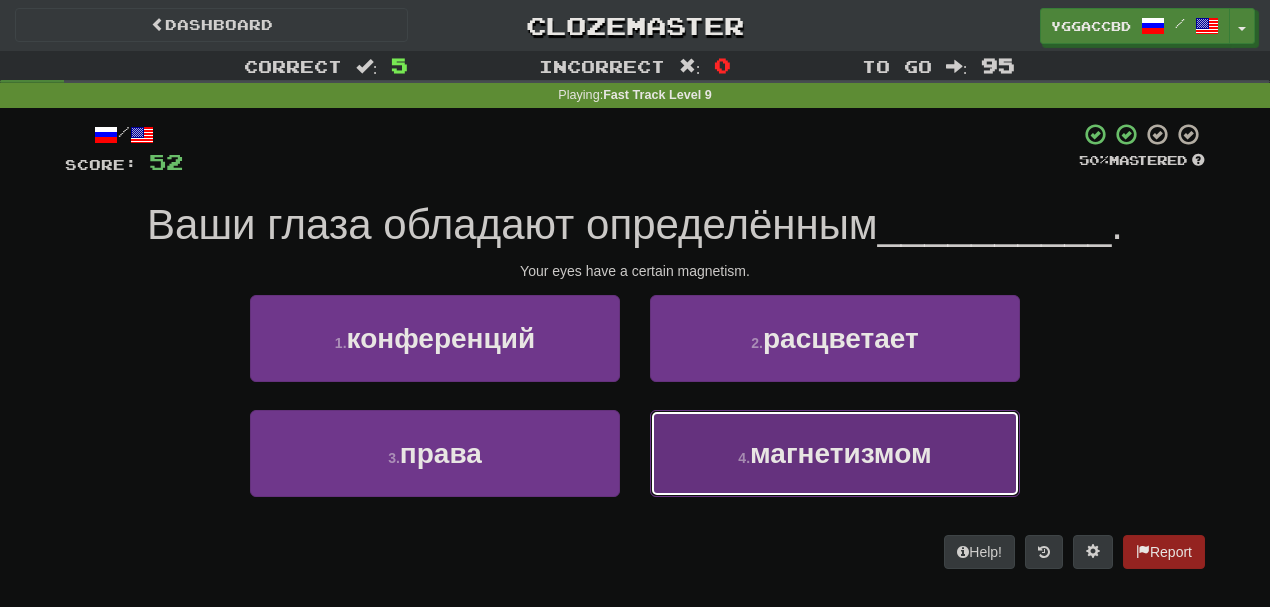 click on "4 .  магнетизмом" at bounding box center (835, 453) 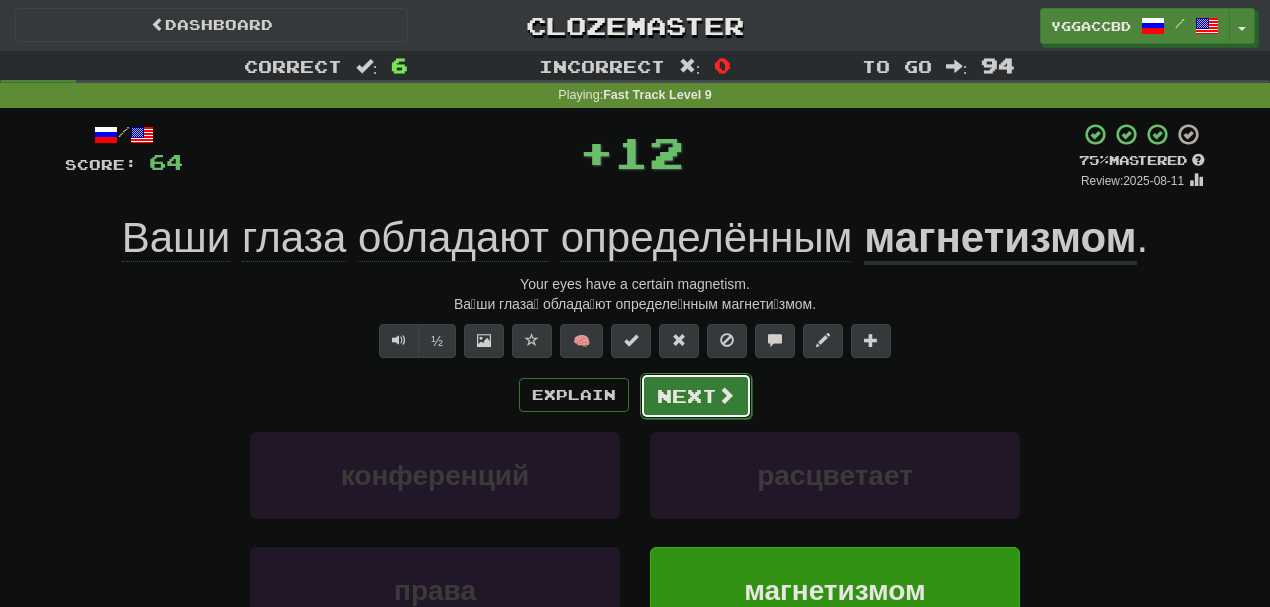 click on "Next" at bounding box center (696, 396) 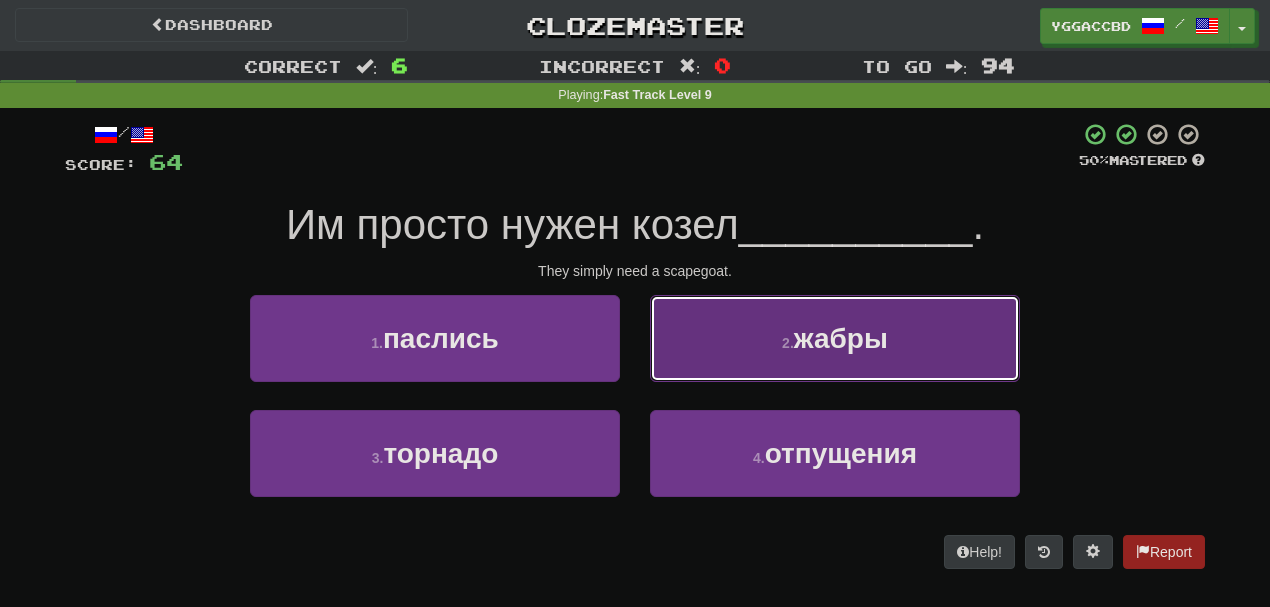 click on "2 .  жабры" at bounding box center [835, 338] 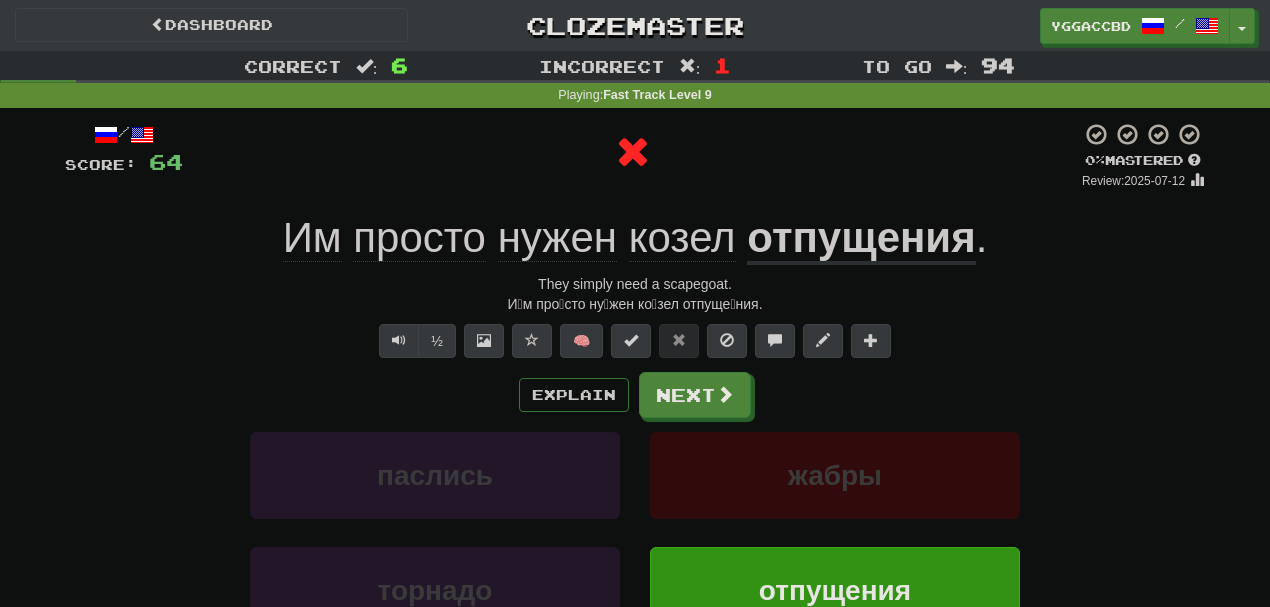 click on "отпущения" at bounding box center [861, 239] 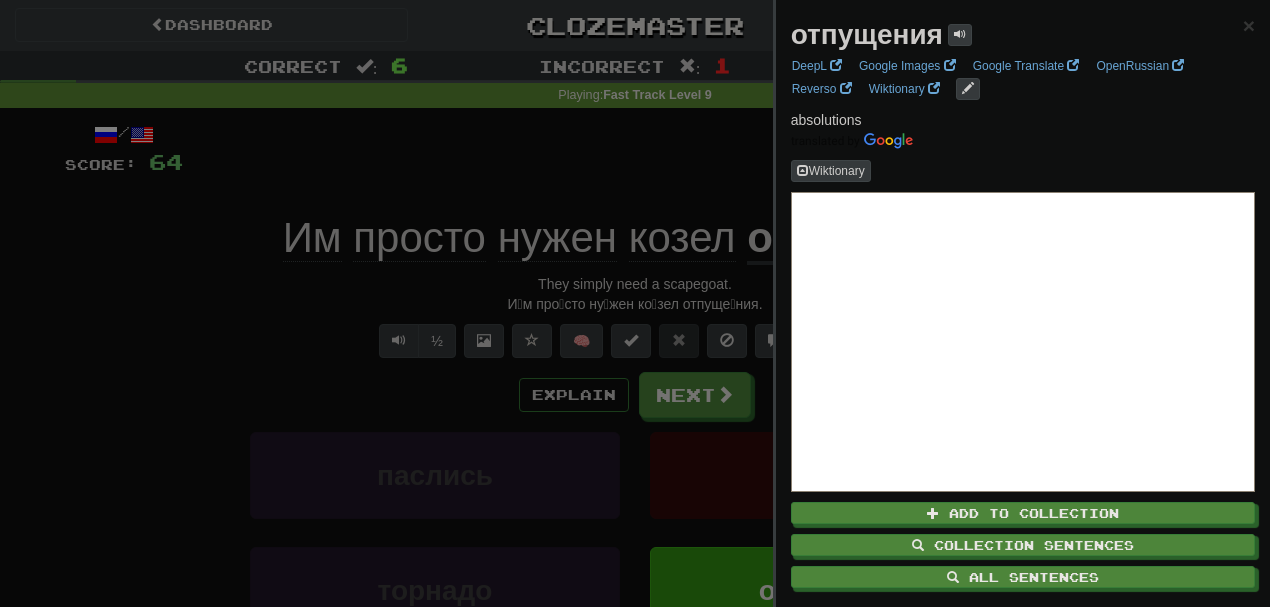 click at bounding box center [635, 303] 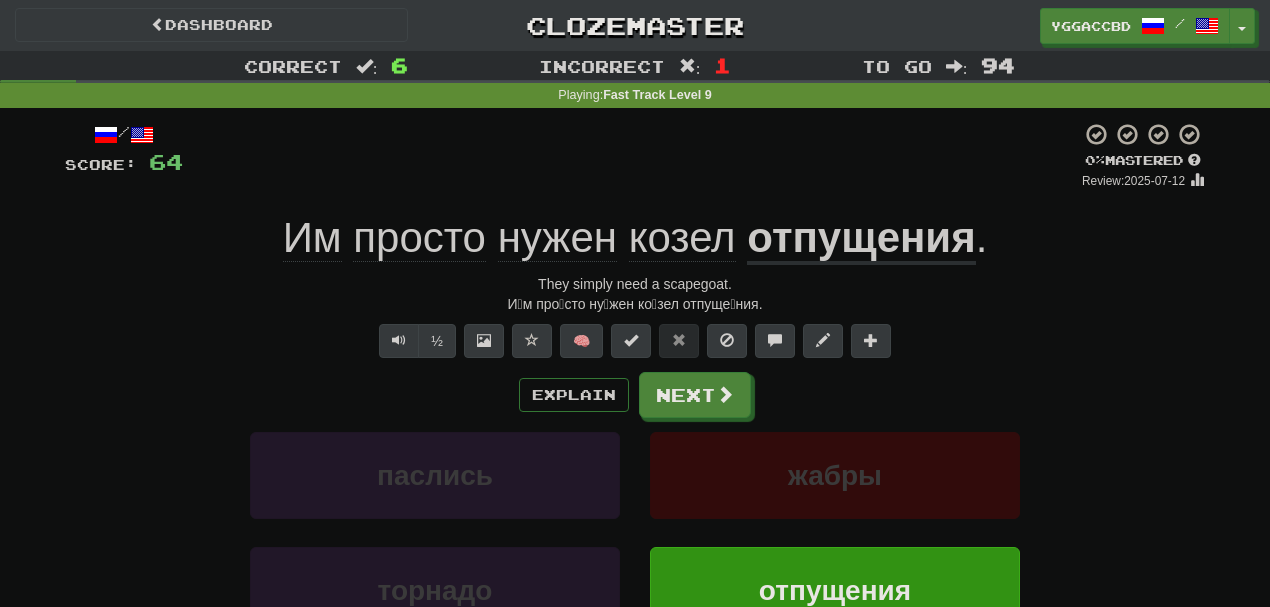 scroll, scrollTop: 531, scrollLeft: 0, axis: vertical 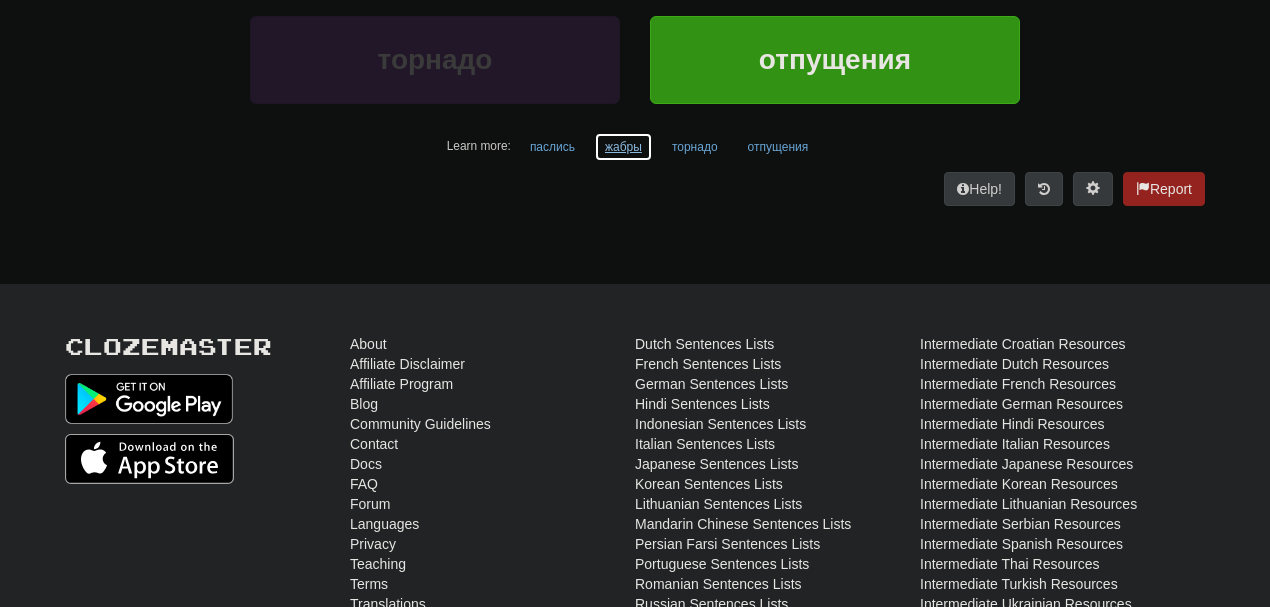 click on "жабры" at bounding box center (623, 147) 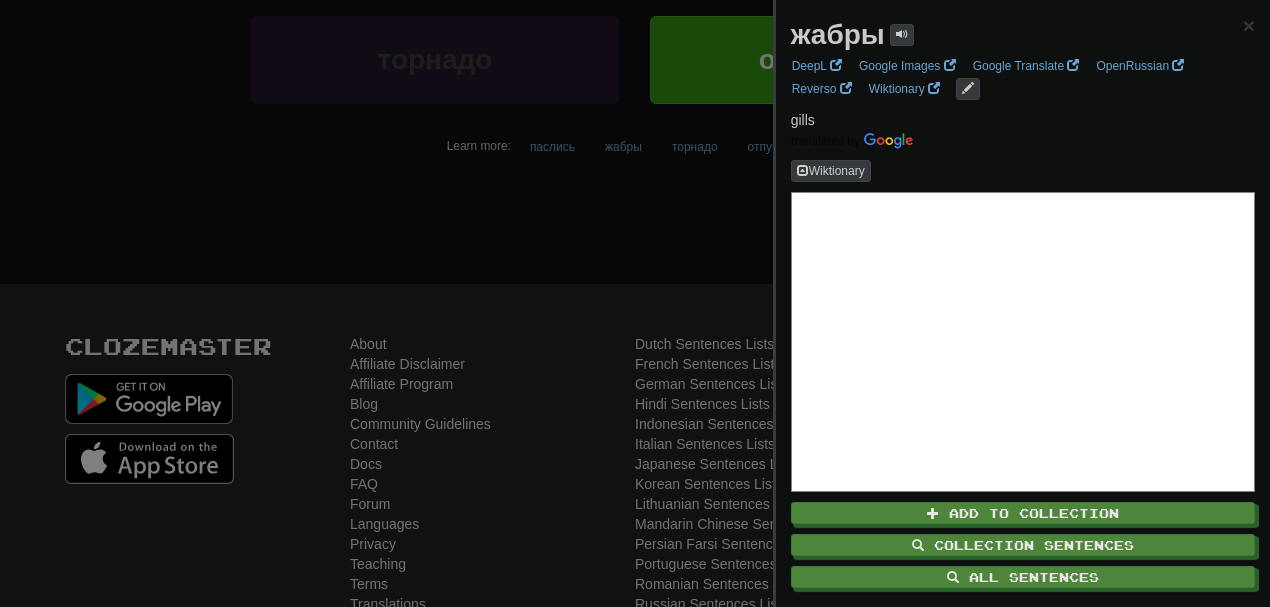 click at bounding box center [635, 303] 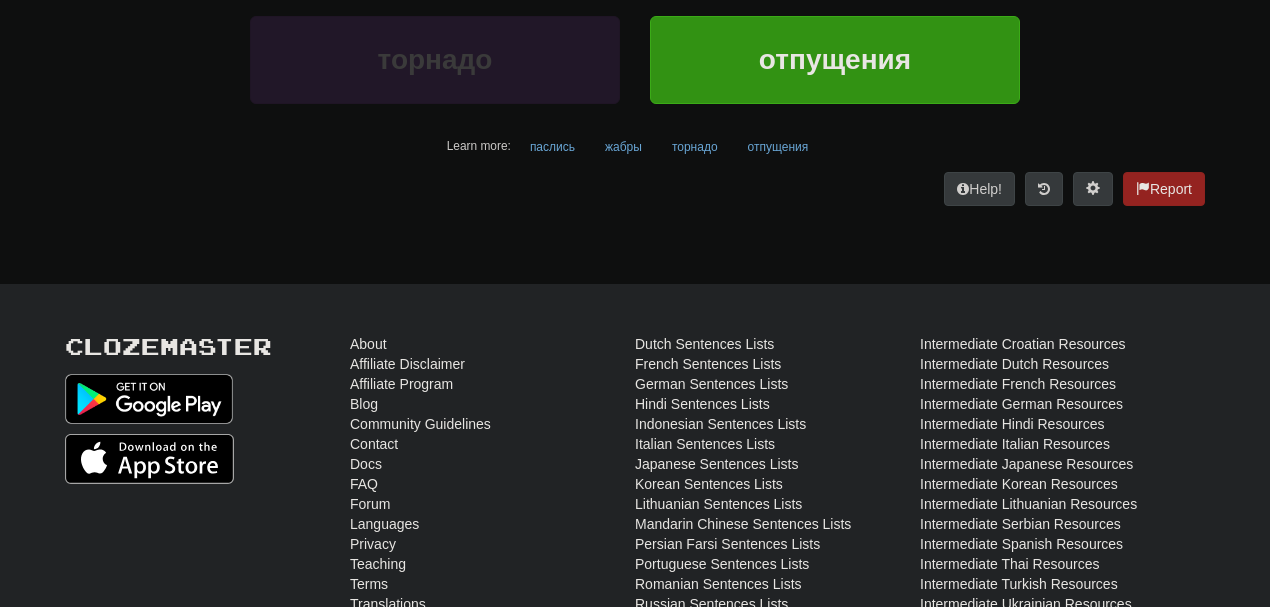scroll, scrollTop: 0, scrollLeft: 0, axis: both 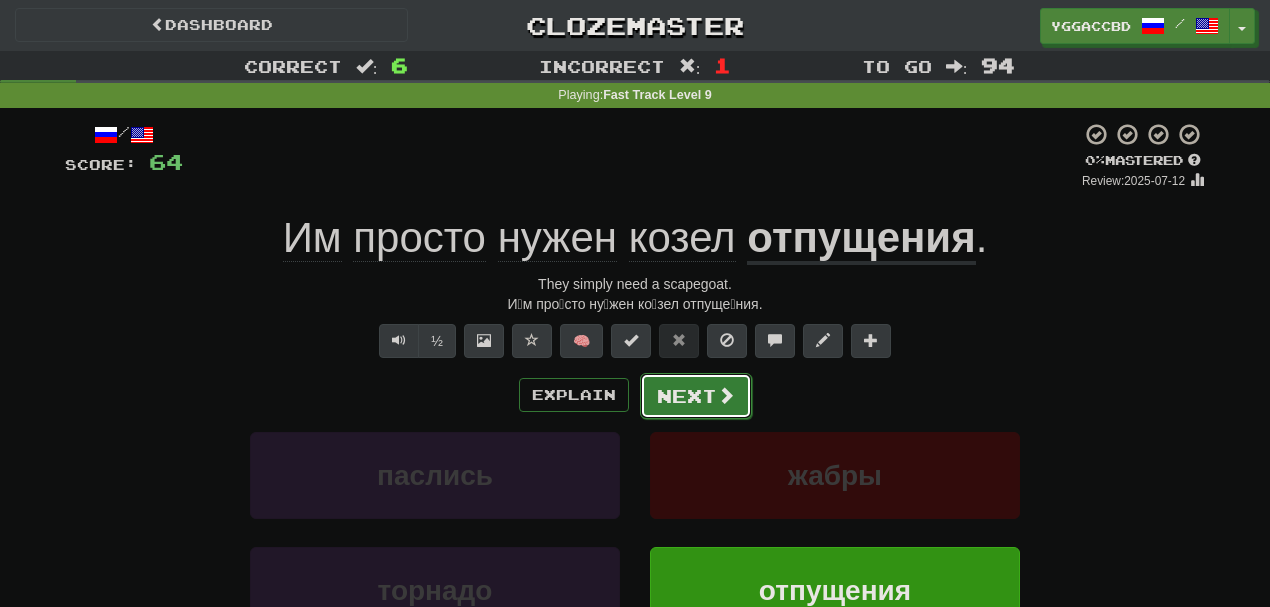 click on "Next" at bounding box center [696, 396] 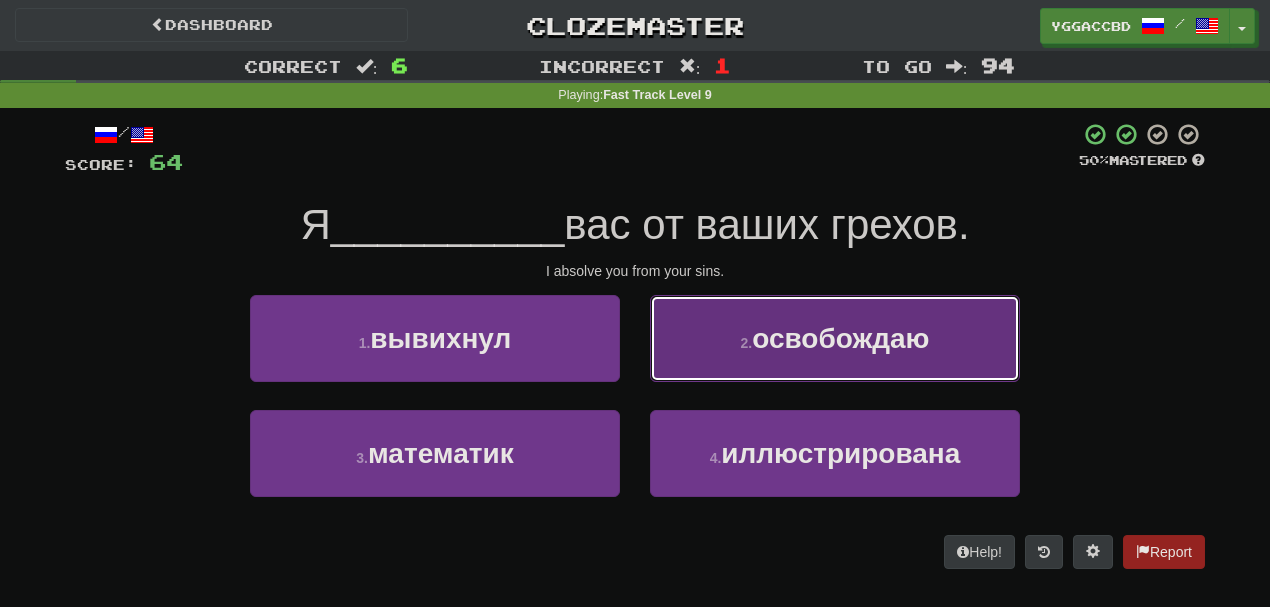 click on "release" at bounding box center (835, 338) 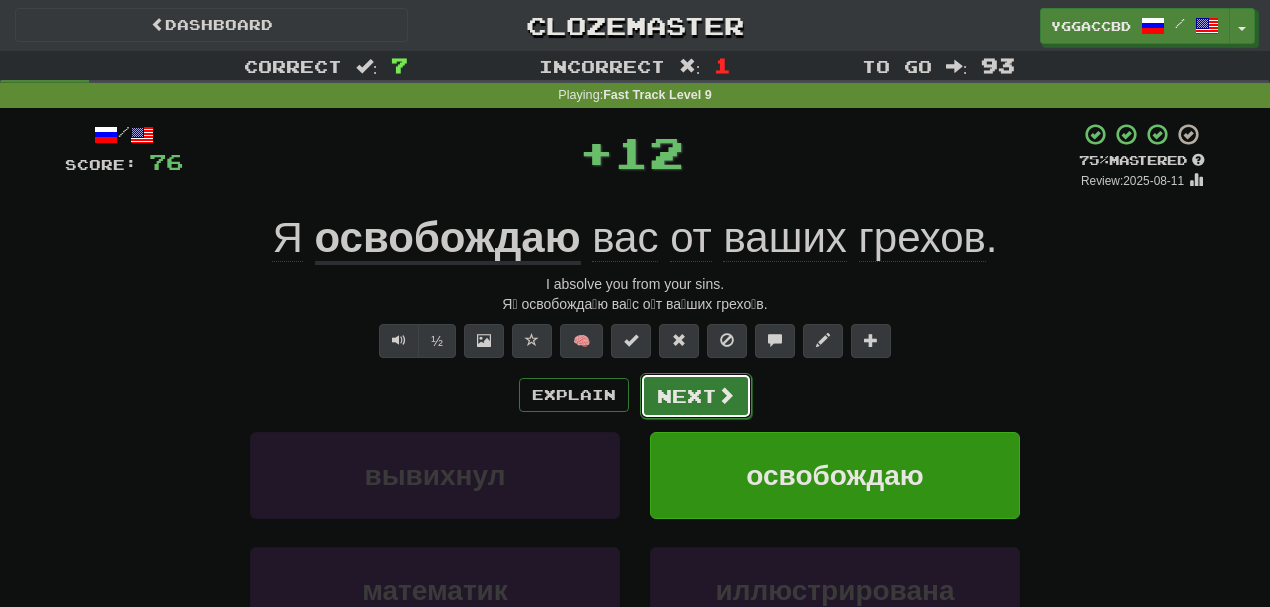 click on "Next" at bounding box center (696, 396) 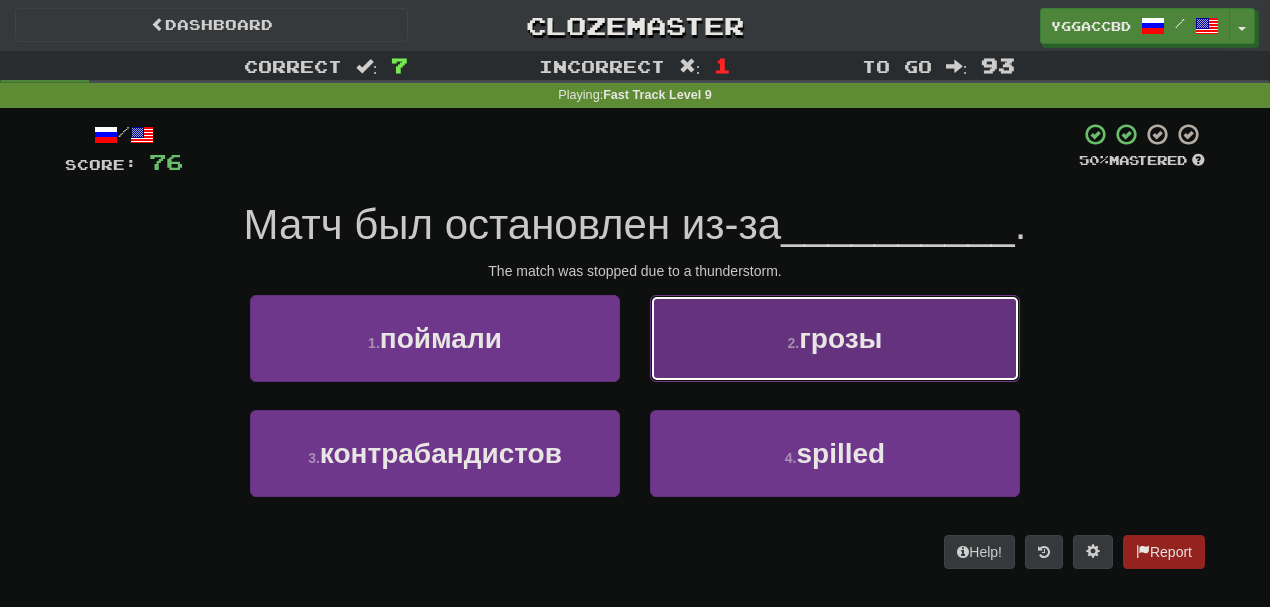 click on "2 .  грозы" at bounding box center [835, 338] 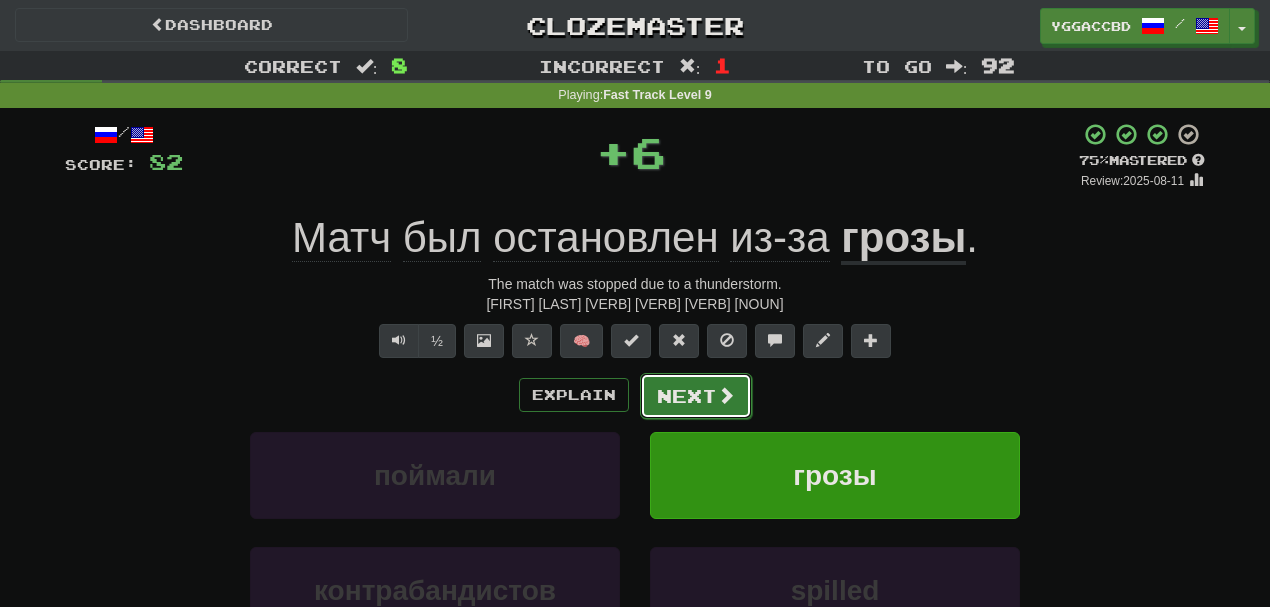 click on "Next" at bounding box center (696, 396) 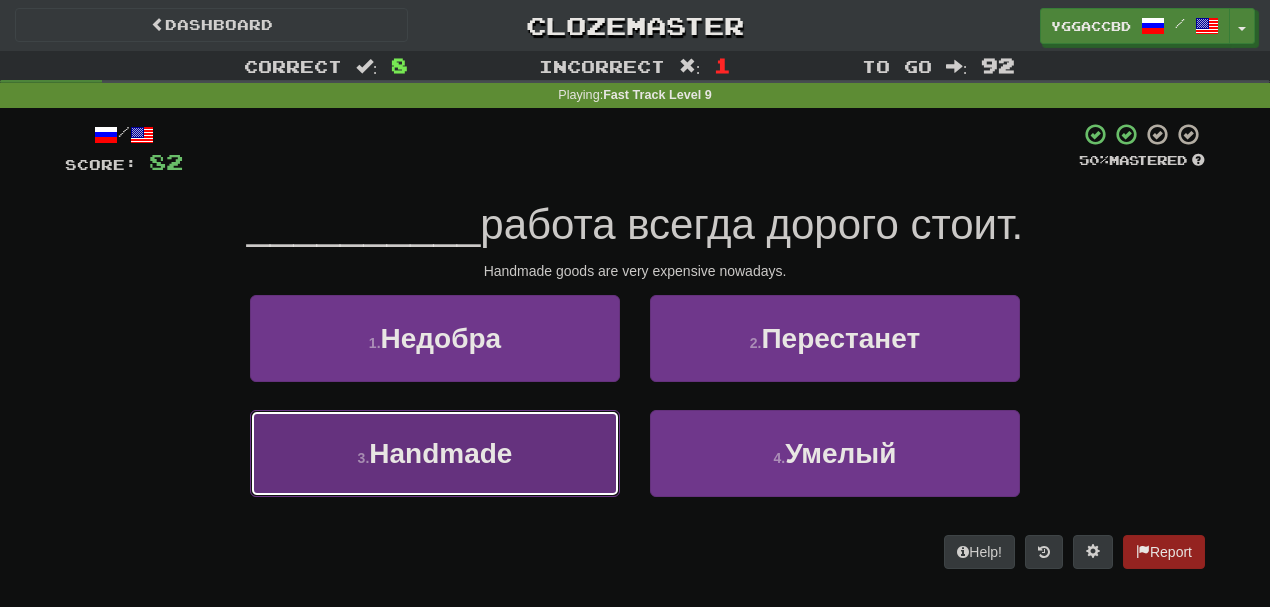 click on "3 . Ручная" at bounding box center (435, 453) 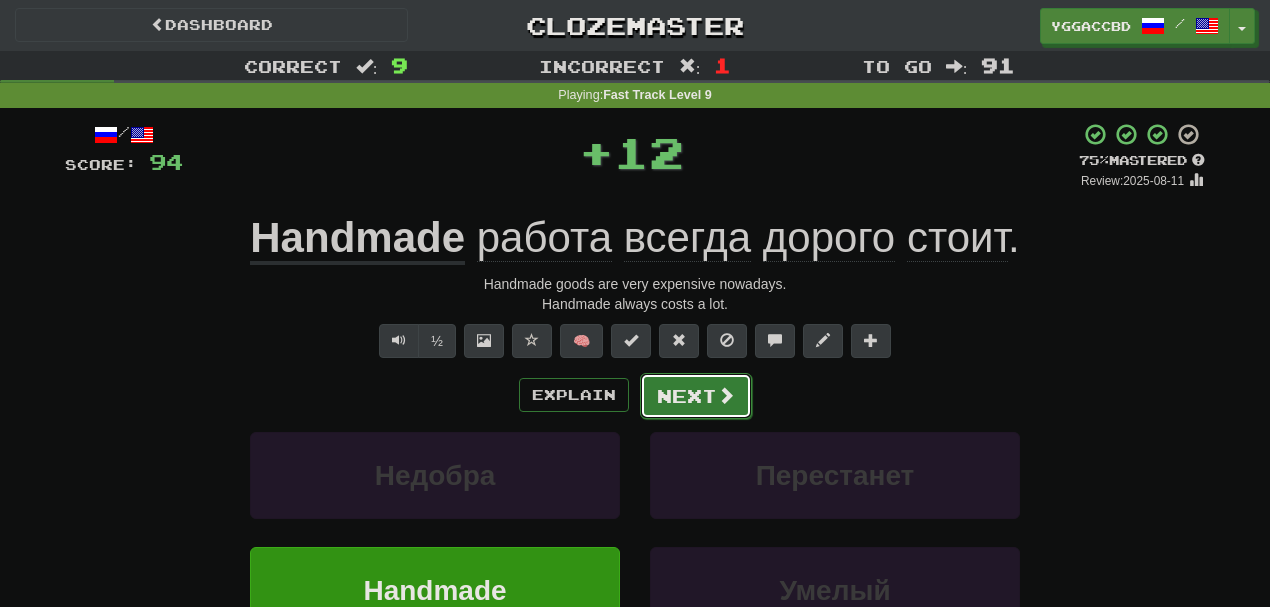 click on "Next" at bounding box center [696, 396] 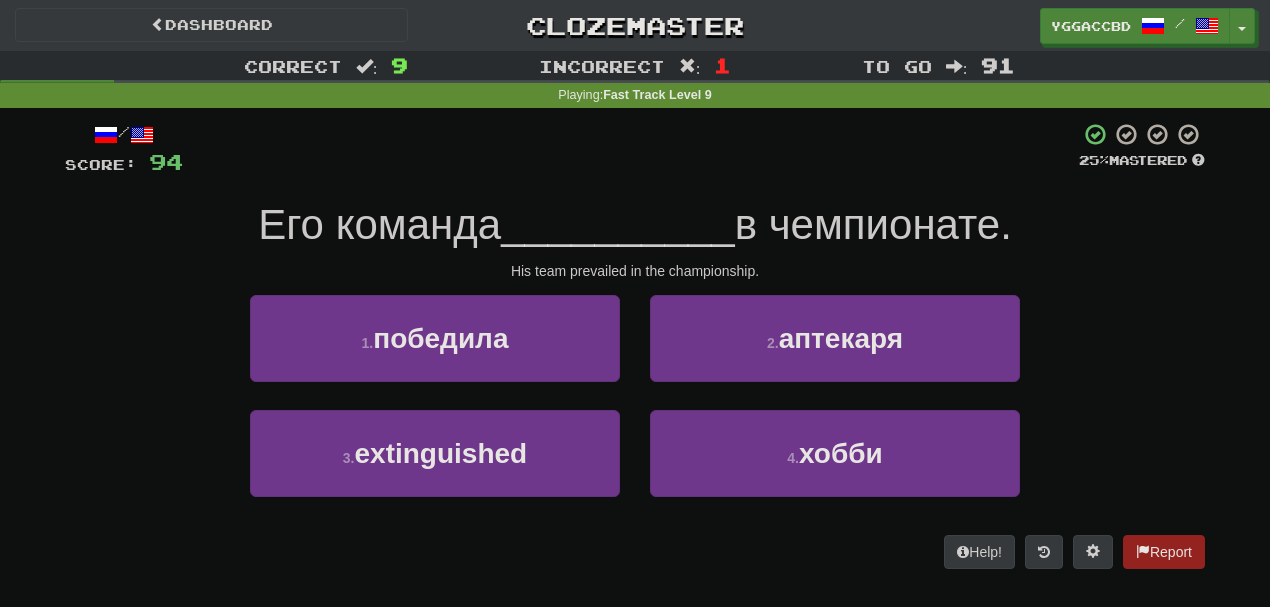 click on "1 .  победила" at bounding box center (435, 352) 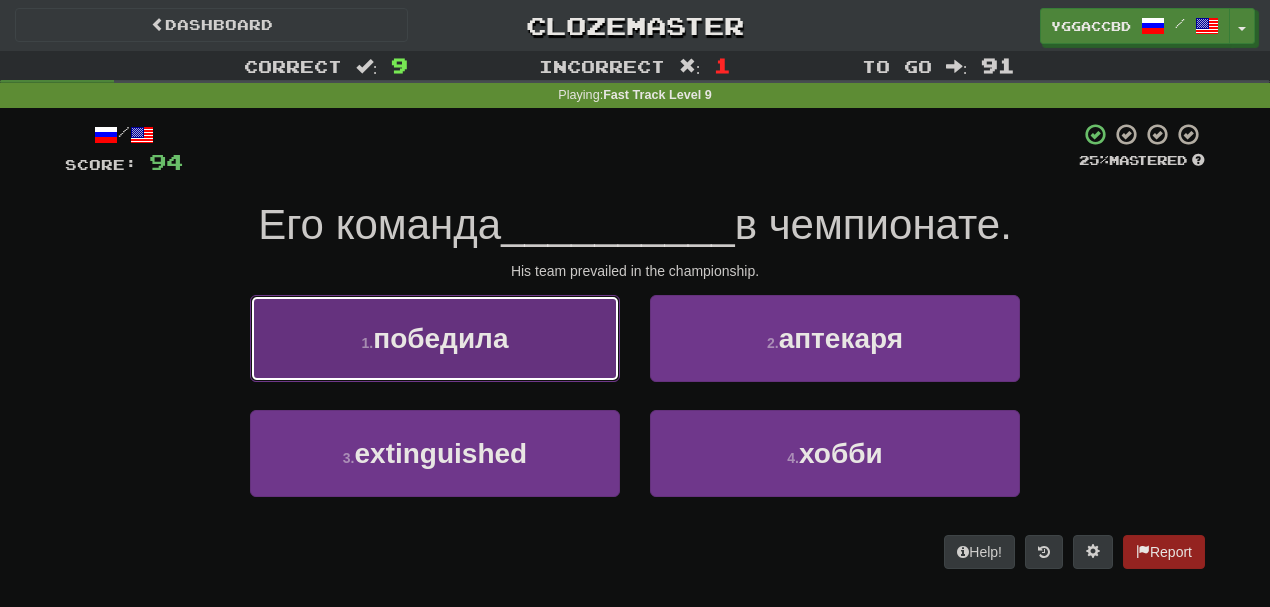 click on "1 .  победила" at bounding box center [435, 338] 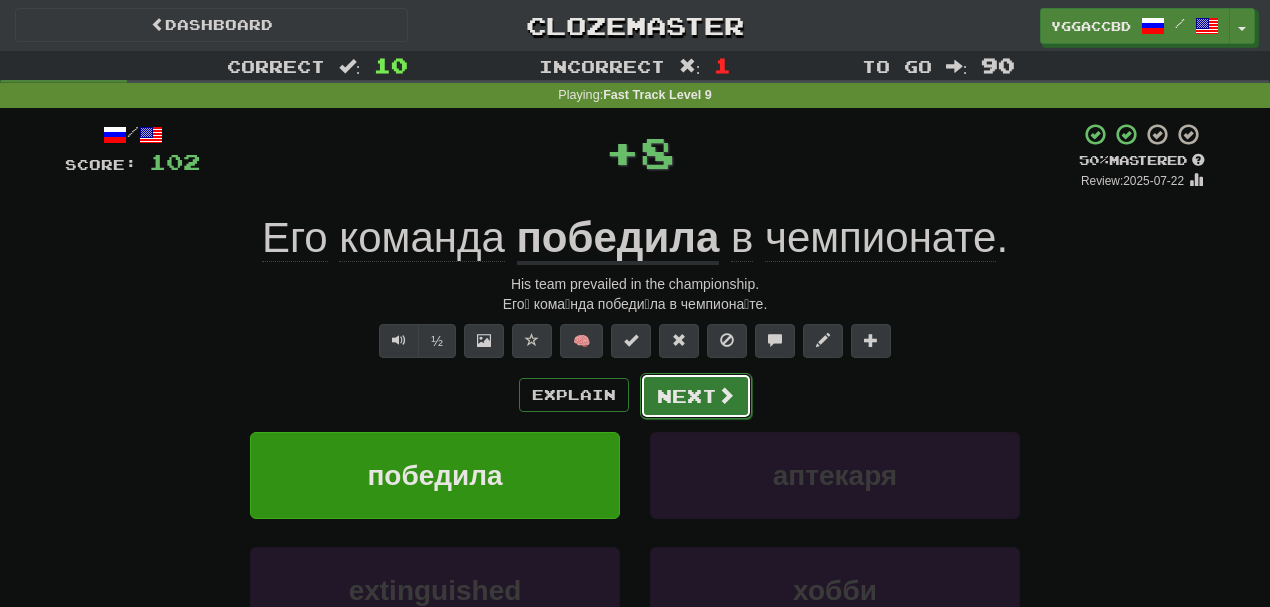 click on "Next" at bounding box center [696, 396] 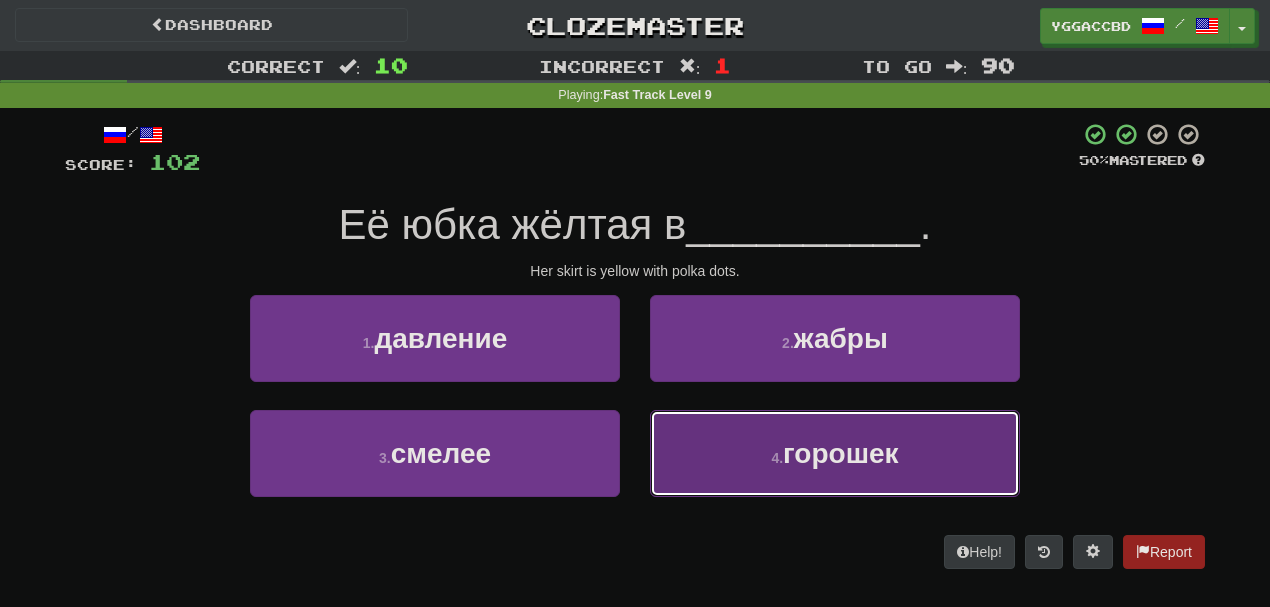 click on "4 .  горошек" at bounding box center [835, 453] 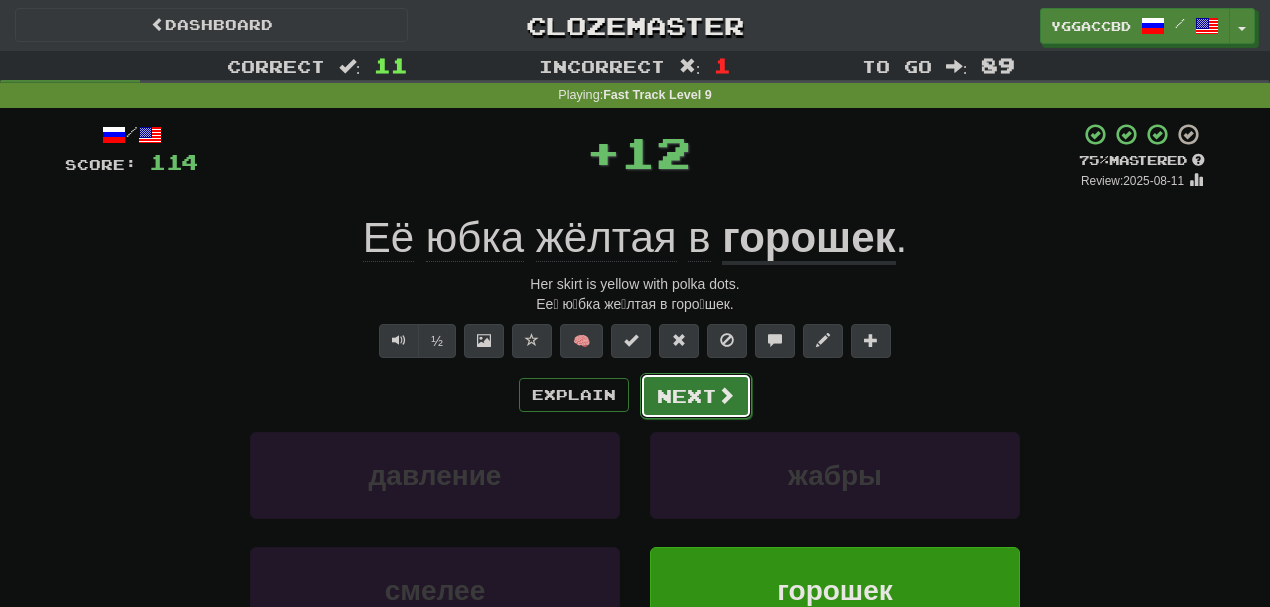 click on "Next" at bounding box center [696, 396] 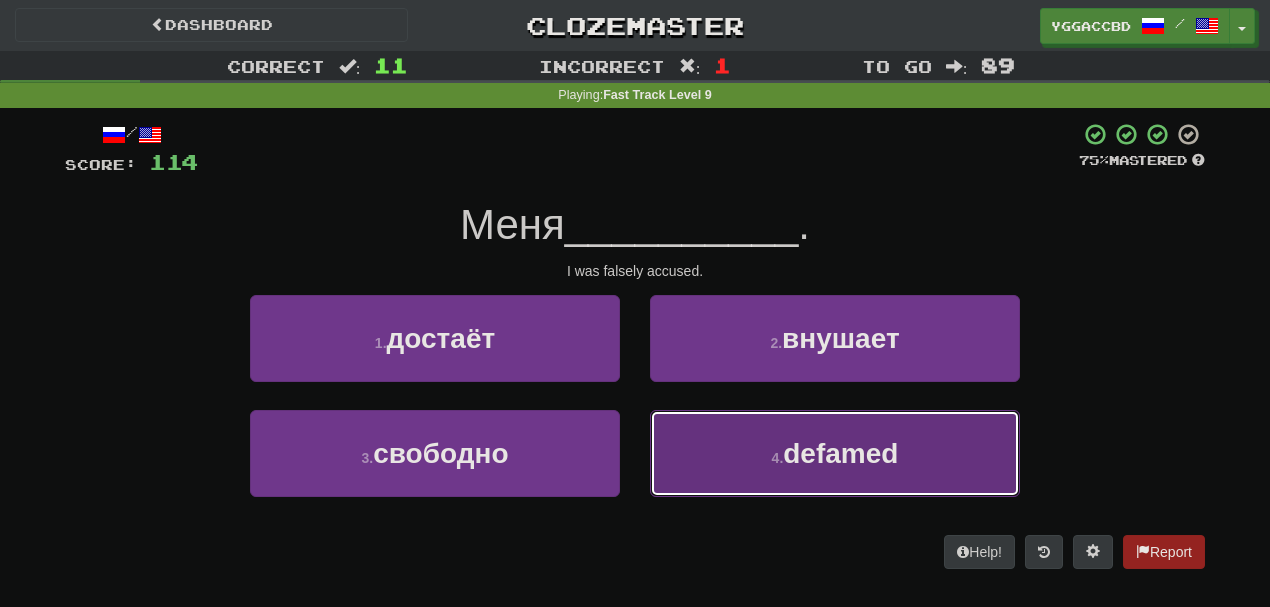 click on "defamed" at bounding box center (835, 453) 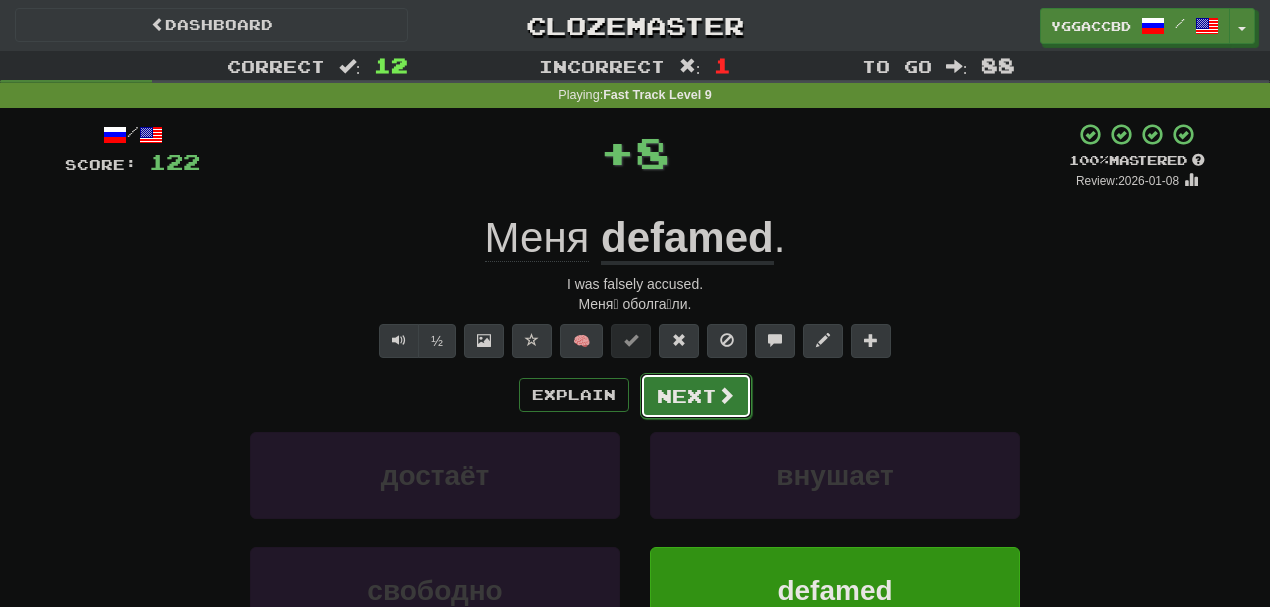 click on "Next" at bounding box center [696, 396] 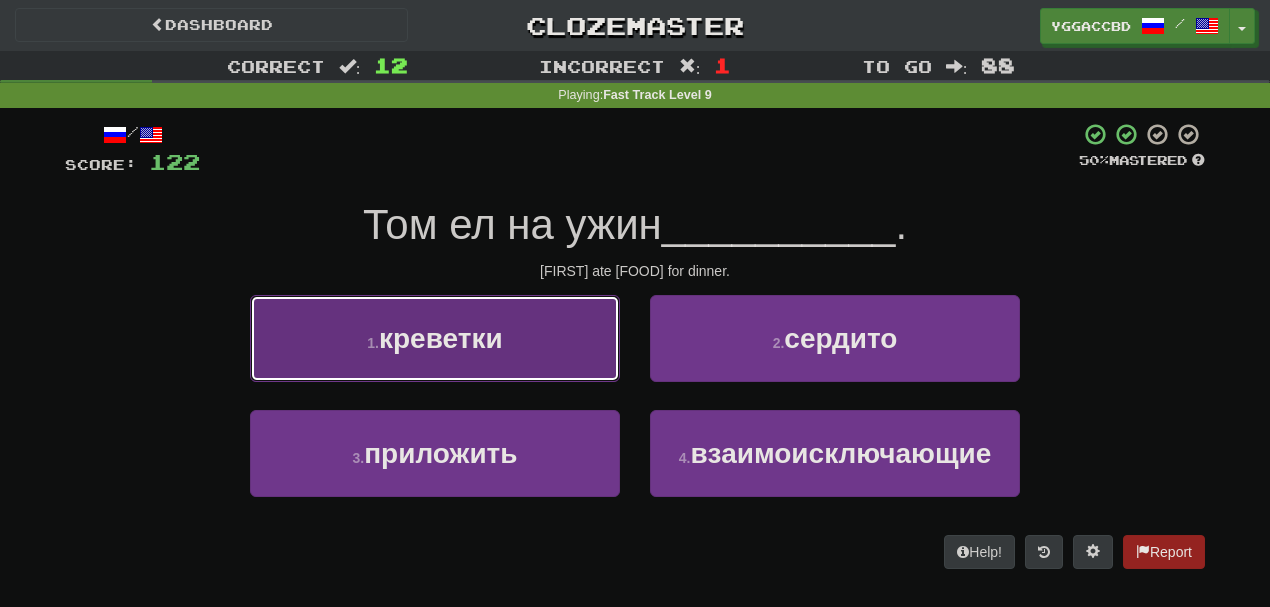 click on "1 . креветки" at bounding box center (435, 338) 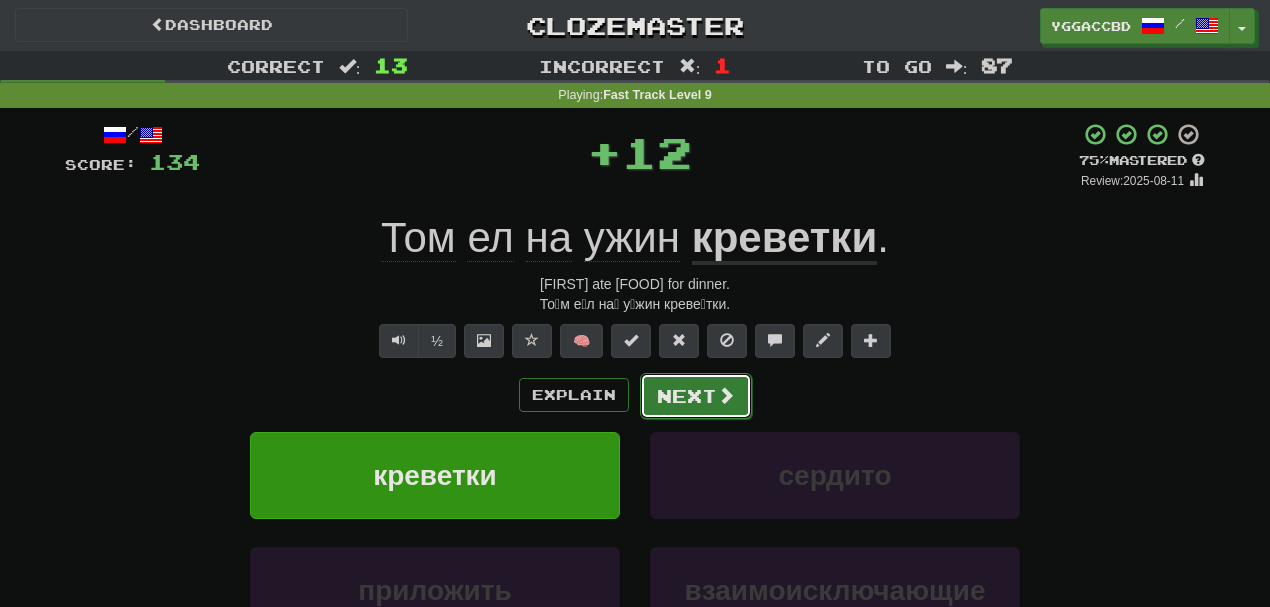 click on "Next" at bounding box center [696, 396] 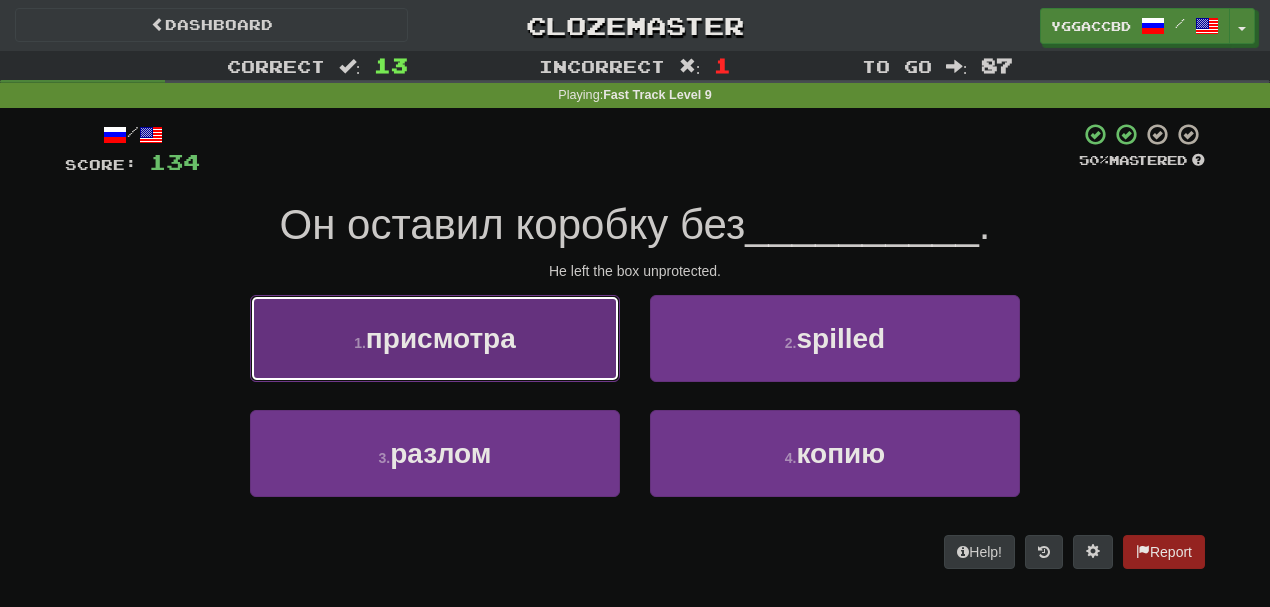 click on "присмотра" at bounding box center [441, 338] 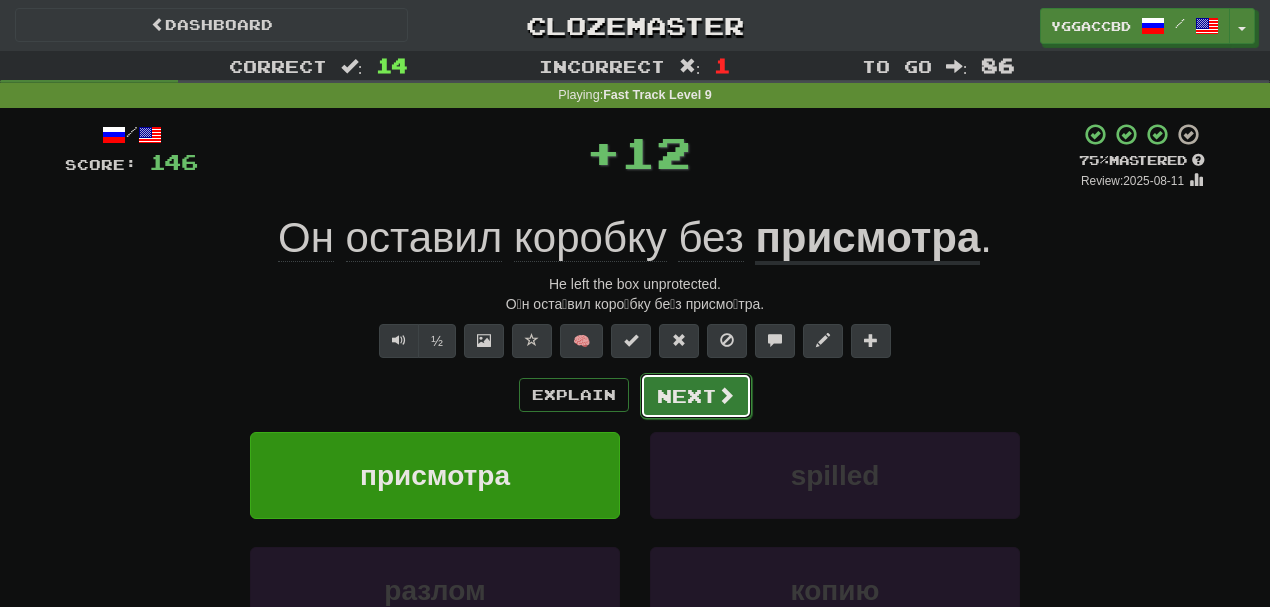 click on "Next" at bounding box center (696, 396) 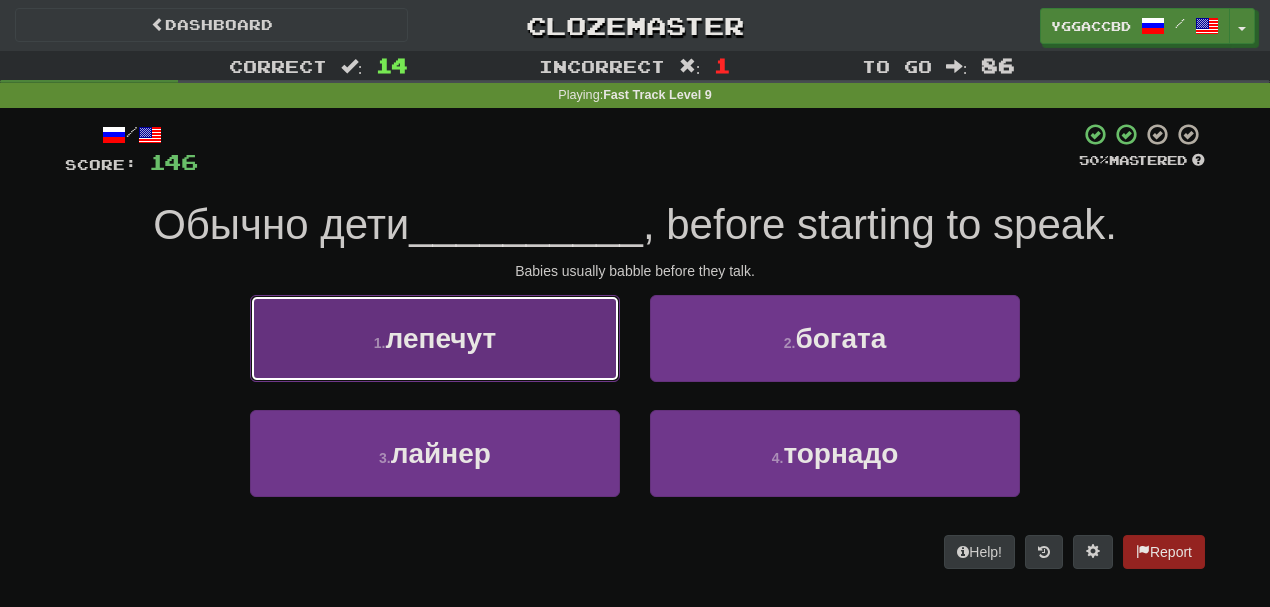 click on "1 . лепечут" at bounding box center [435, 338] 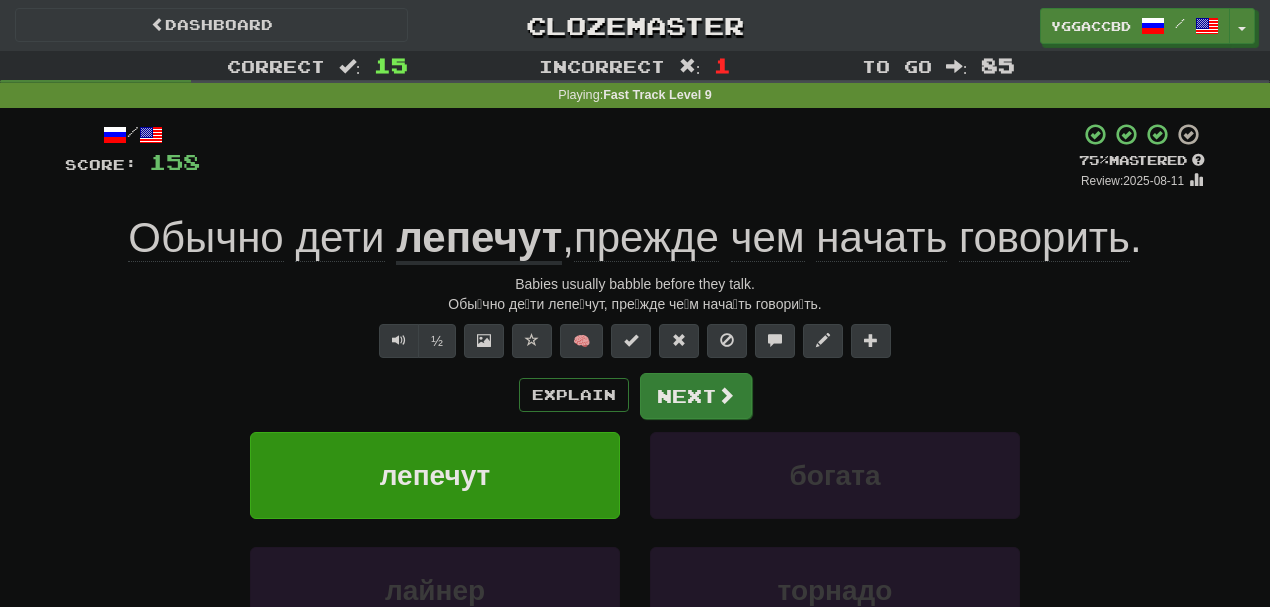 click on "Explain Next" at bounding box center [635, 395] 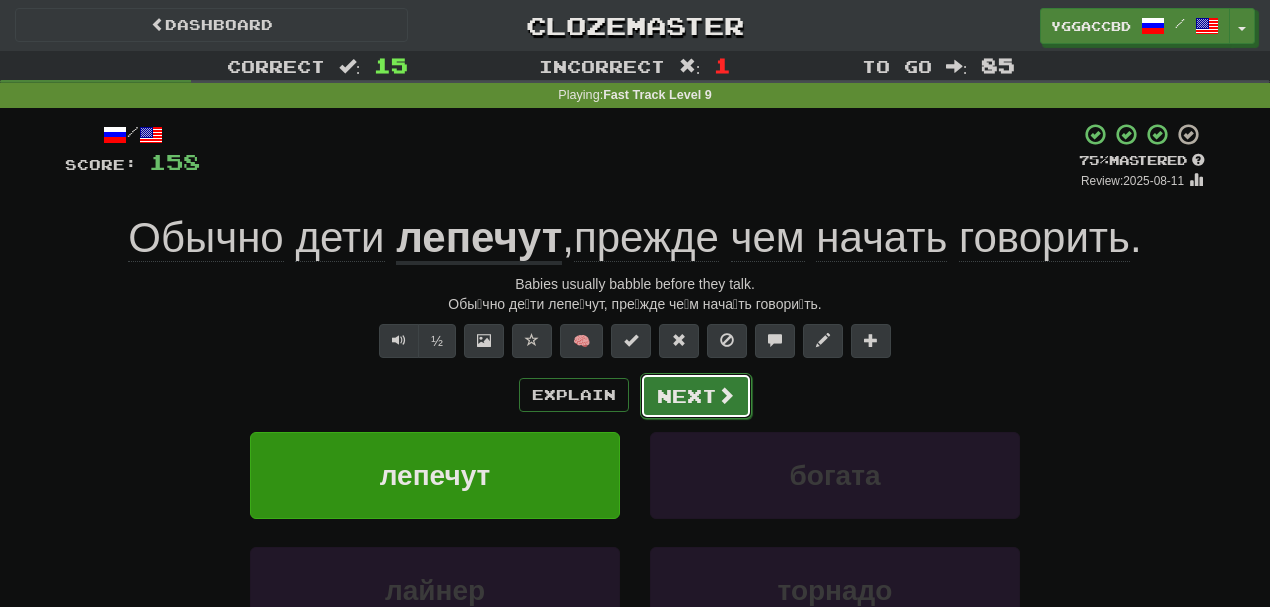 click on "Next" at bounding box center (696, 396) 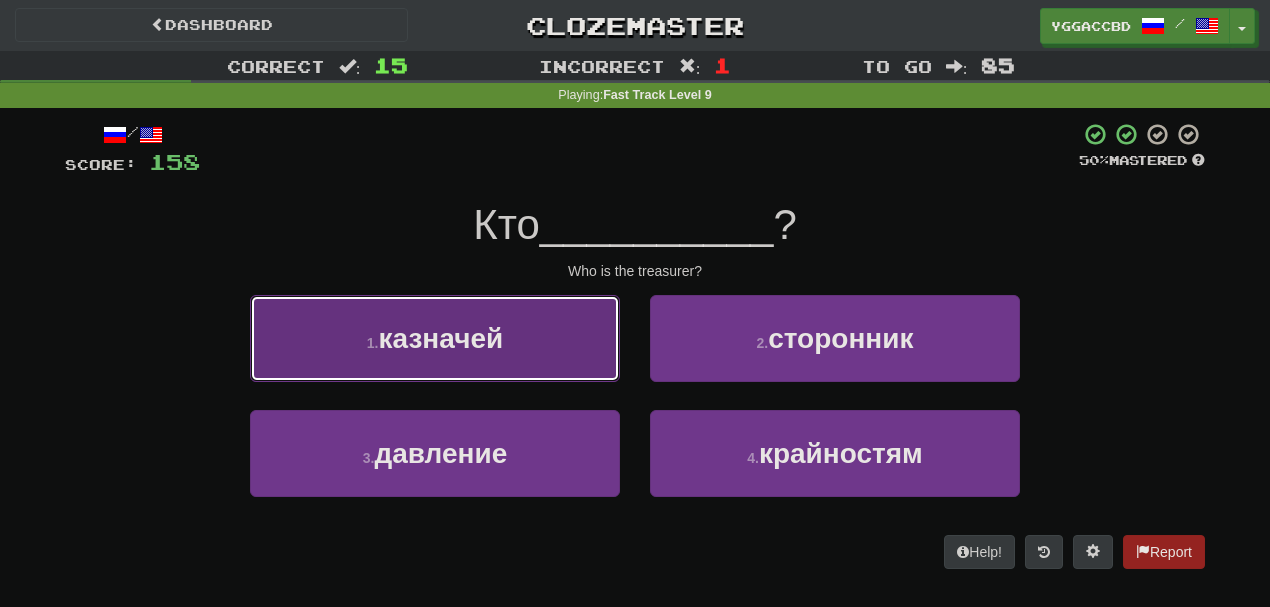 click on "1 .  казначей" at bounding box center [435, 338] 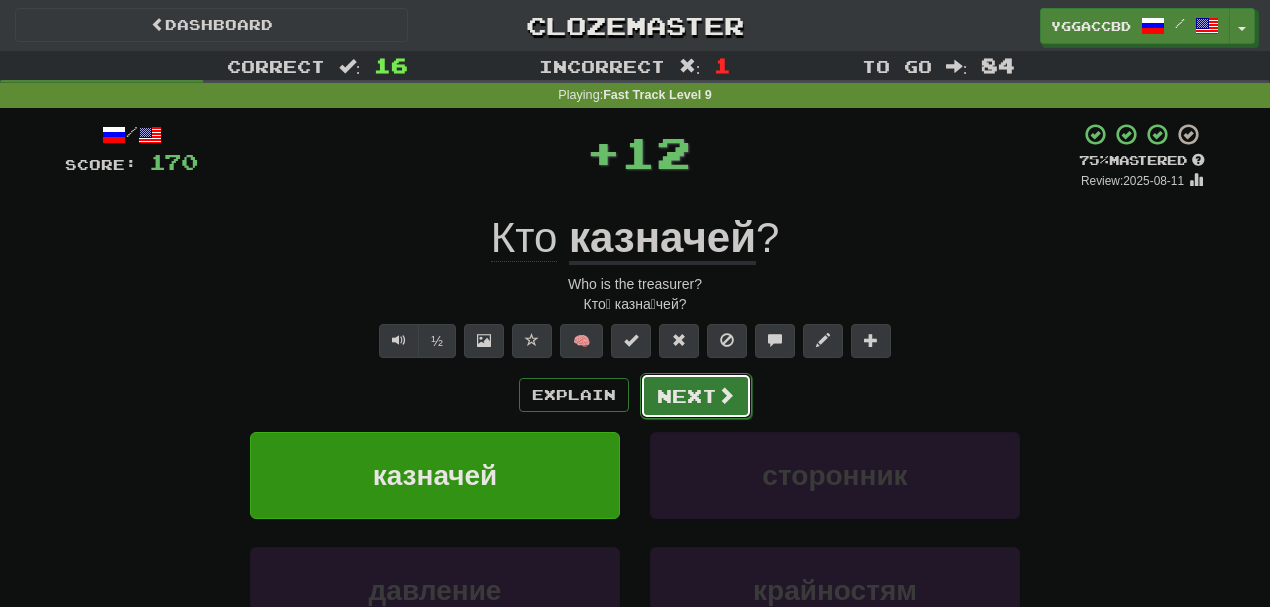 click on "Next" at bounding box center (696, 396) 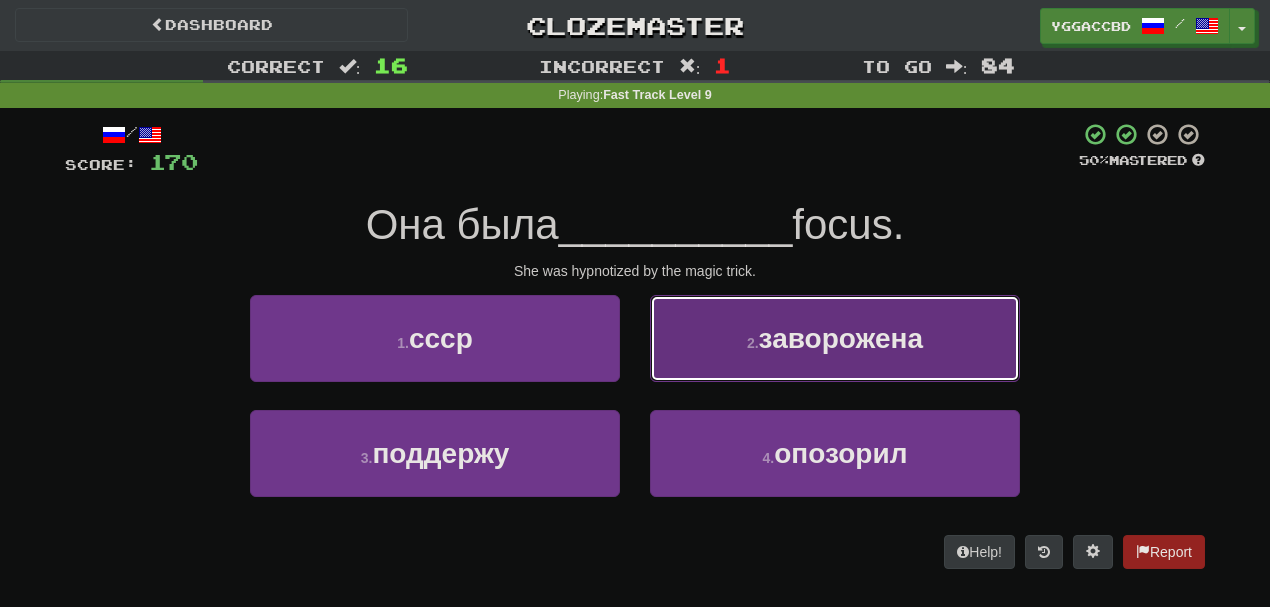 click on "2 ." at bounding box center (753, 343) 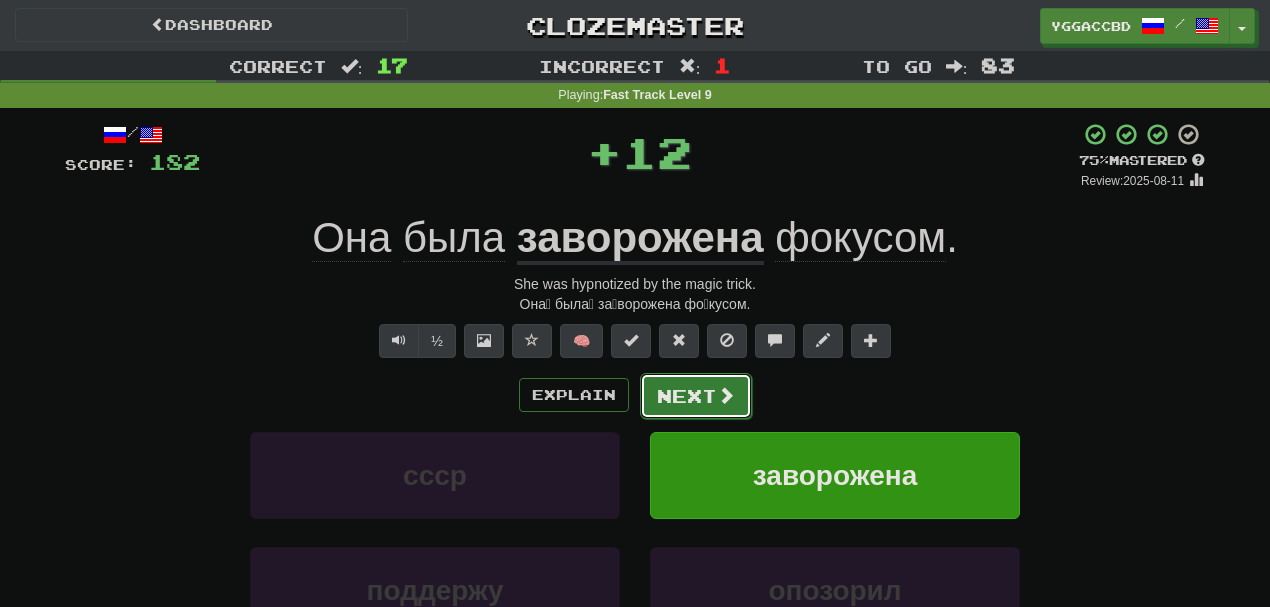 click on "Next" at bounding box center [696, 396] 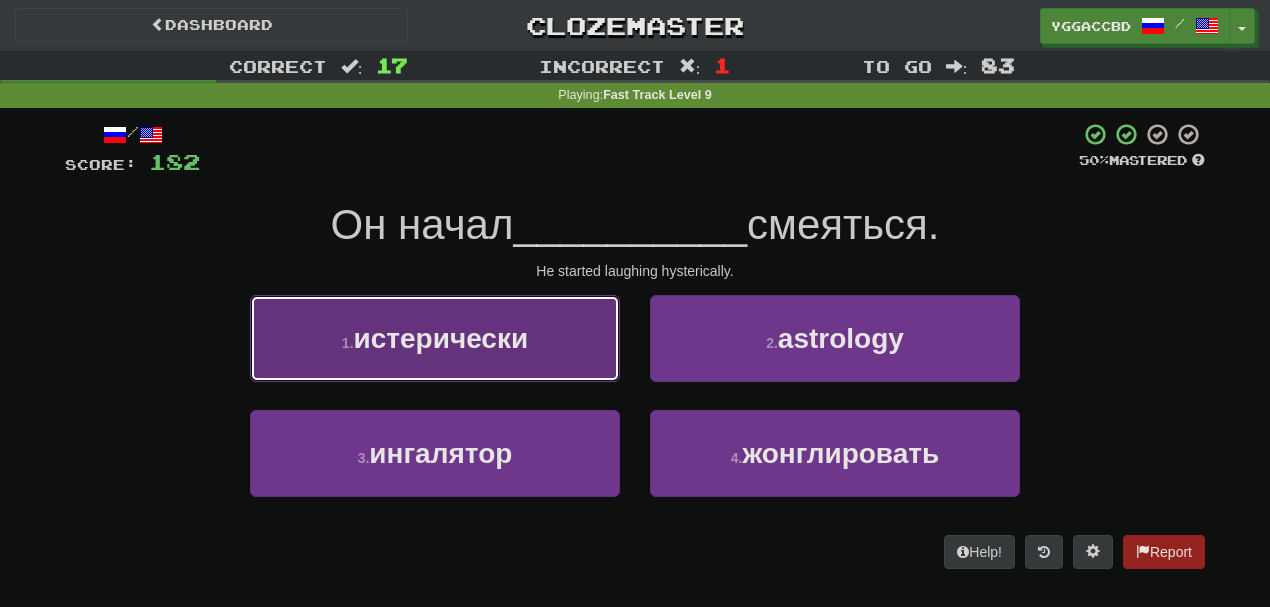 click on "1 .  истерически" at bounding box center [435, 338] 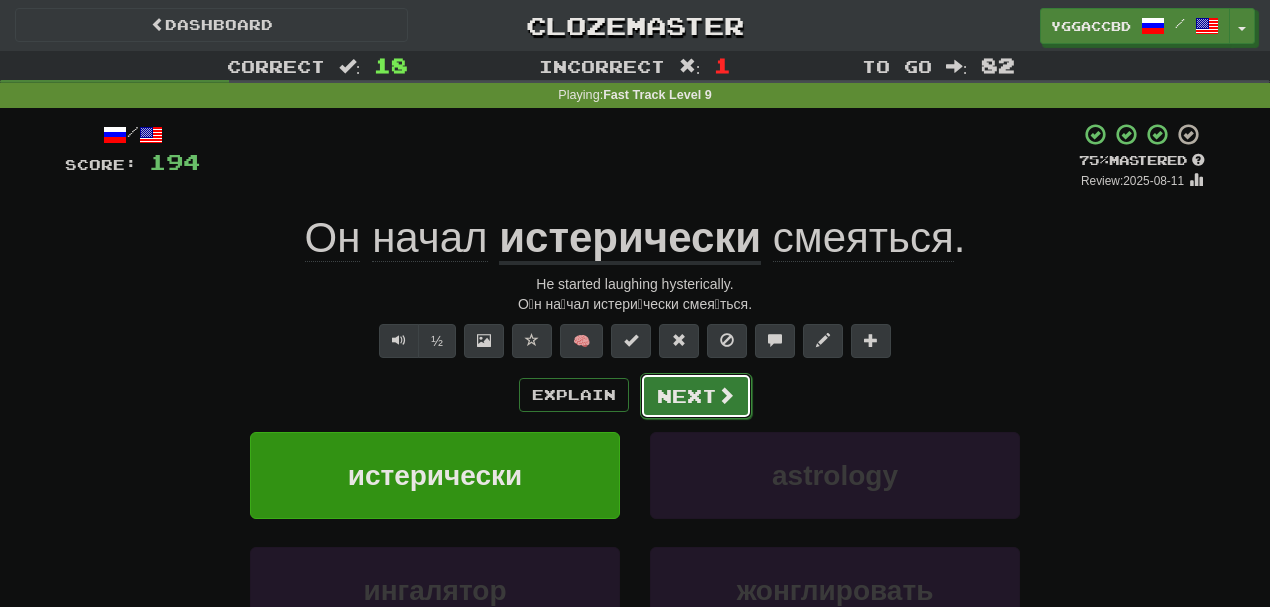 click on "Next" at bounding box center (696, 396) 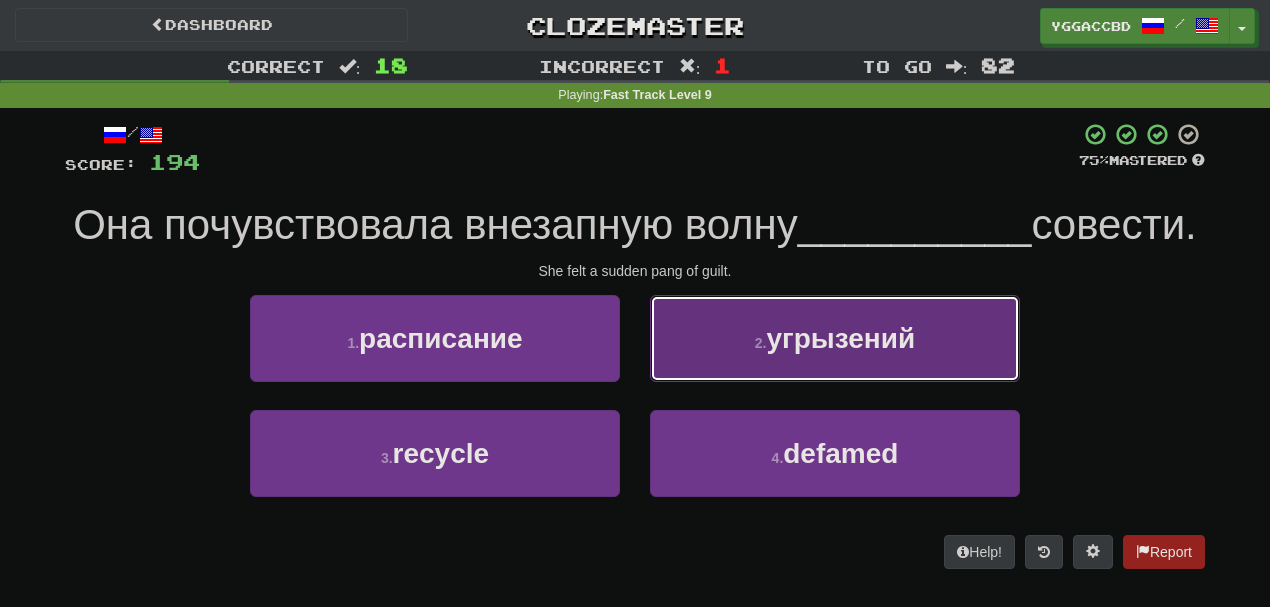 click on "угрызений" at bounding box center [840, 338] 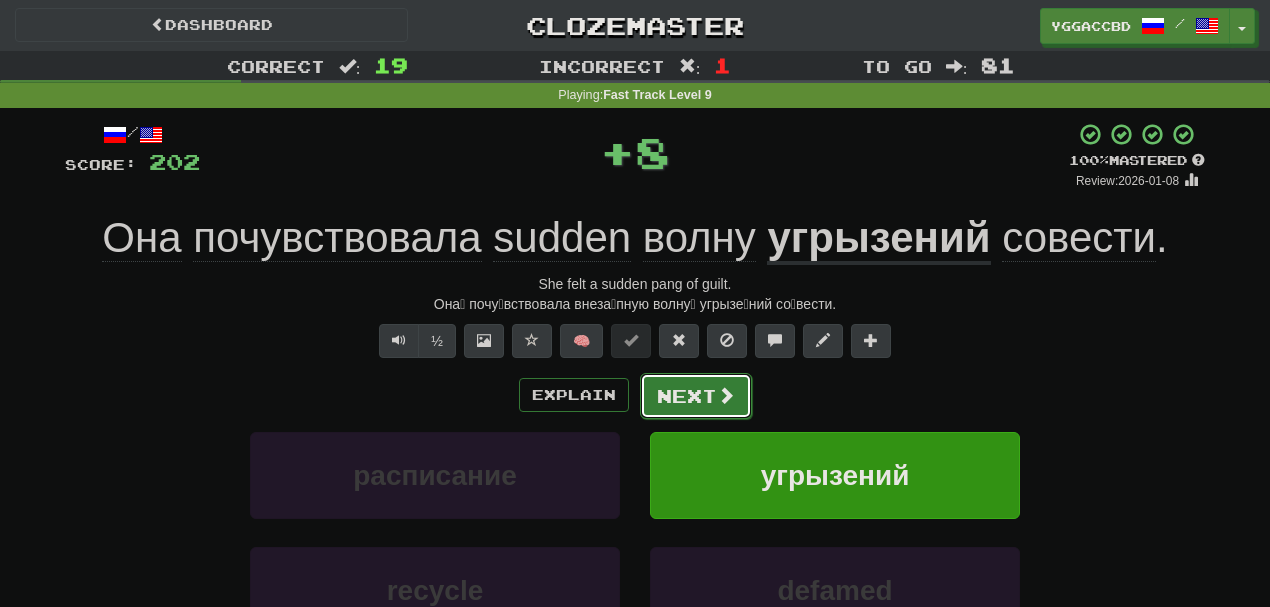 click on "Next" at bounding box center [696, 396] 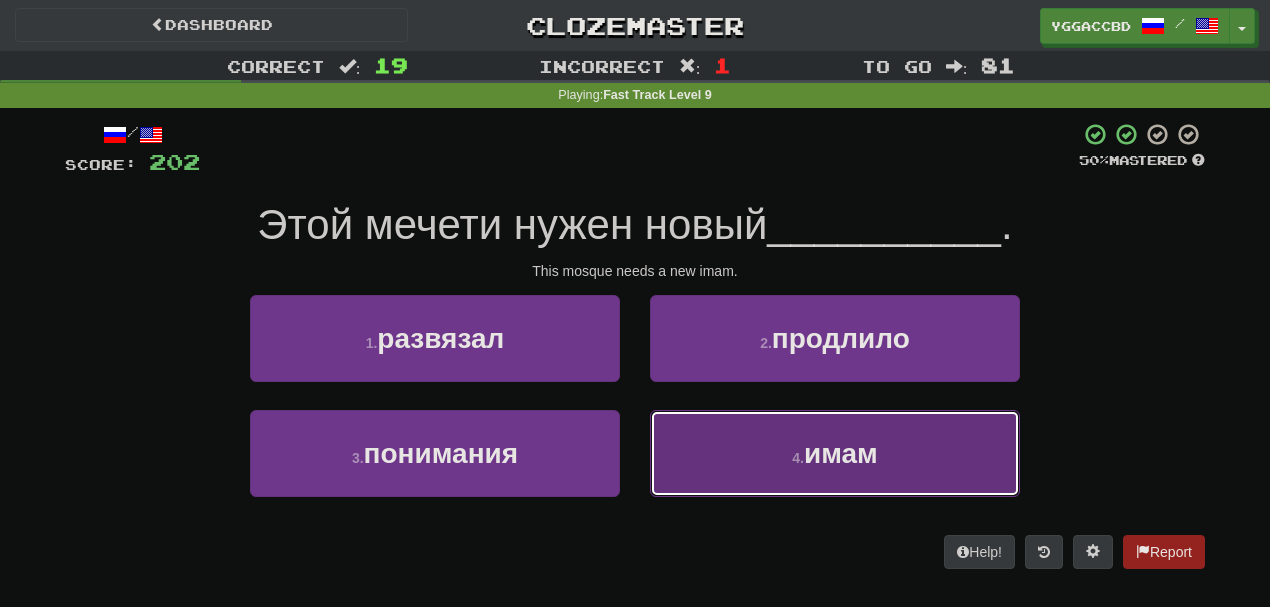 click on "4 . имам" at bounding box center [835, 453] 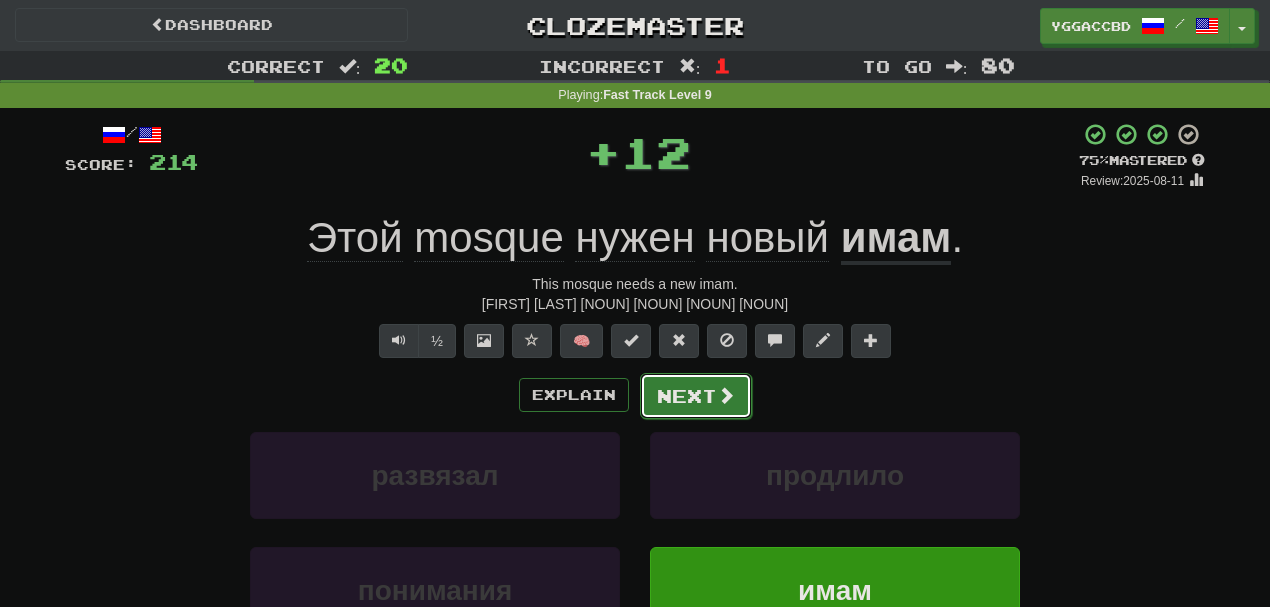 click on "Next" at bounding box center [696, 396] 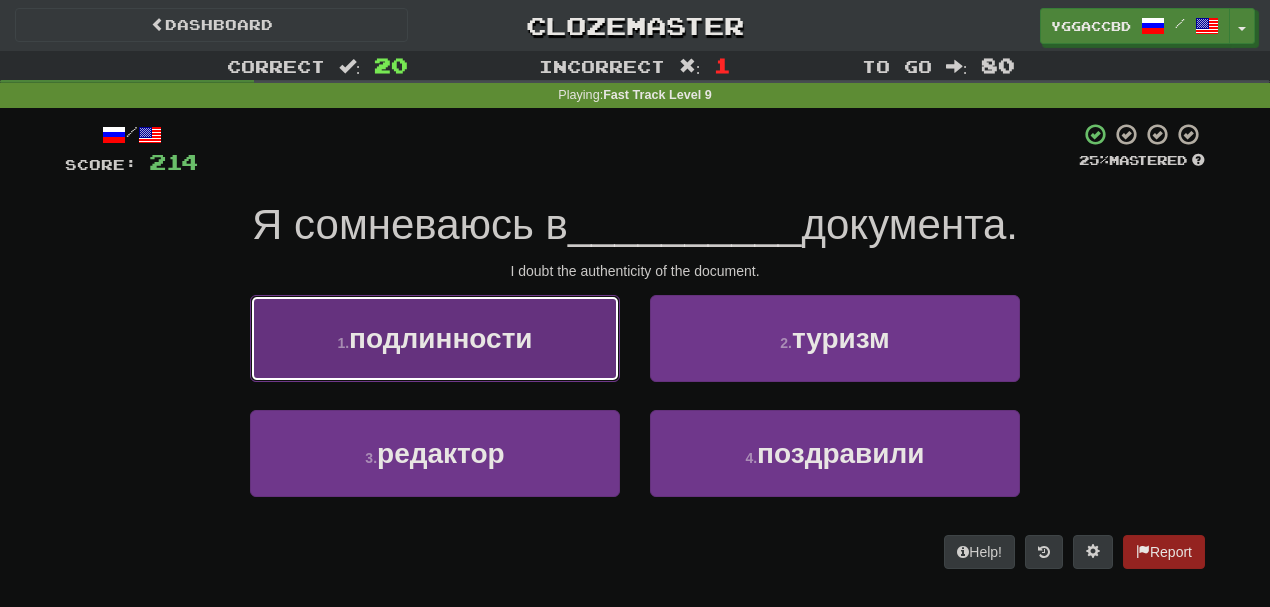 click on "authenticity" at bounding box center [435, 338] 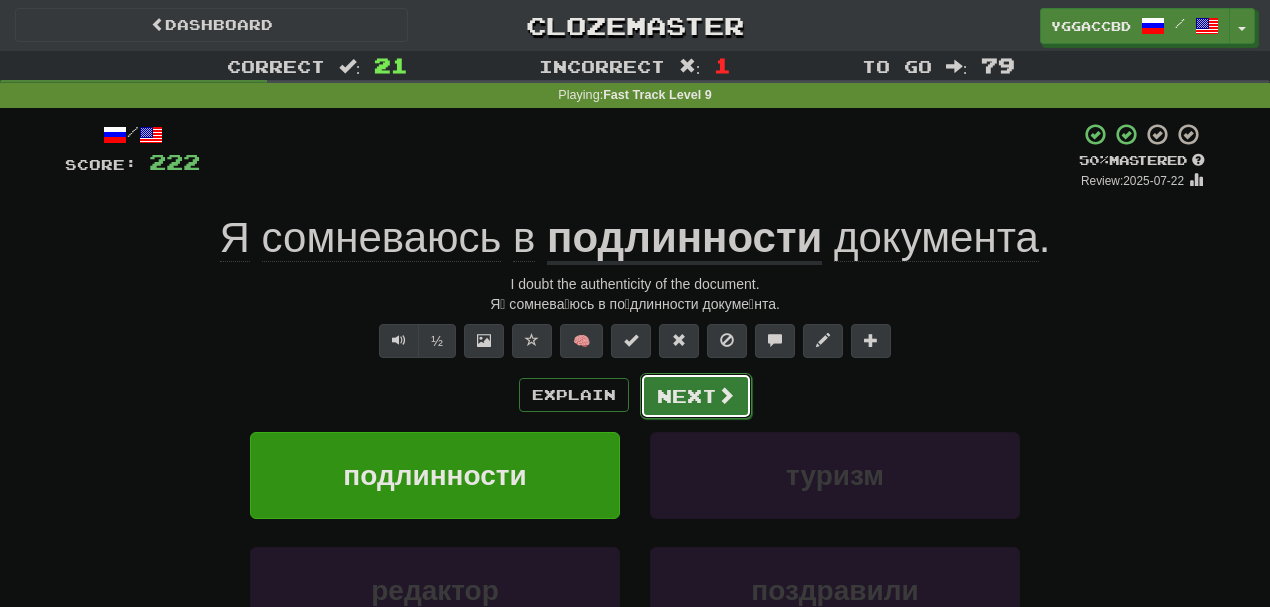 click on "Next" at bounding box center [696, 396] 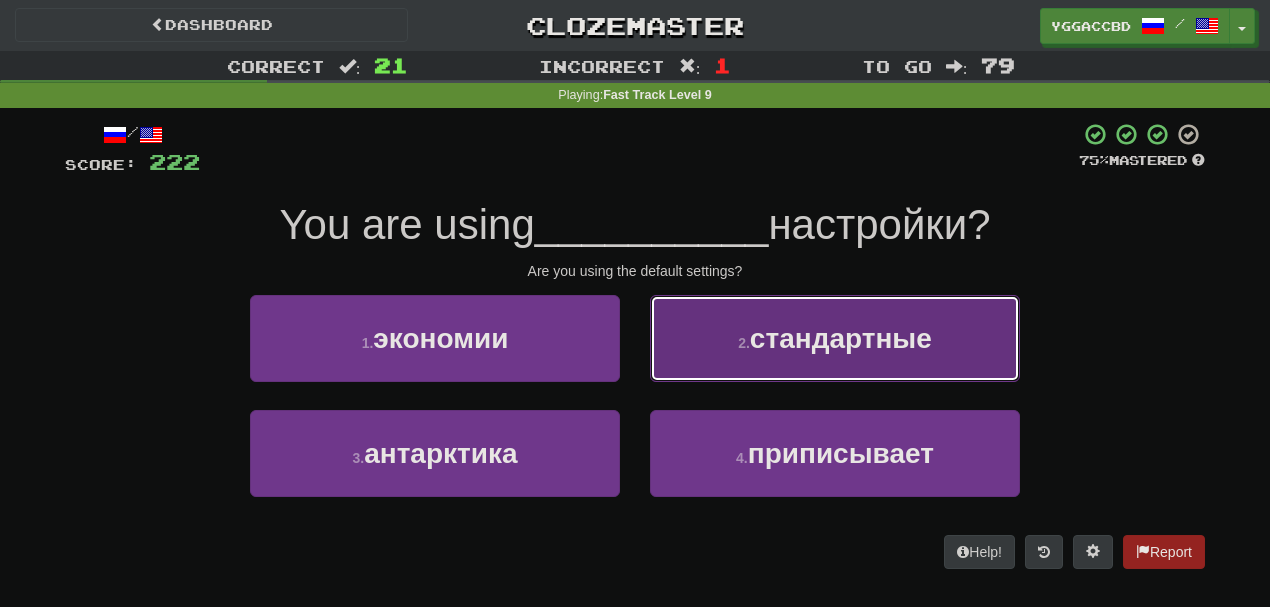 click on "2 ." at bounding box center [744, 343] 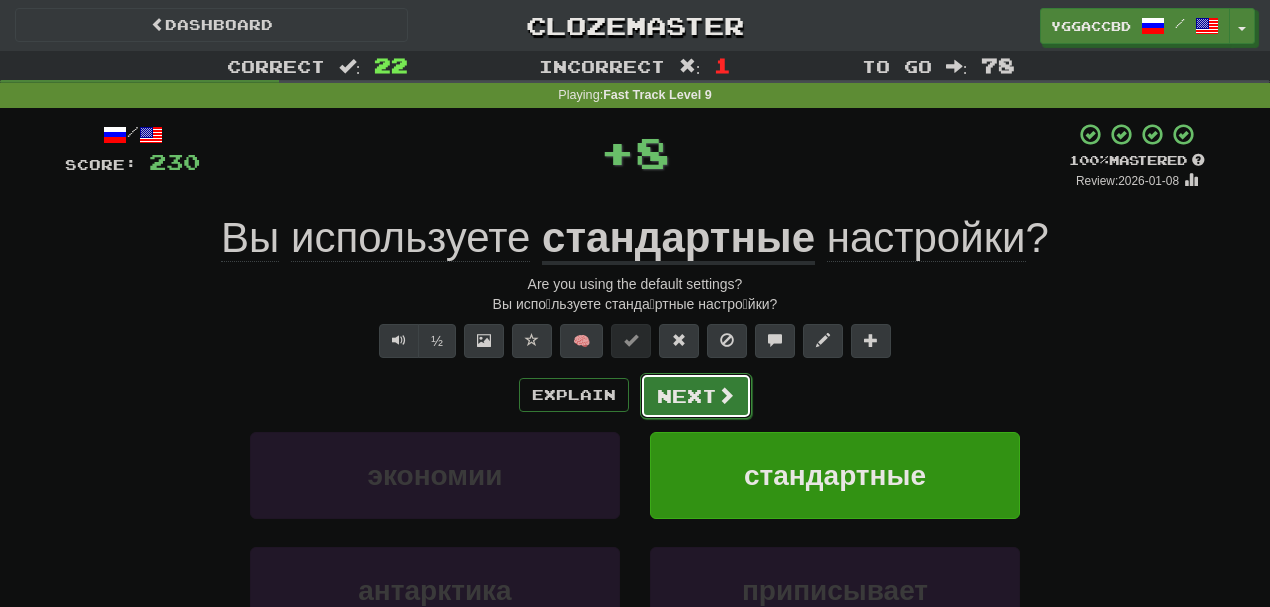 click on "Next" at bounding box center (696, 396) 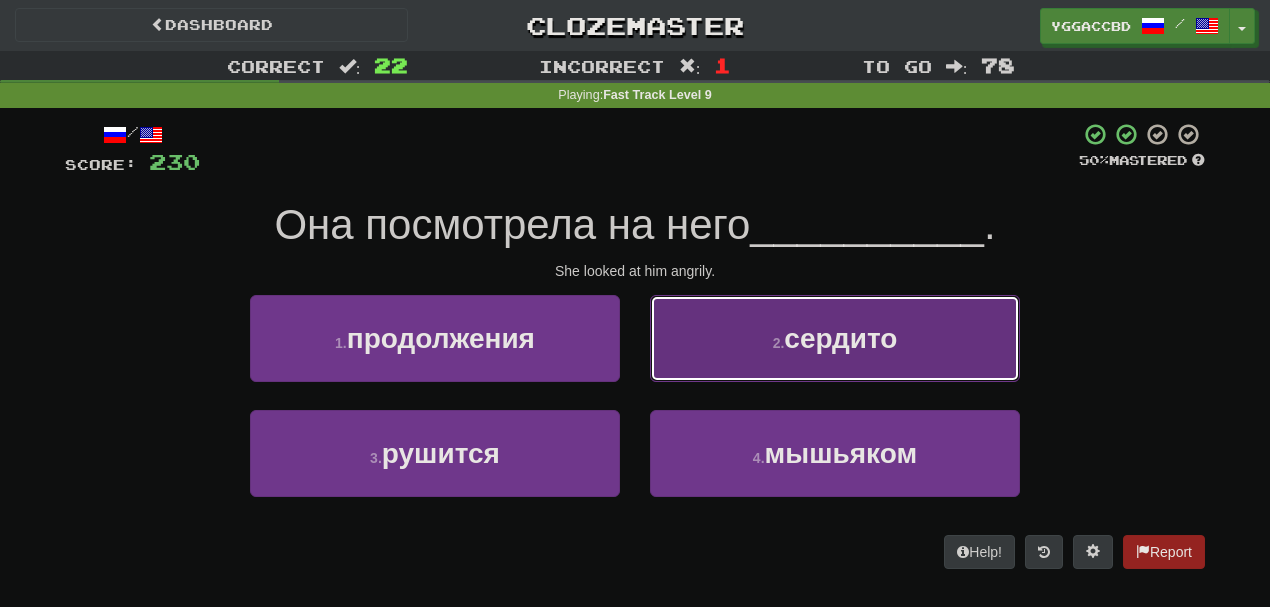 click on "2 .  сердито" at bounding box center (835, 338) 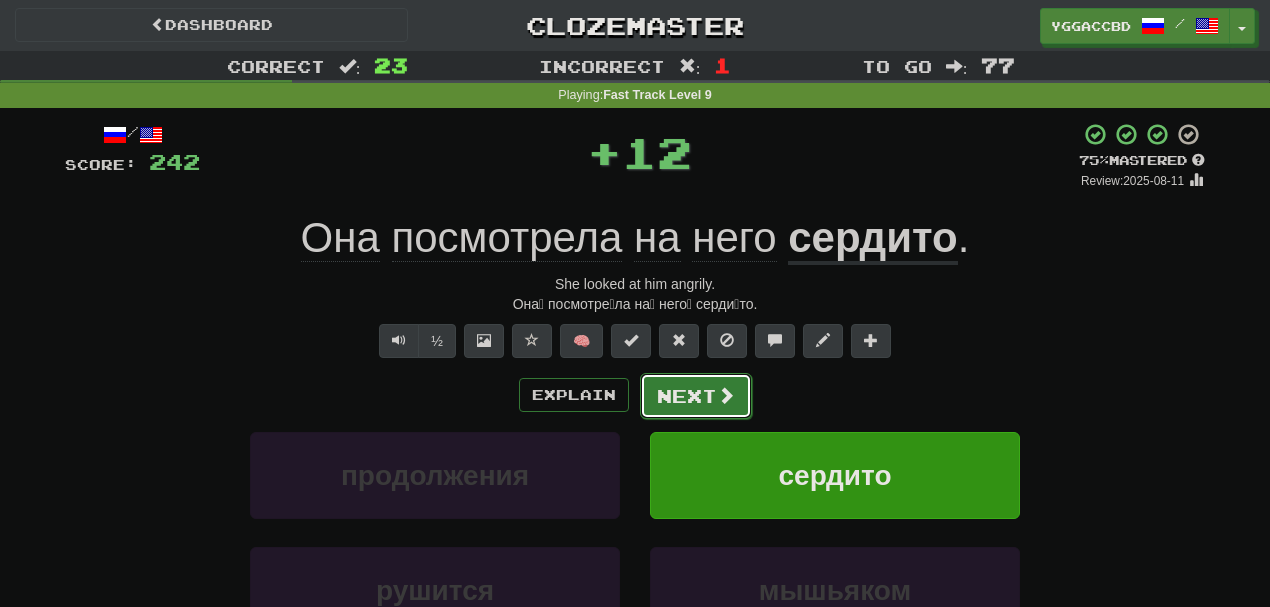 click on "Next" at bounding box center (696, 396) 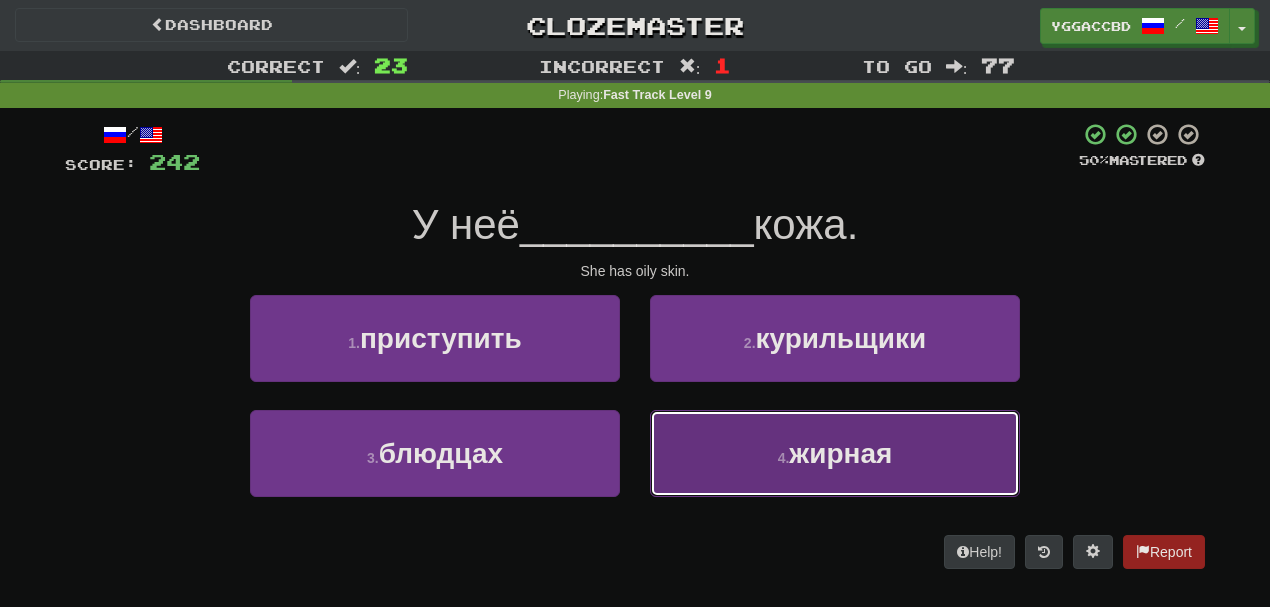 click on "4 .  жирная" at bounding box center [835, 453] 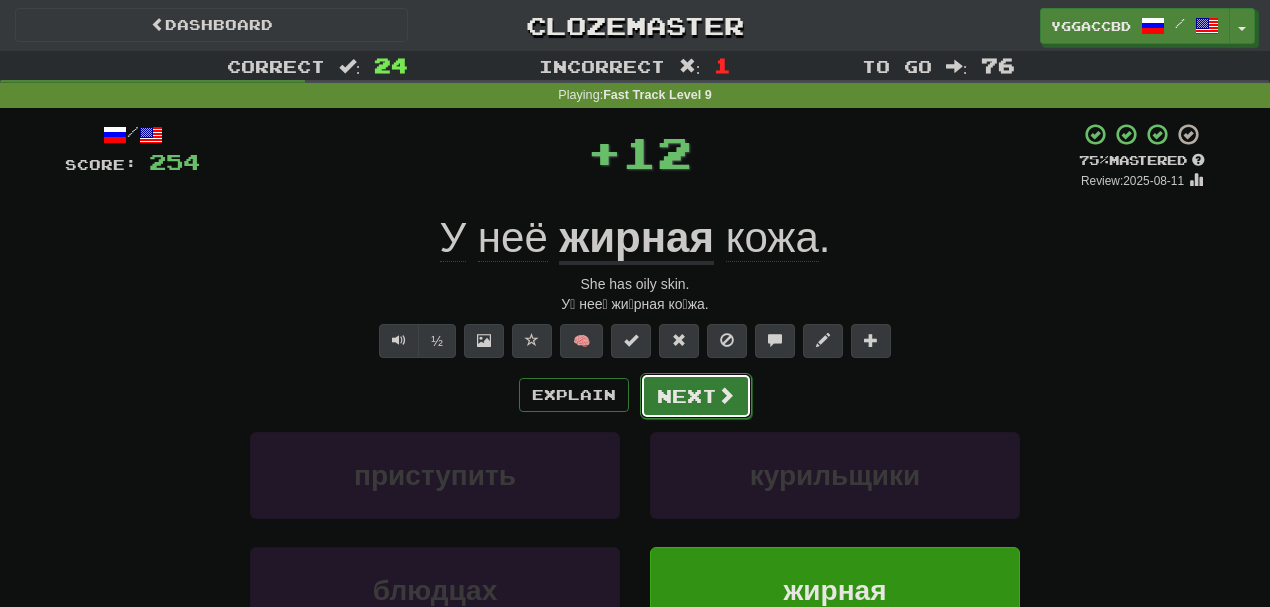click on "Next" at bounding box center [696, 396] 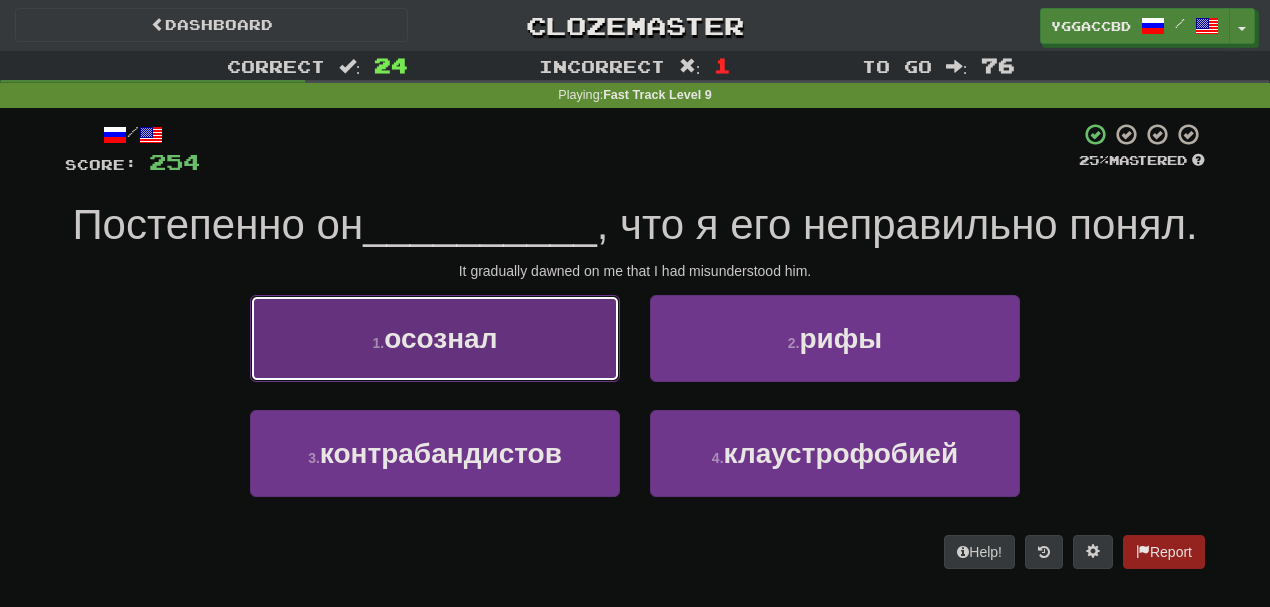 click on "1 .  осознал" at bounding box center (435, 338) 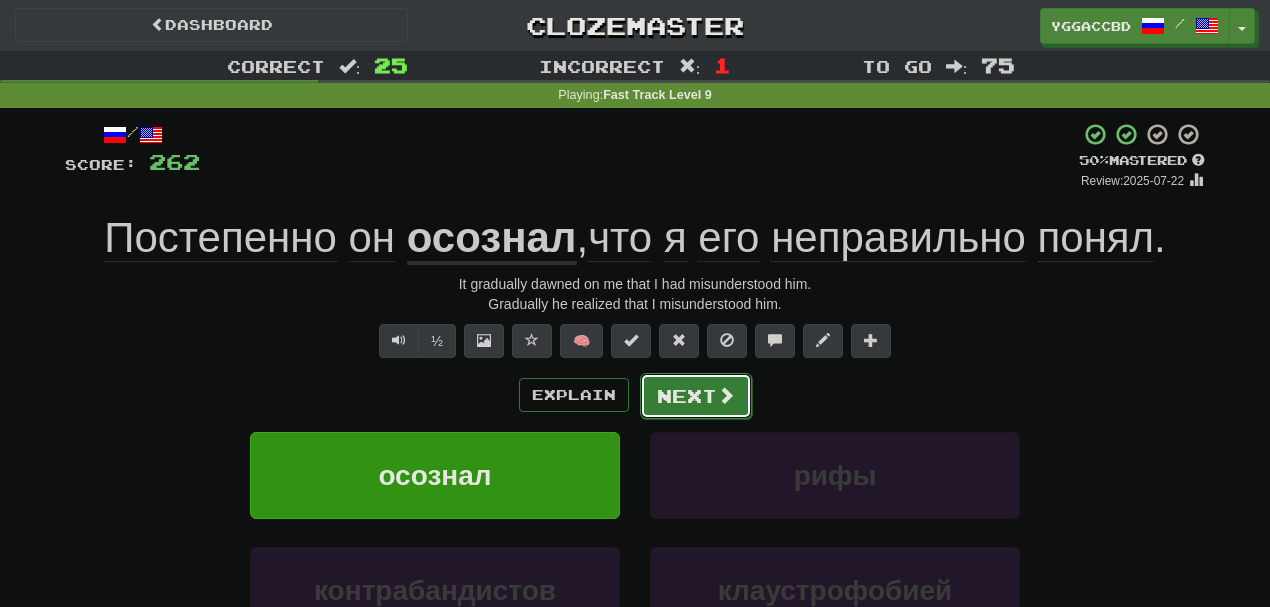 click on "Next" at bounding box center [696, 396] 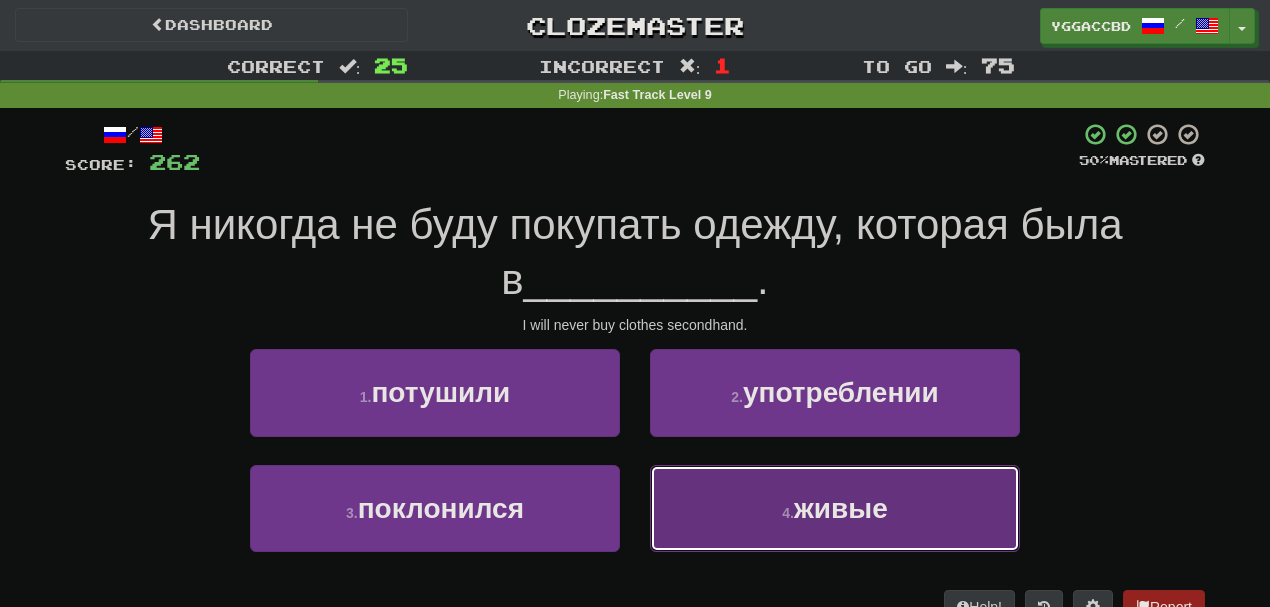 click on "4 .  живые" at bounding box center [835, 508] 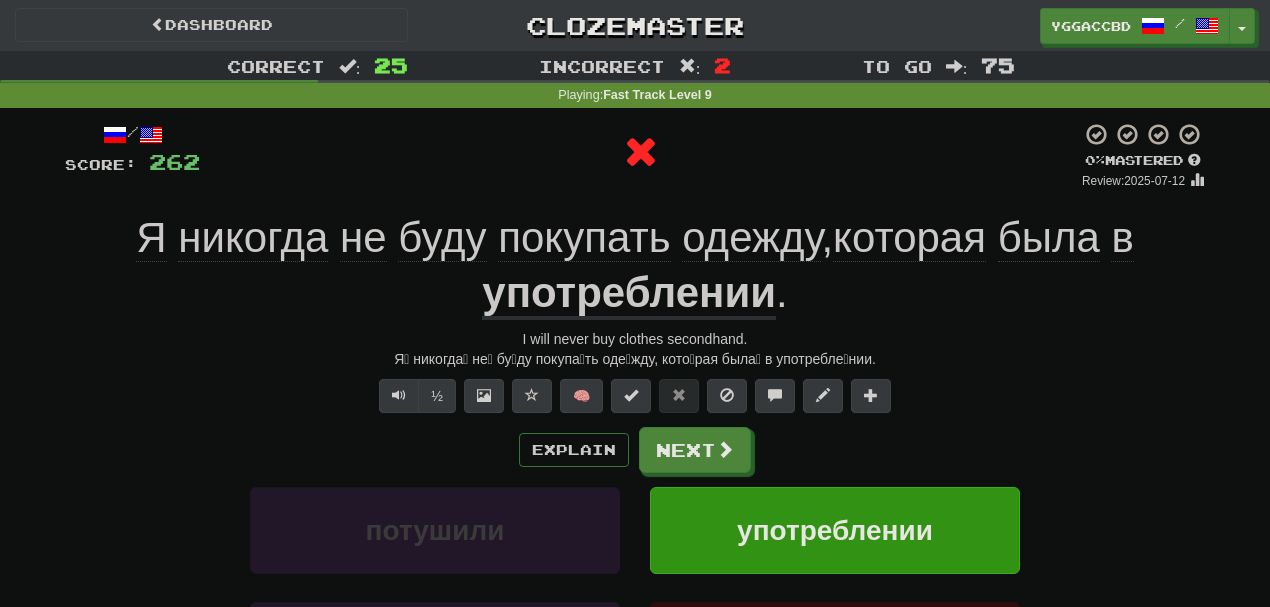 click on "употреблении" at bounding box center [629, 294] 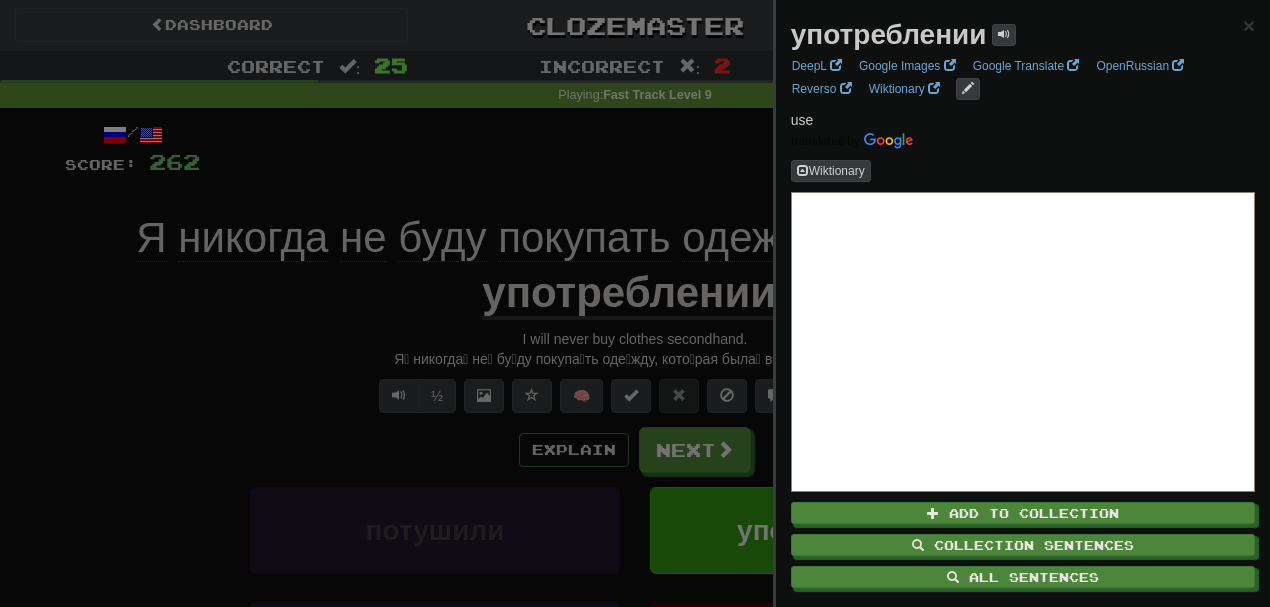 click at bounding box center [635, 303] 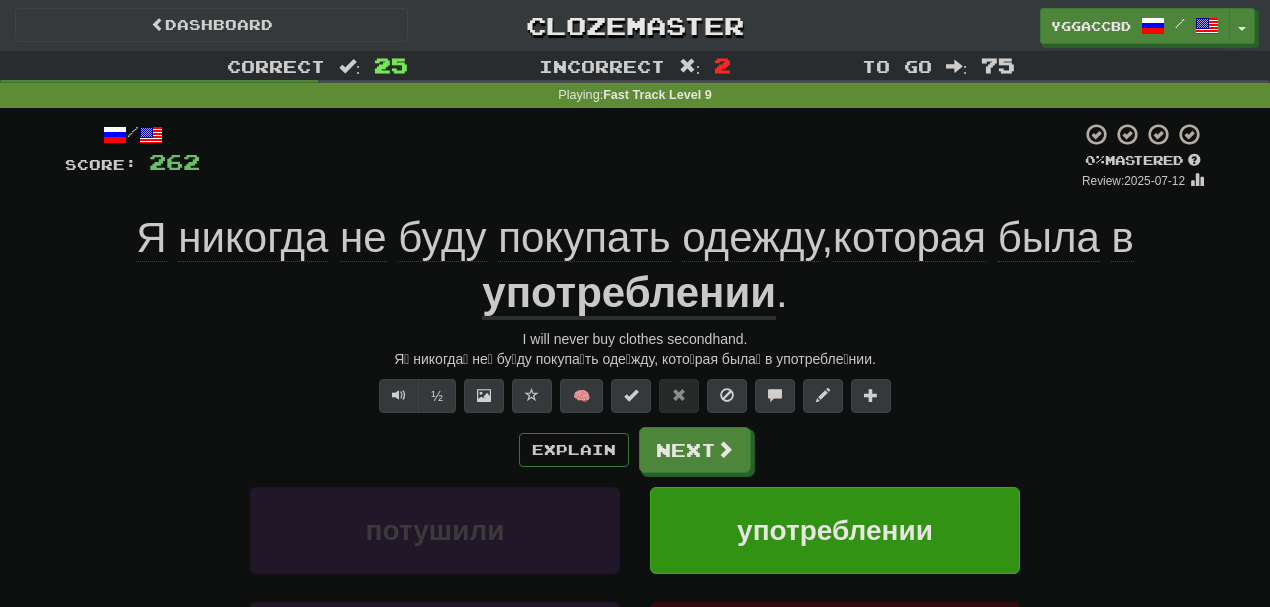 scroll, scrollTop: 531, scrollLeft: 0, axis: vertical 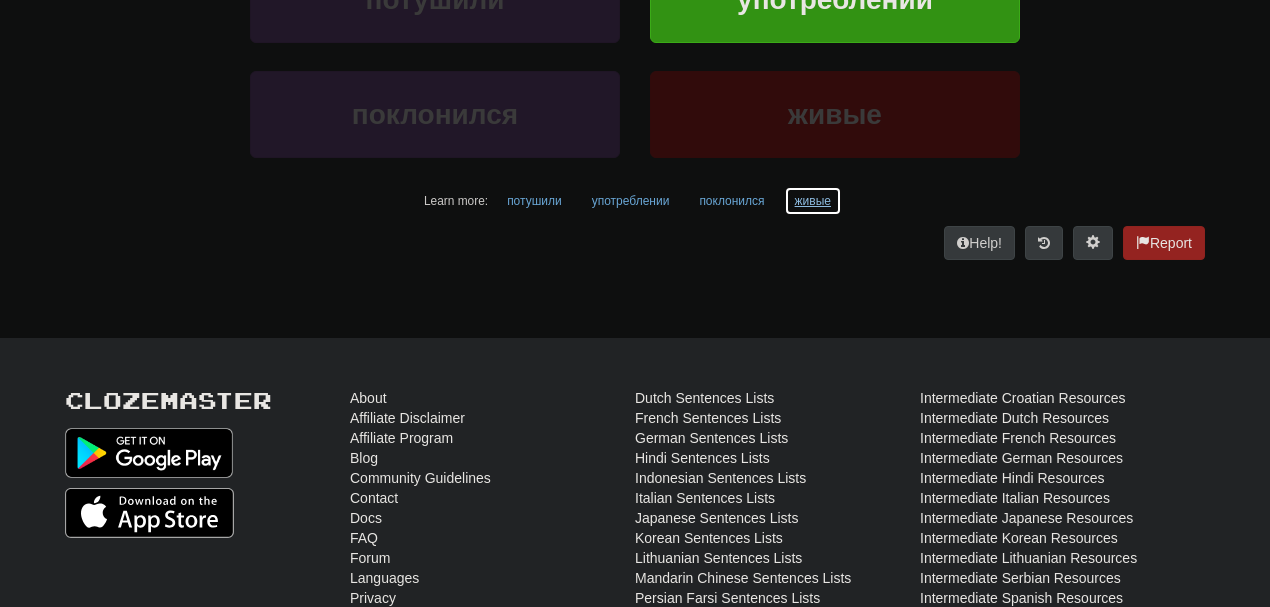 click on "живые" at bounding box center [813, 201] 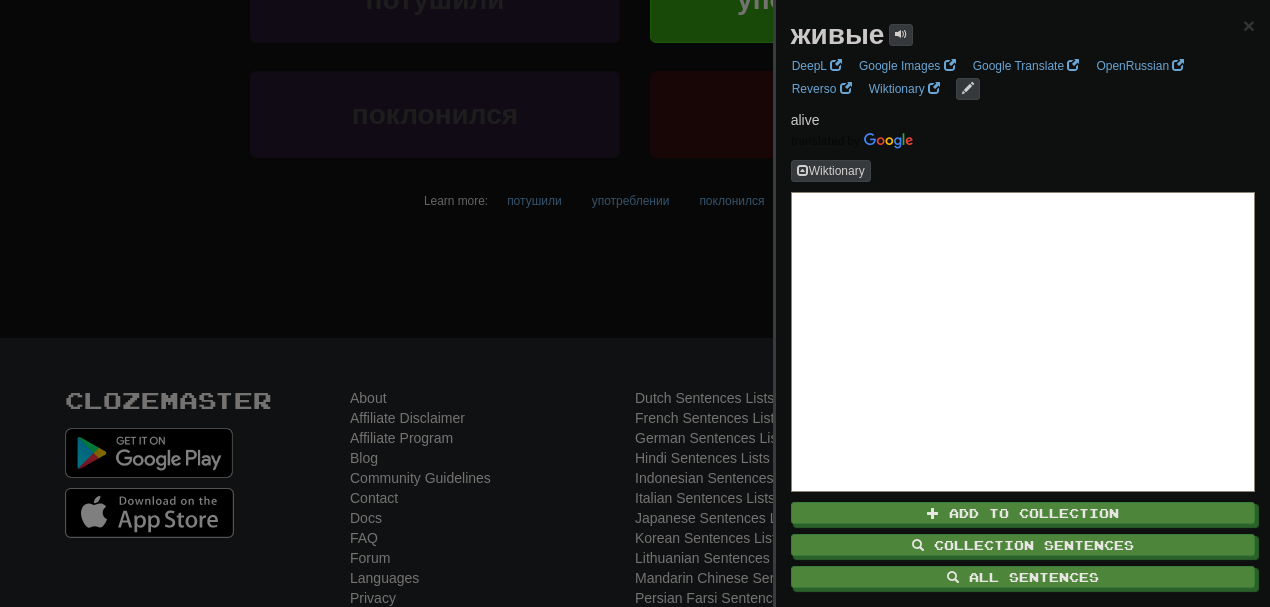 click at bounding box center (635, 303) 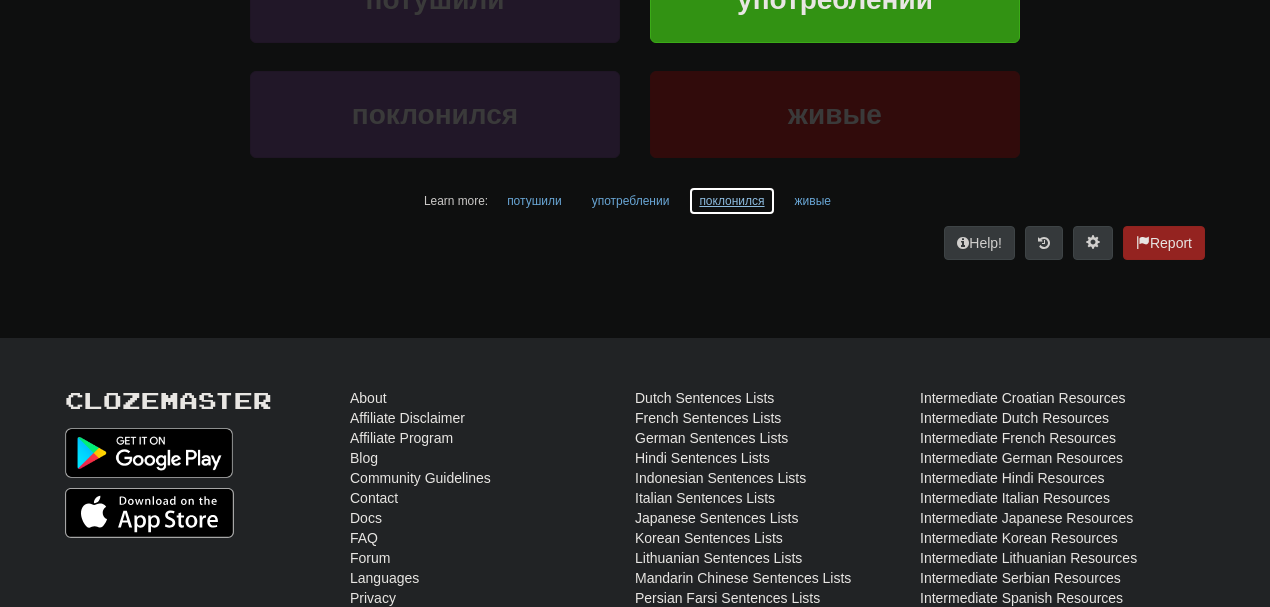 click on "поклонился" at bounding box center (731, 201) 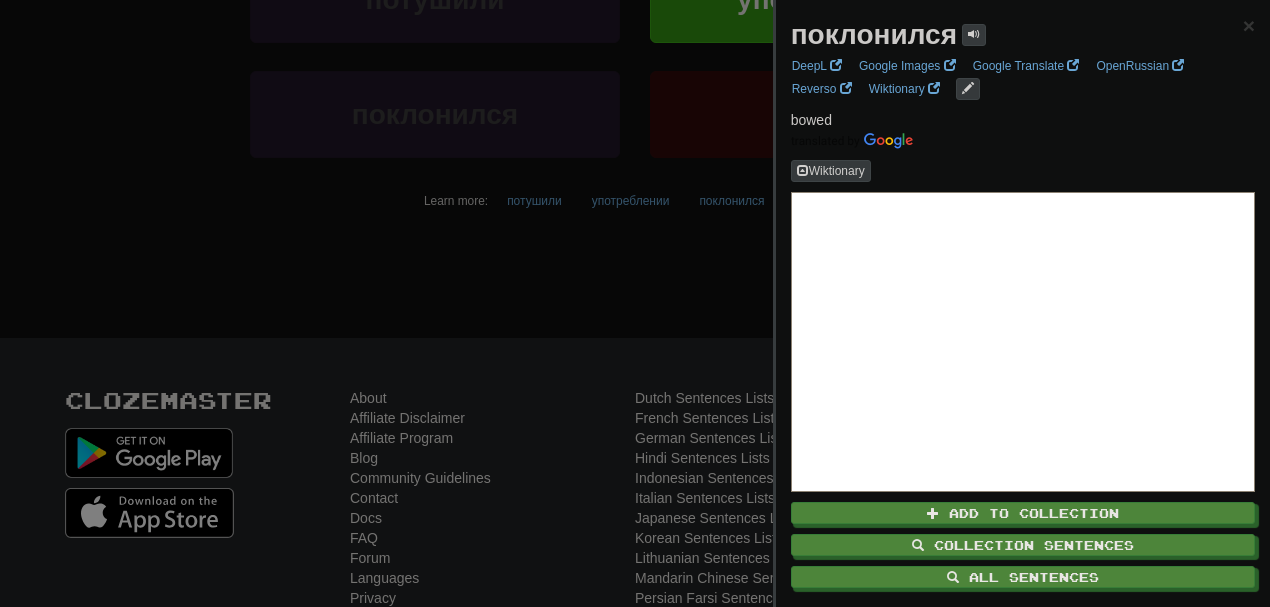 click at bounding box center (635, 303) 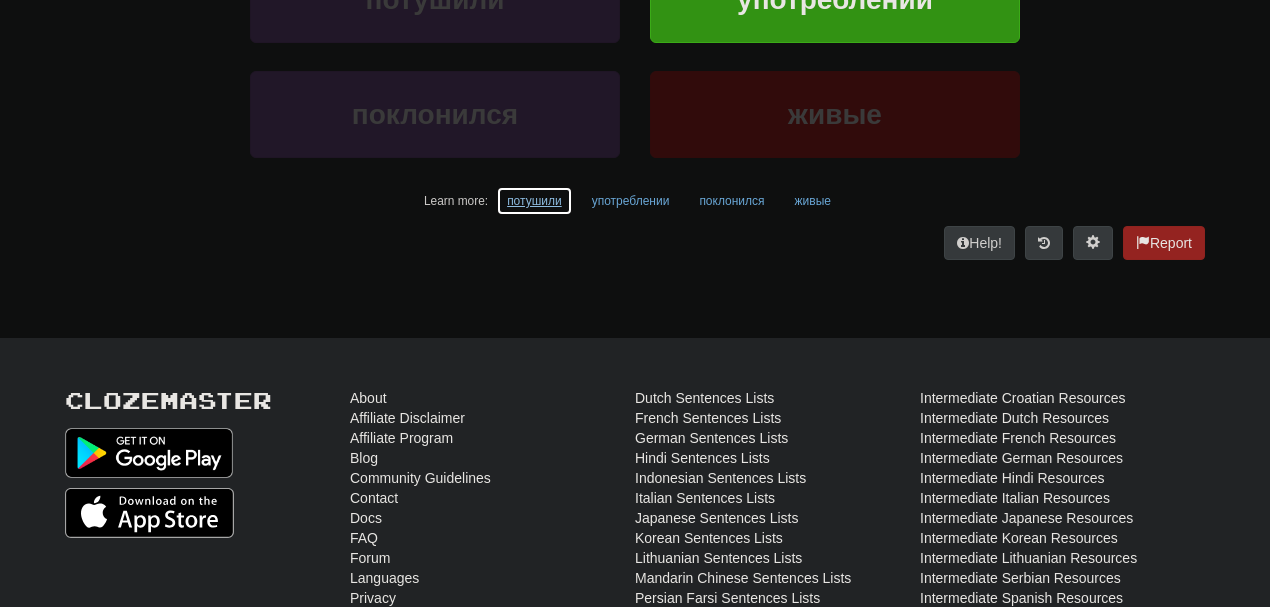 click on "потушили" at bounding box center [534, 201] 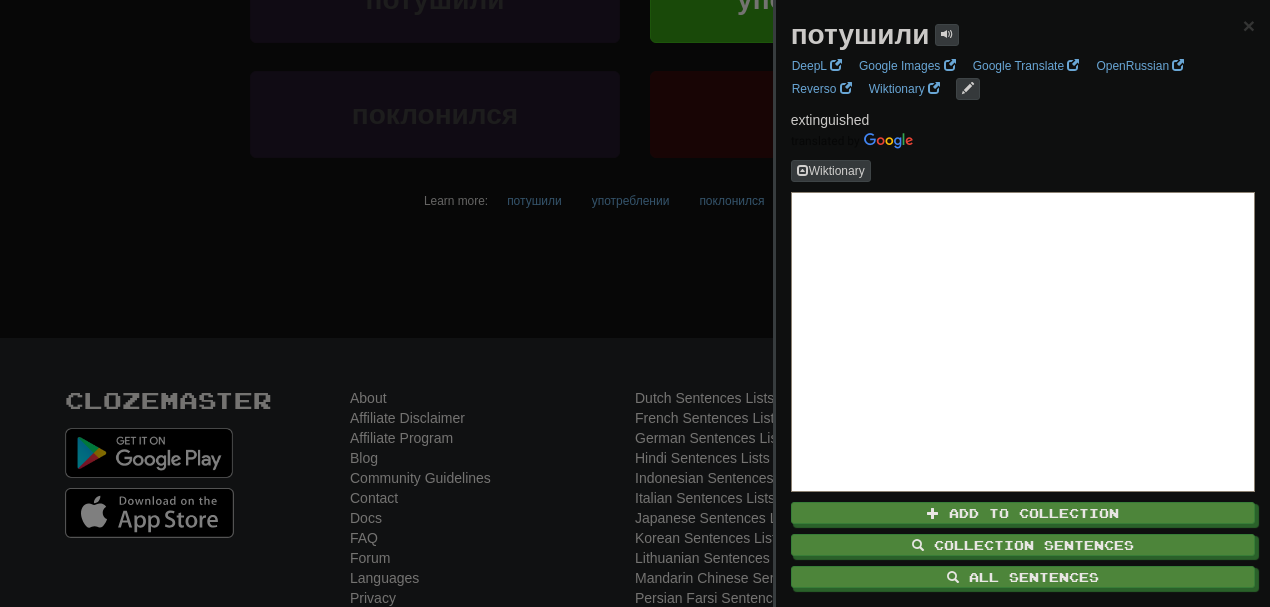 click at bounding box center (635, 303) 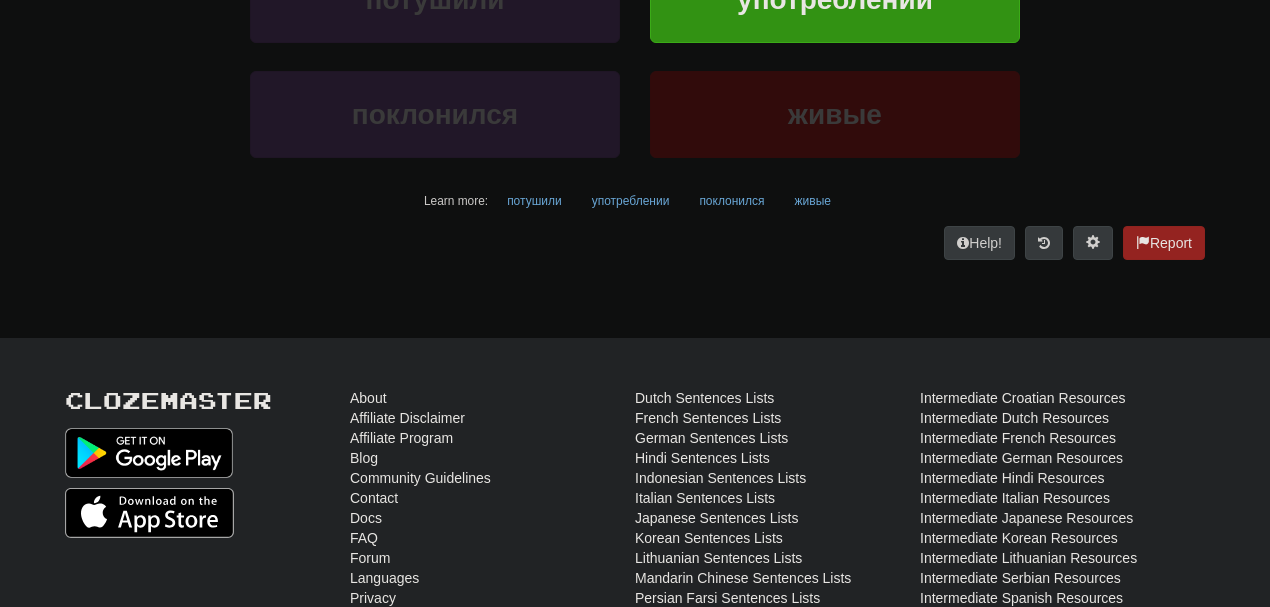 scroll, scrollTop: 0, scrollLeft: 0, axis: both 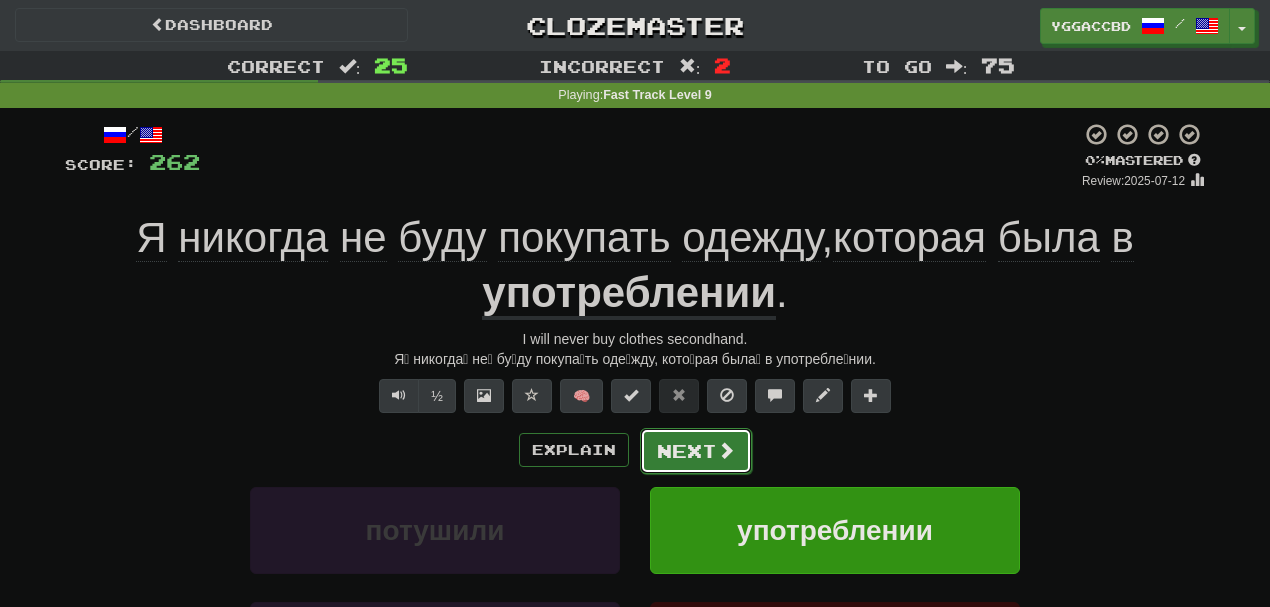 click on "Next" at bounding box center [696, 451] 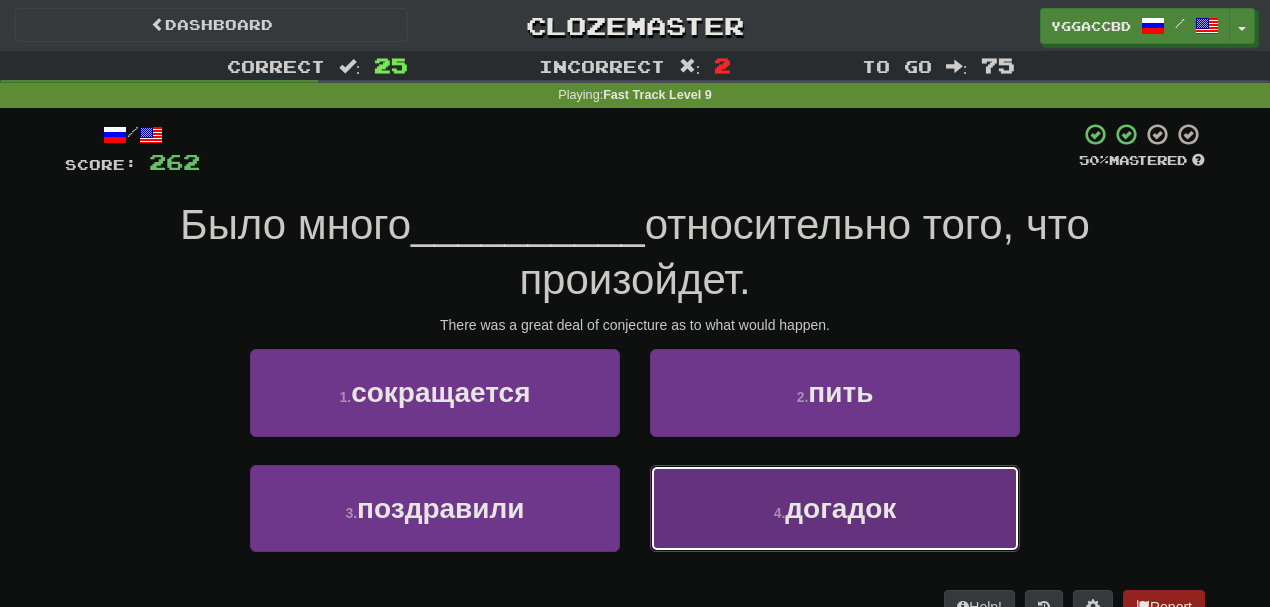 click on "догадок" at bounding box center (840, 508) 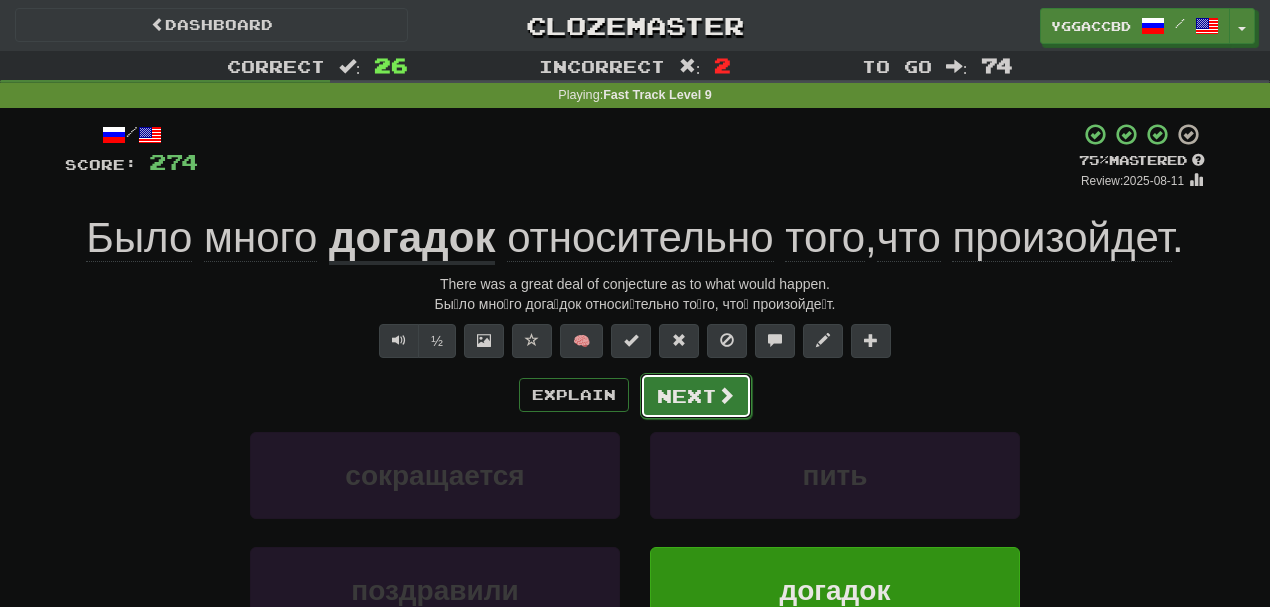 click on "Next" at bounding box center [696, 396] 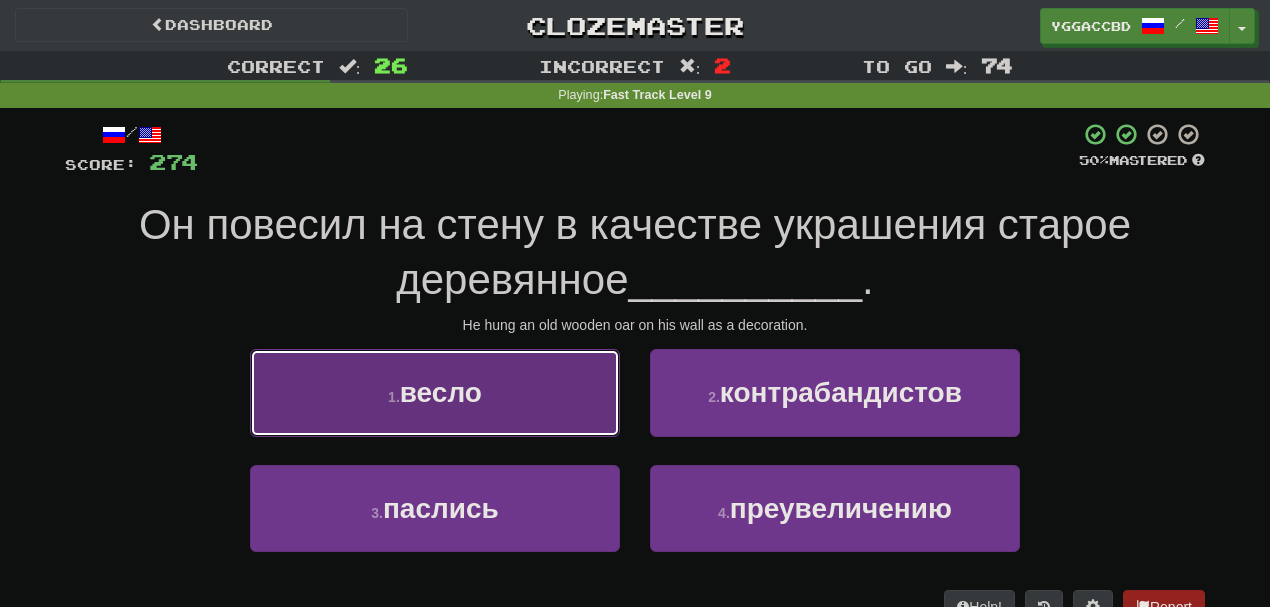 click on "oar" at bounding box center (435, 392) 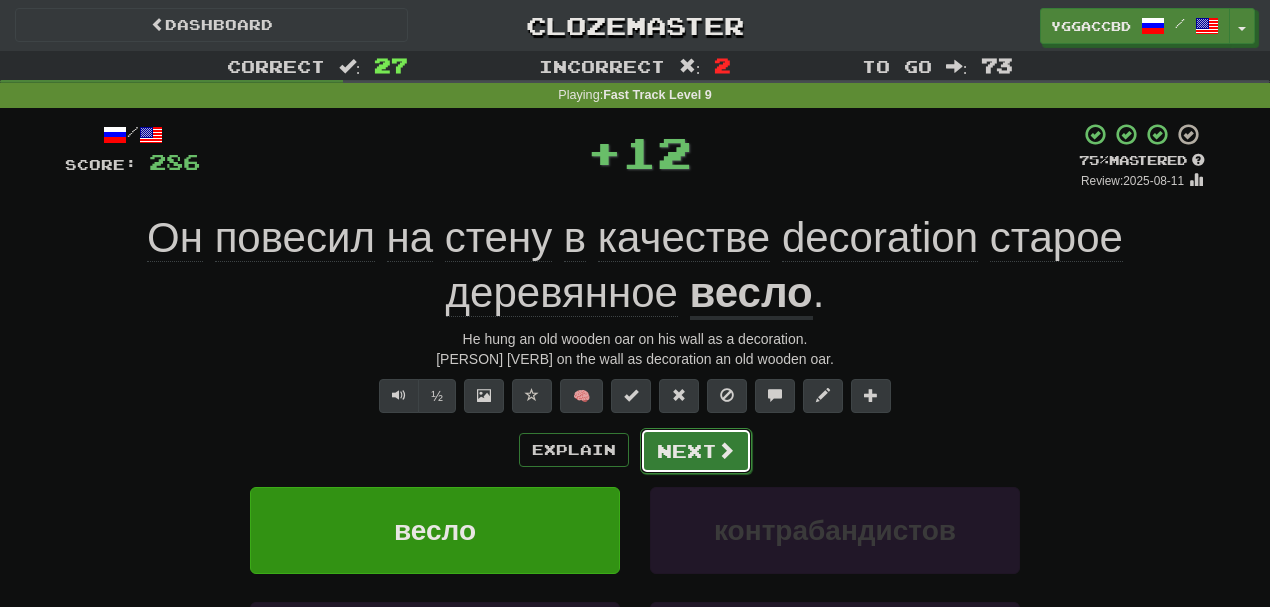 click on "Next" at bounding box center [696, 451] 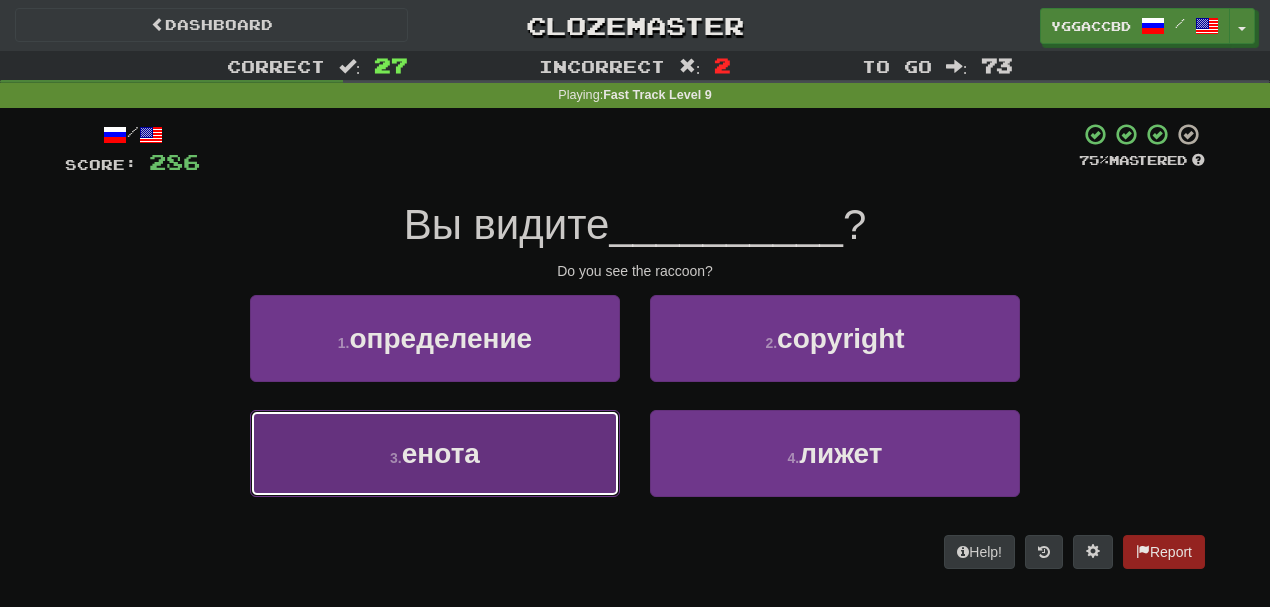 click on "3 . енота" at bounding box center [435, 453] 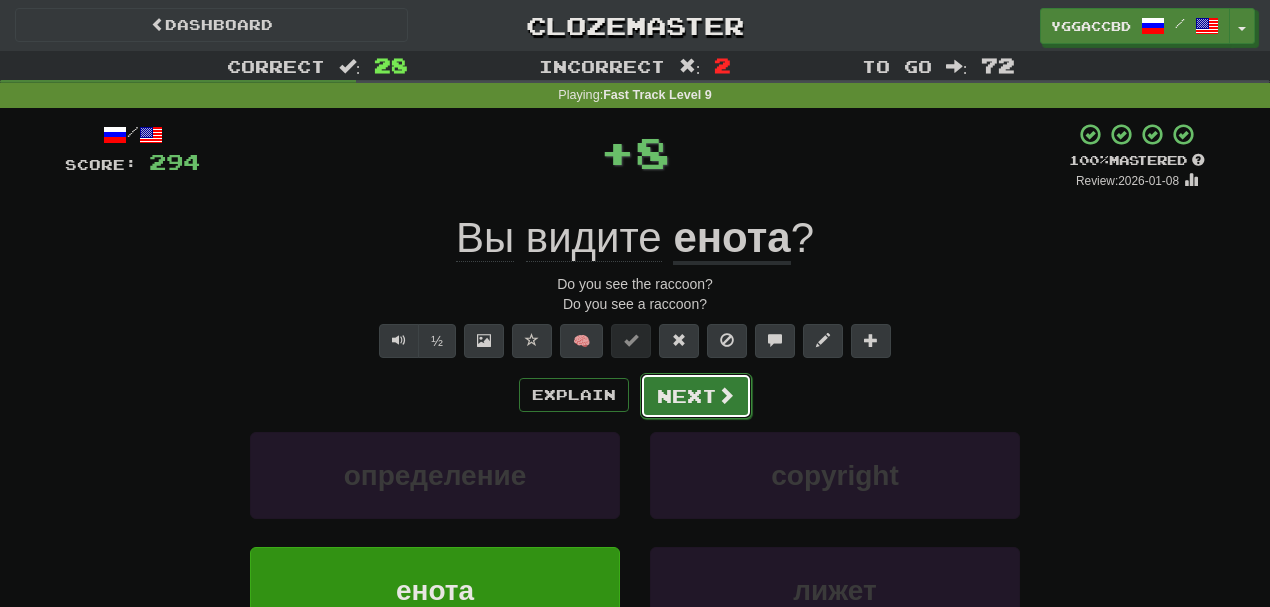click on "Next" at bounding box center [696, 396] 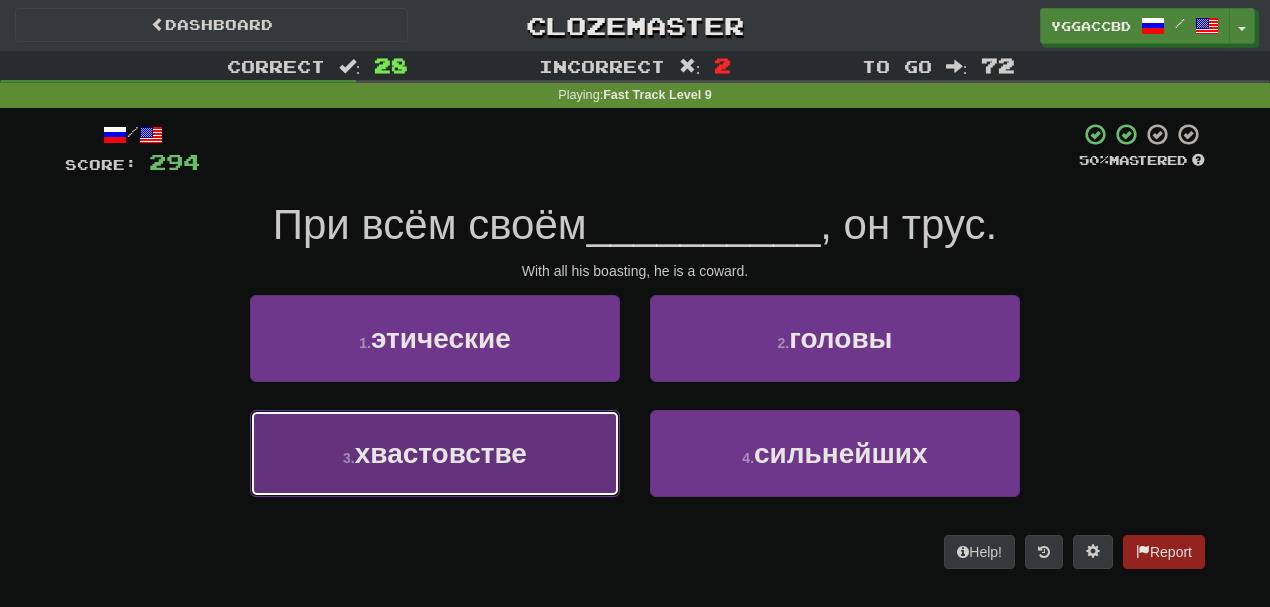 click on "3 .  хвастовстве" at bounding box center [435, 453] 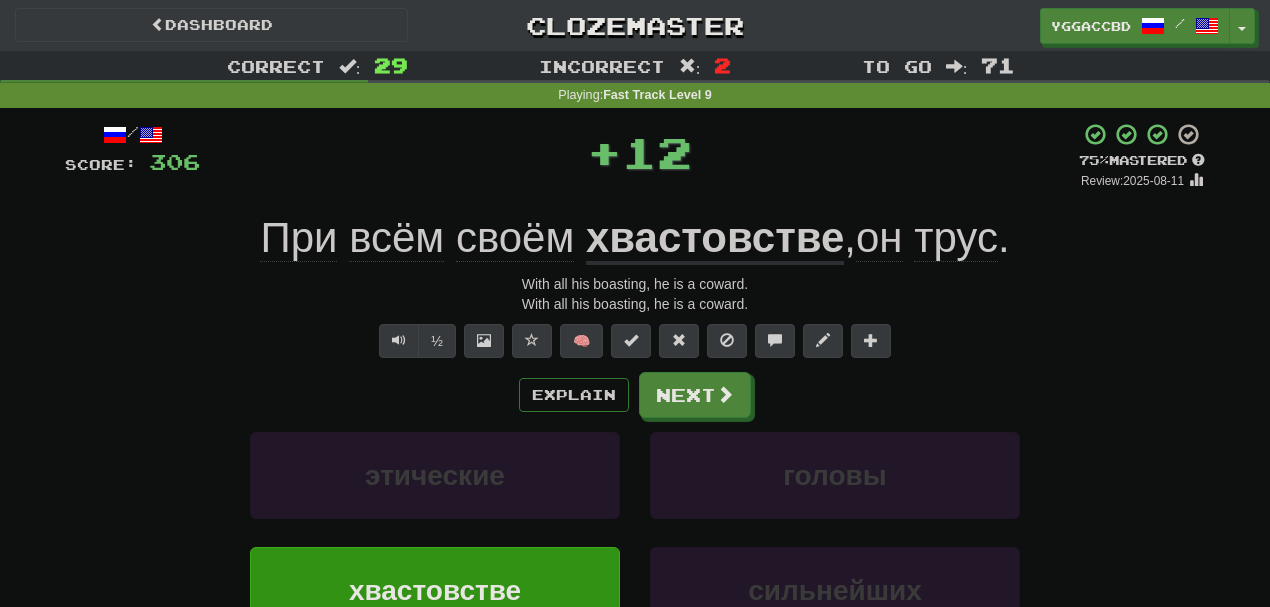 click on "Explain Next" at bounding box center [635, 395] 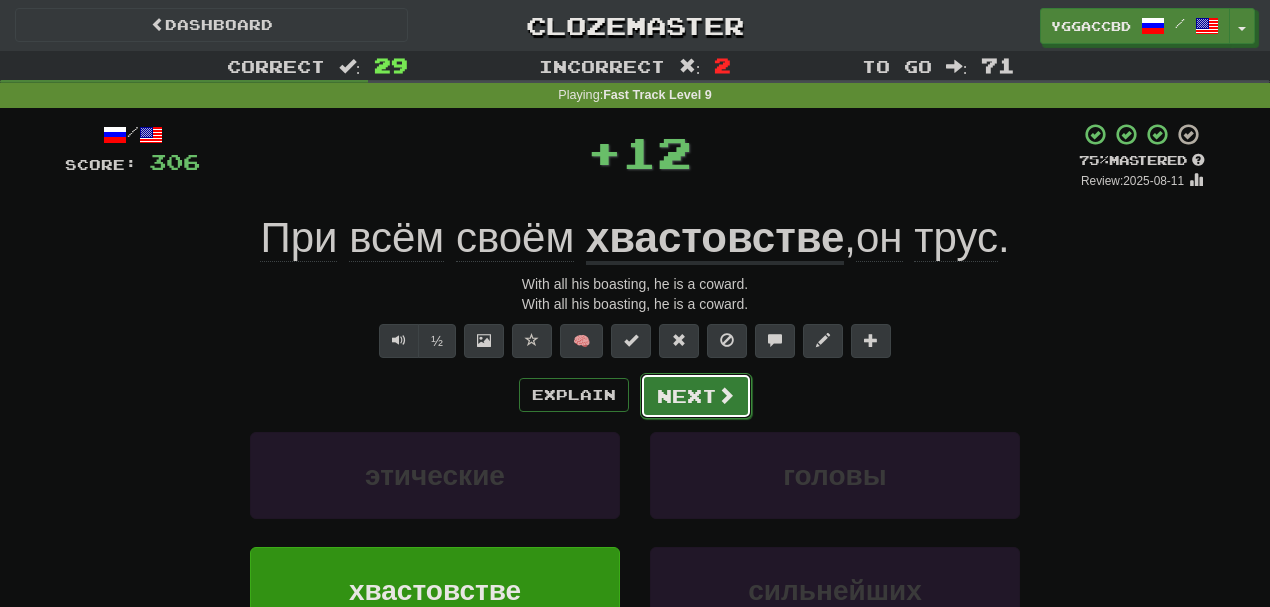 click on "Next" at bounding box center [696, 396] 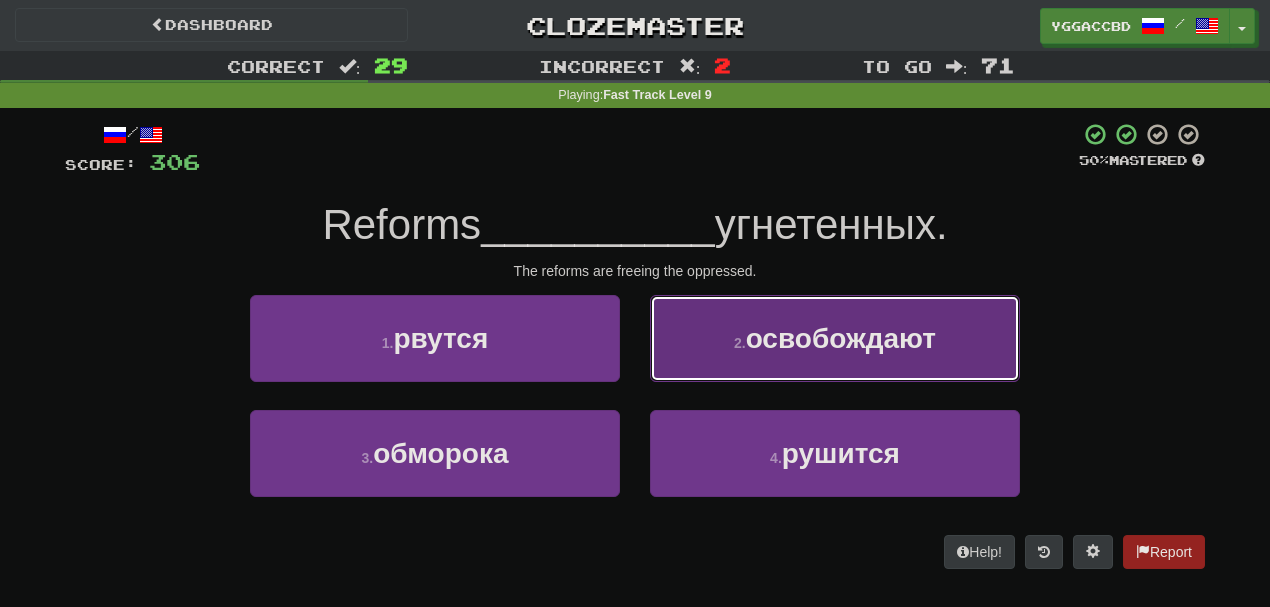 click on "release" at bounding box center (835, 338) 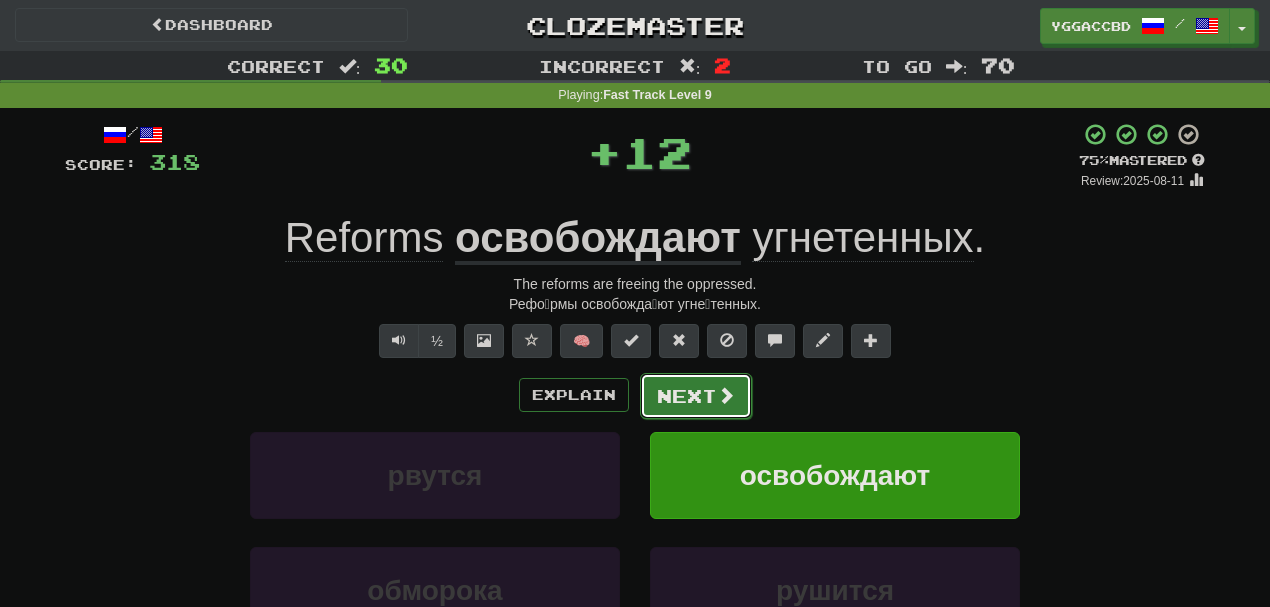 click on "Next" at bounding box center (696, 396) 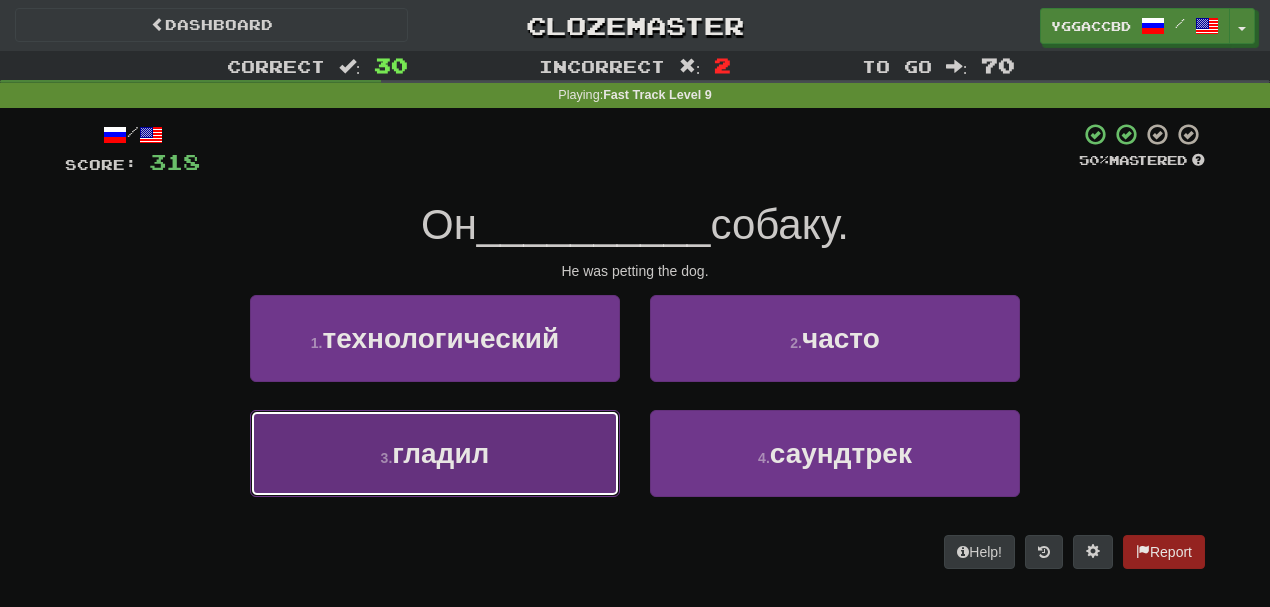 click on "3 .  гладил" at bounding box center (435, 453) 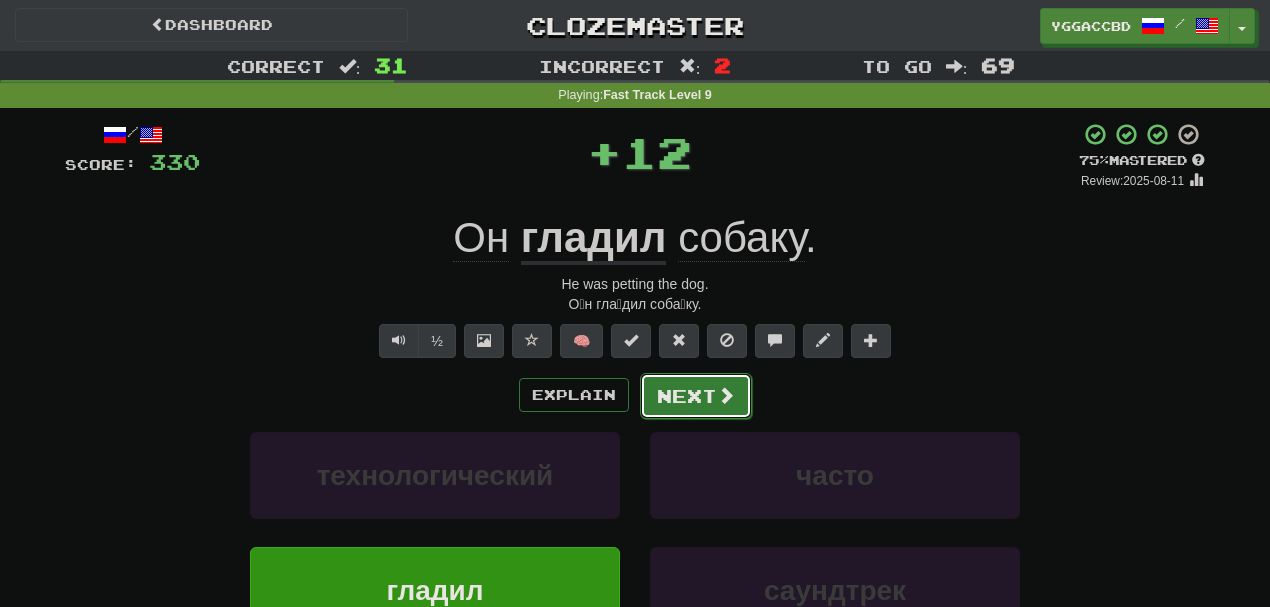 click on "Next" at bounding box center [696, 396] 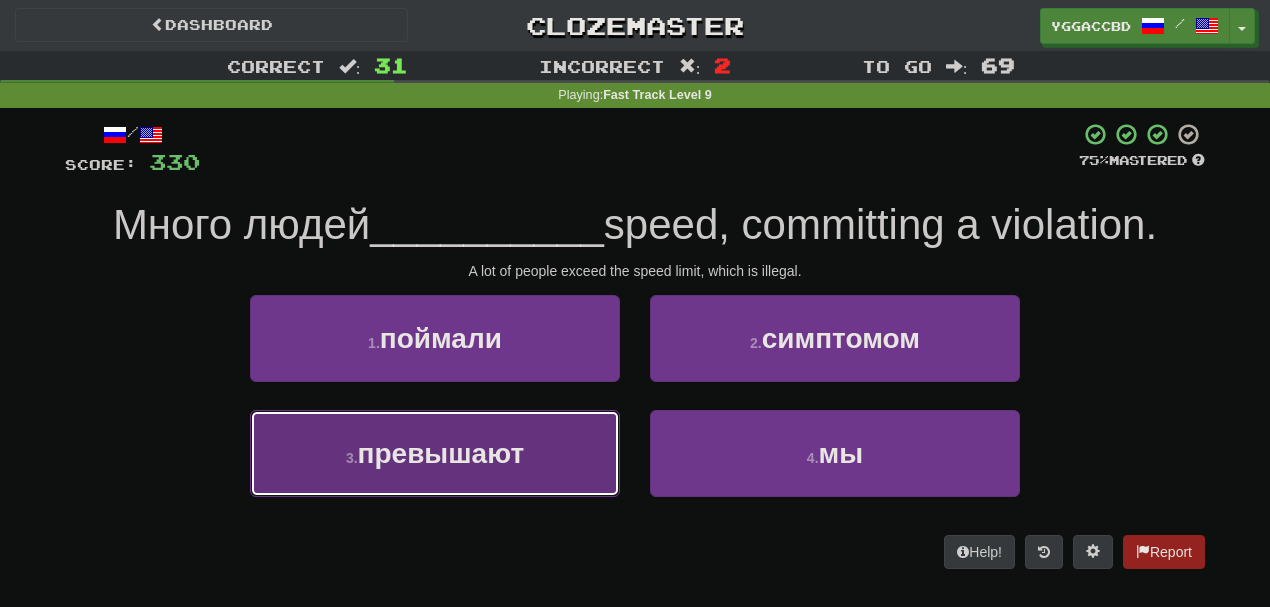 click on "3 .  превышают" at bounding box center (435, 453) 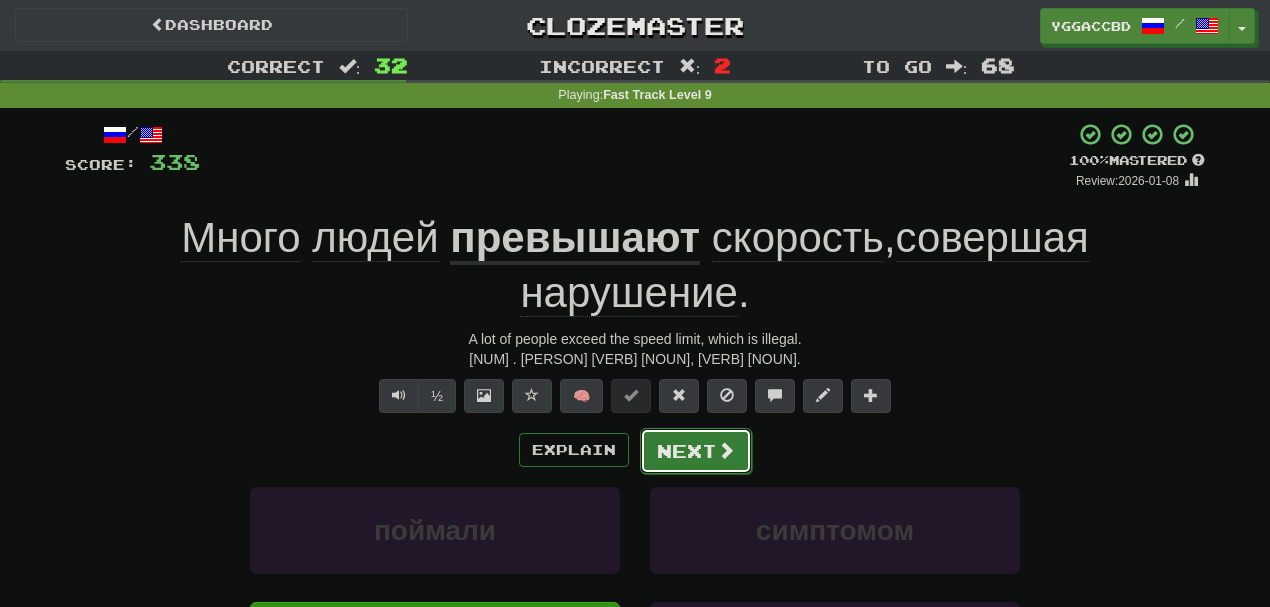 click on "Next" at bounding box center (696, 451) 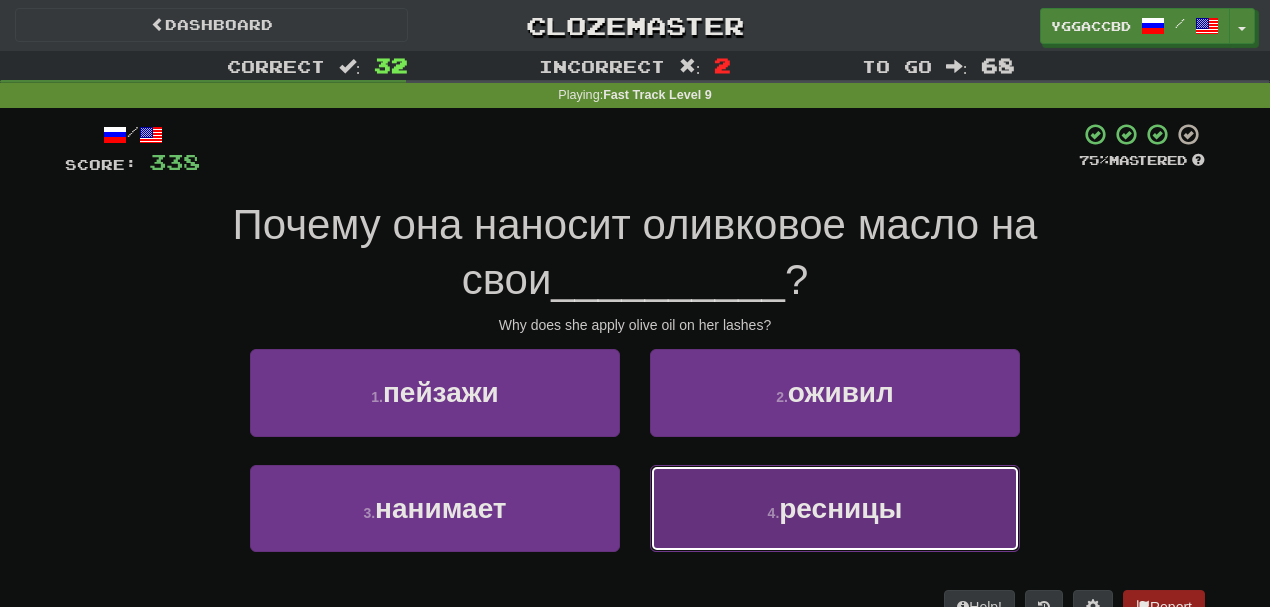 click on "4 . ресницы" at bounding box center (835, 508) 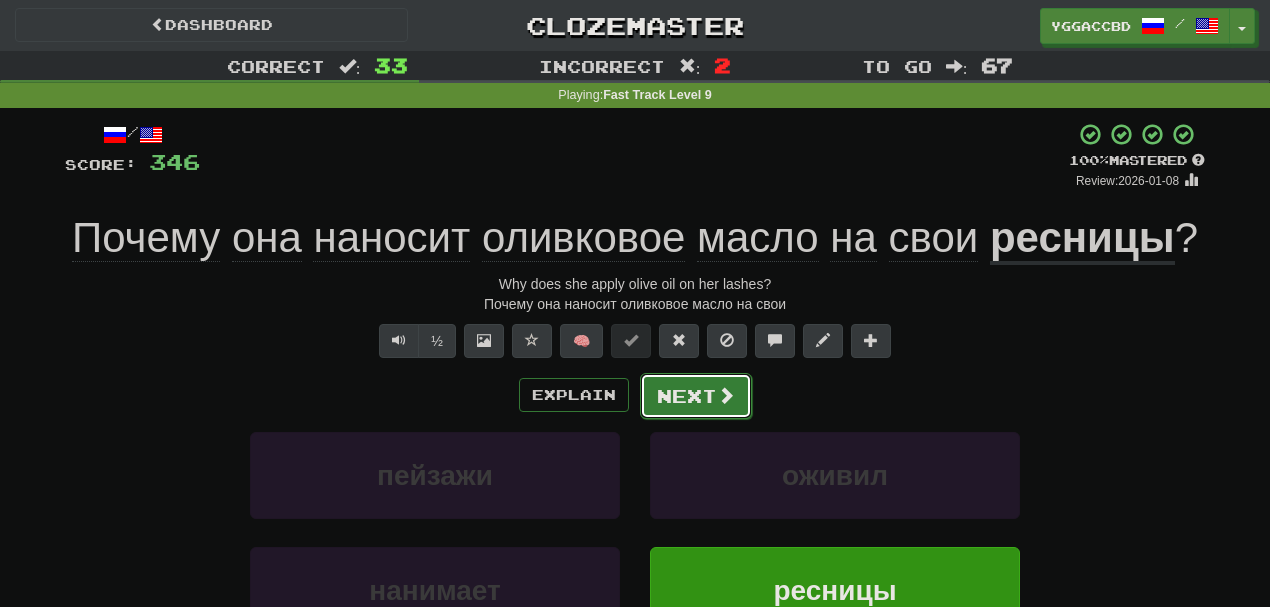 click on "Next" at bounding box center [696, 396] 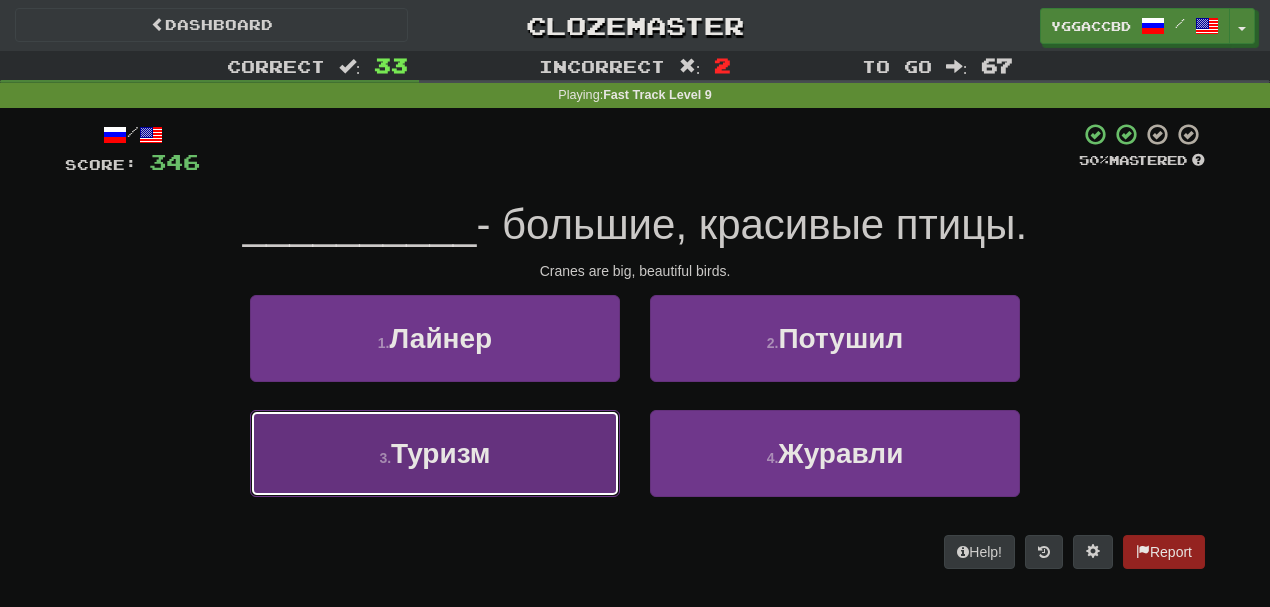 click on "Tourism" at bounding box center (435, 453) 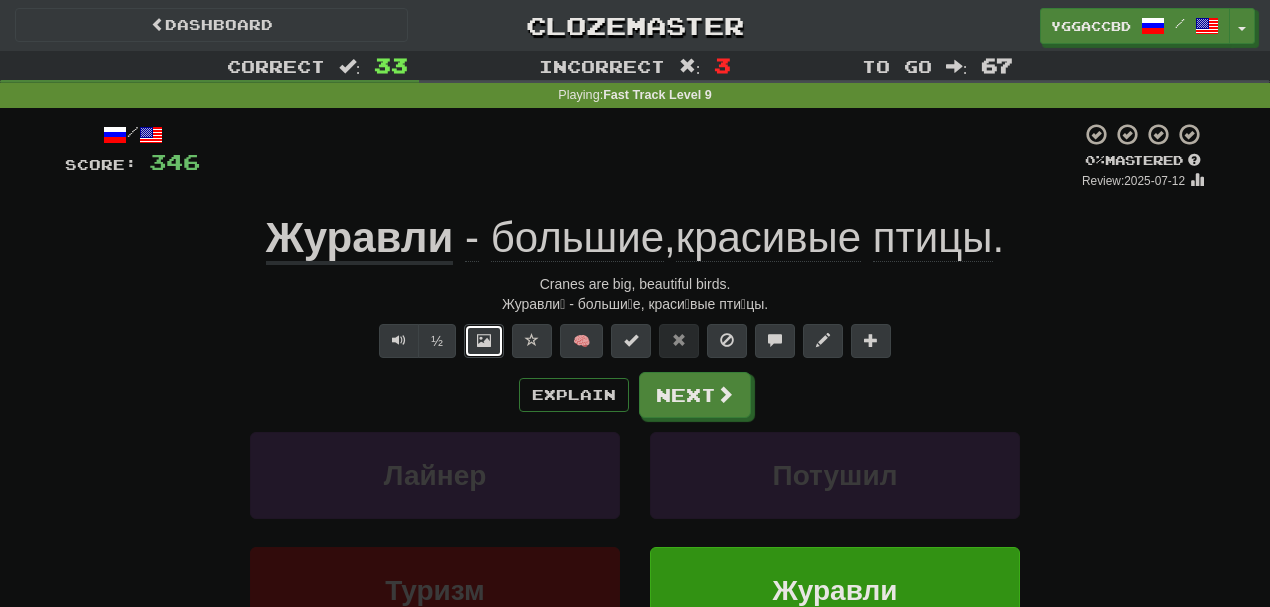click at bounding box center (484, 340) 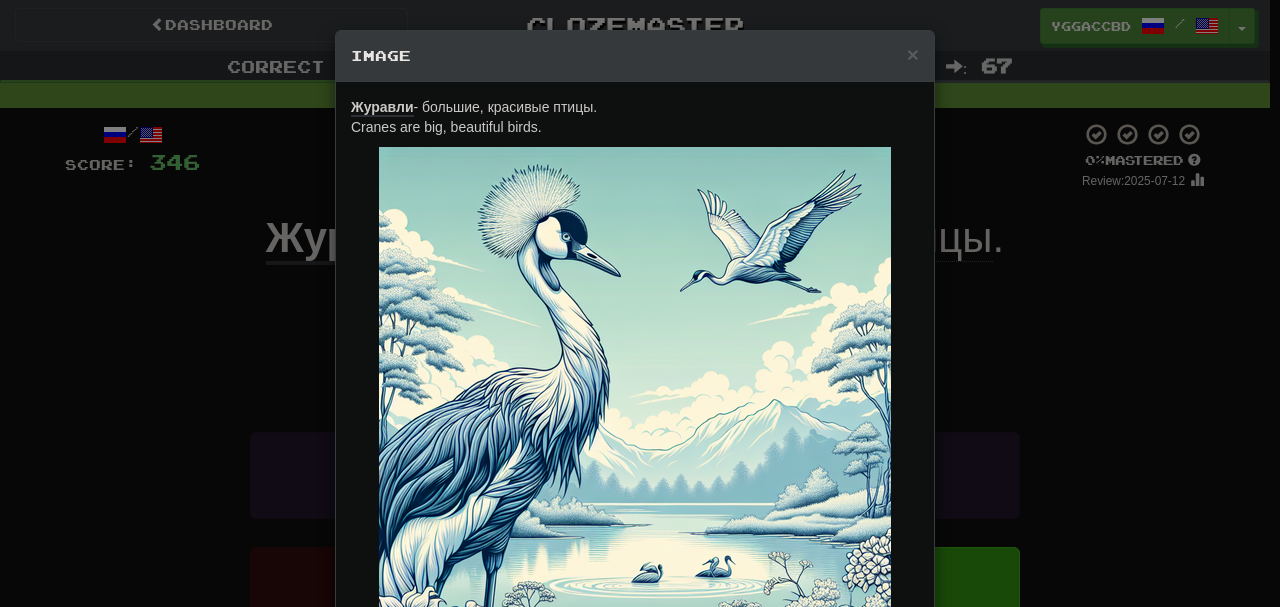 click on "× Image Cranes are big, beautiful birds. Cranes are big, beautiful birds. Change when and how images are shown in the game settings. Images are in beta. Like them? Hate them? Let us know ! Close" at bounding box center (640, 303) 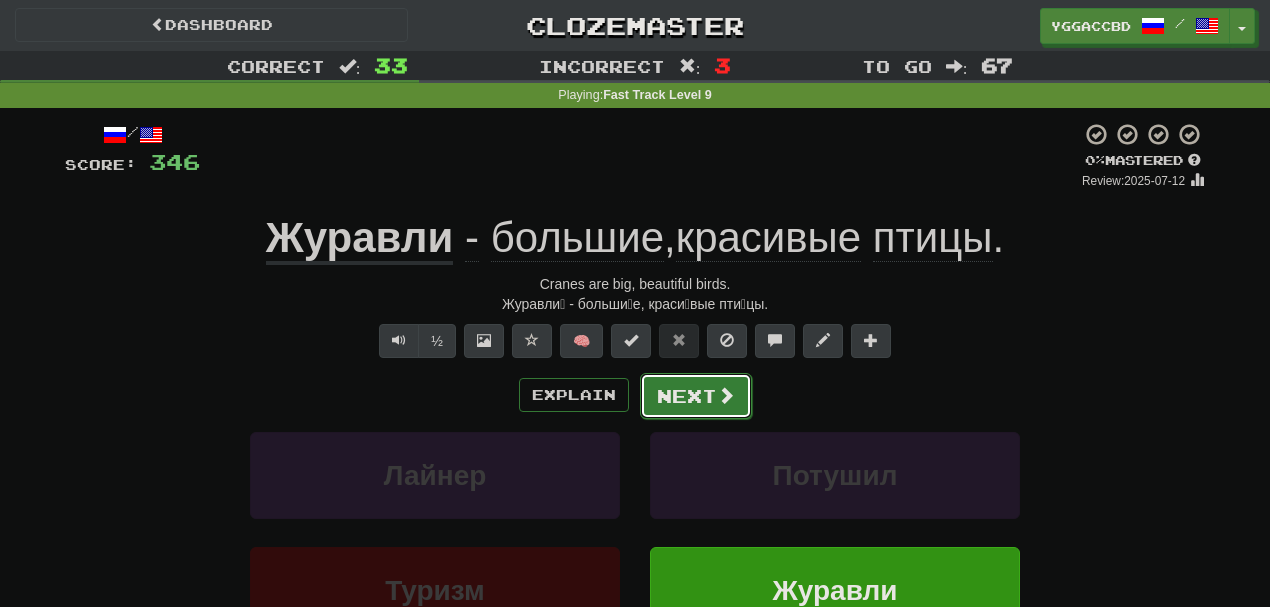 click on "Next" at bounding box center (696, 396) 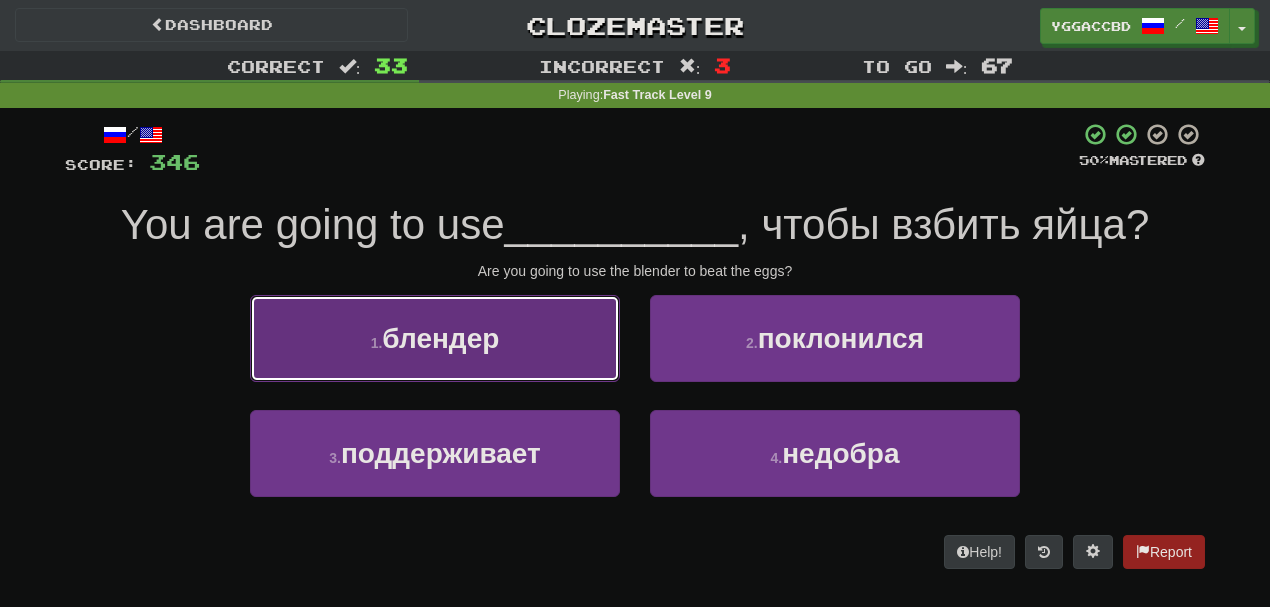 click on "blender" at bounding box center (435, 338) 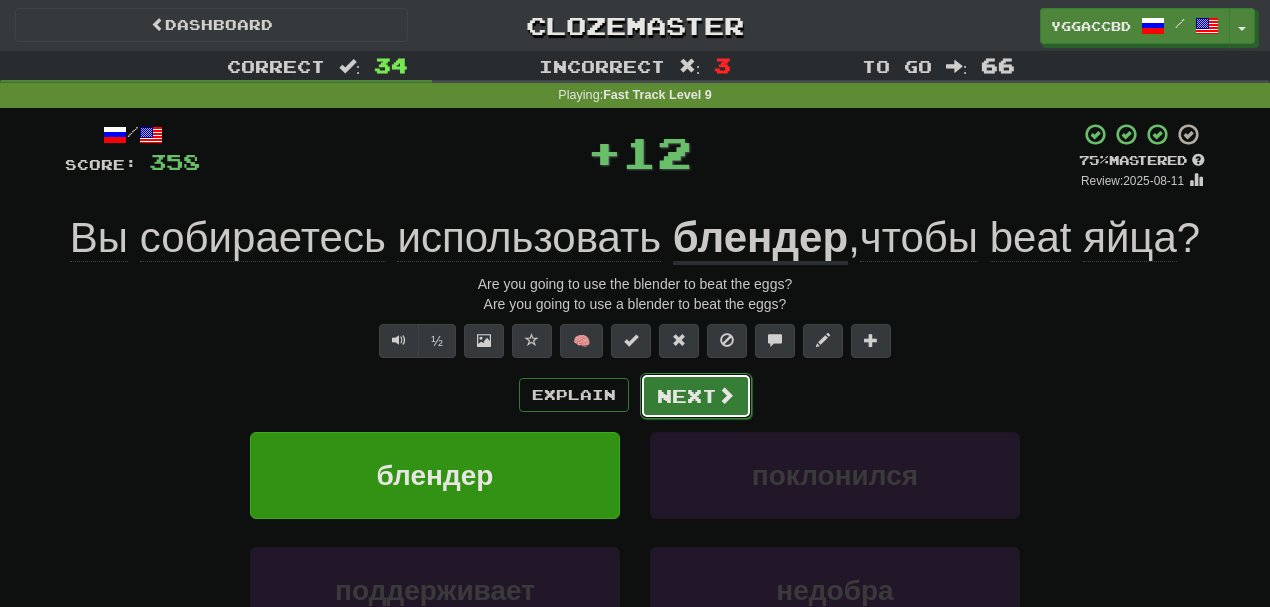 click on "Next" at bounding box center (696, 396) 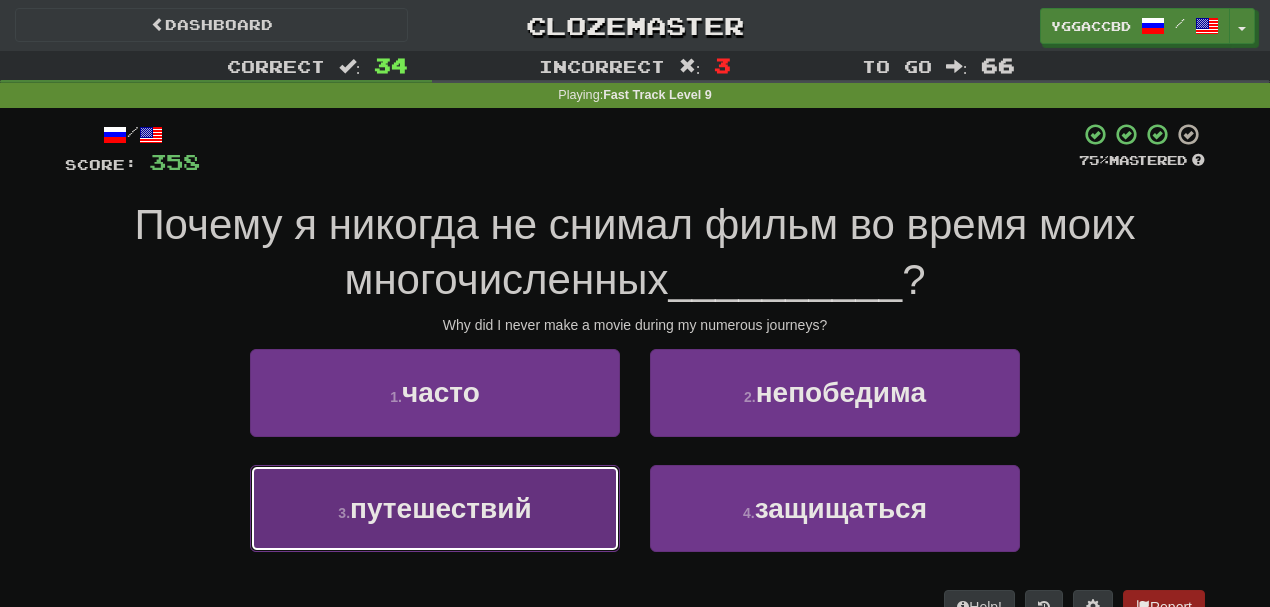 click on "3 . путешествий" at bounding box center (435, 508) 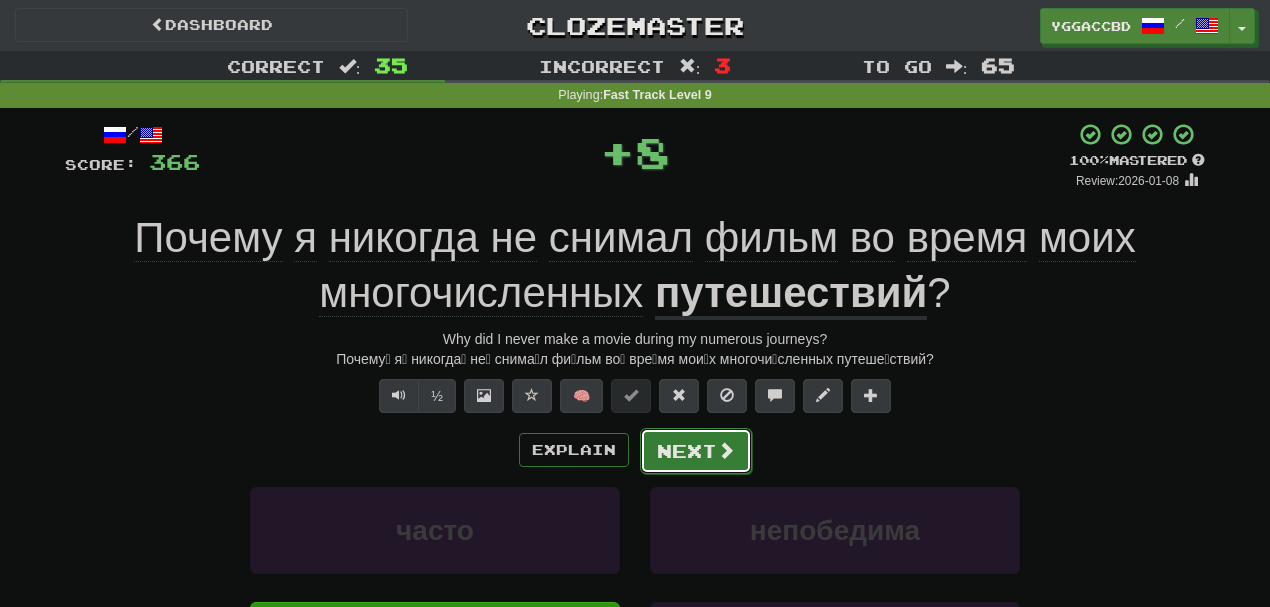 click on "Next" at bounding box center [696, 451] 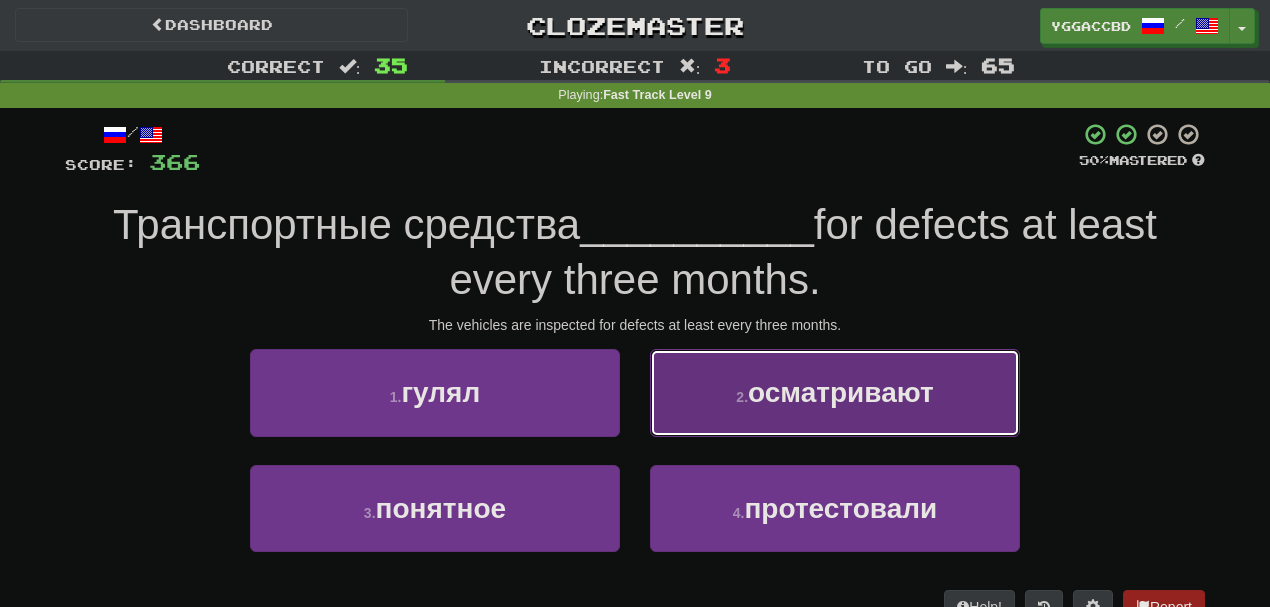 click on "осматривают" at bounding box center (841, 392) 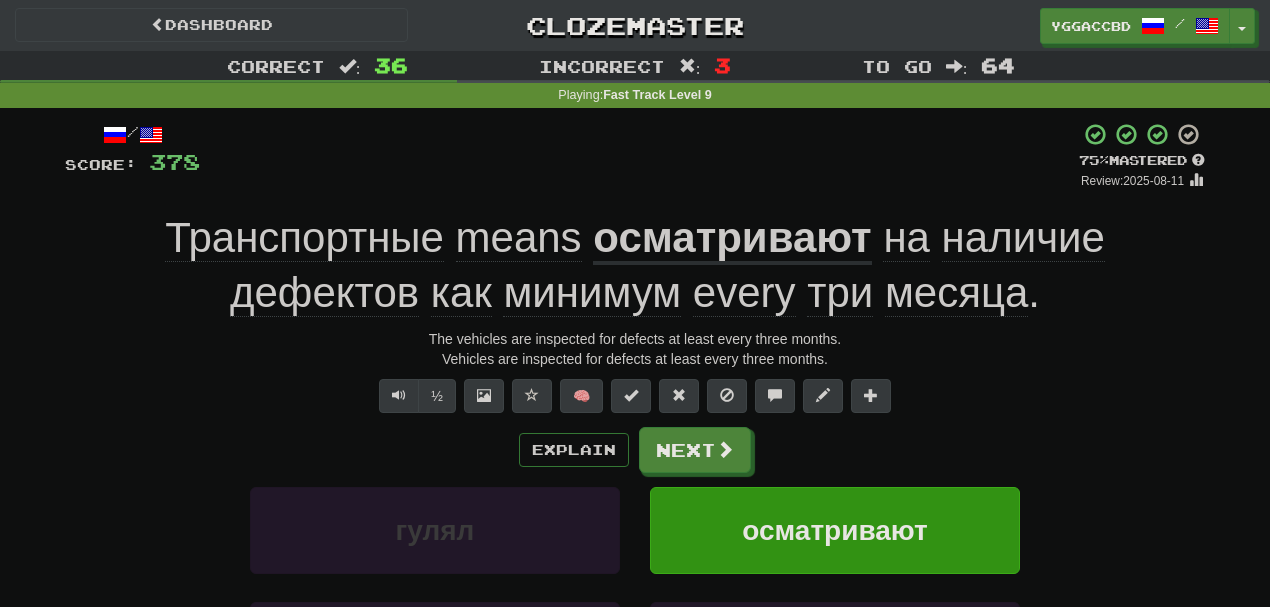 click on "наличие" at bounding box center [1023, 238] 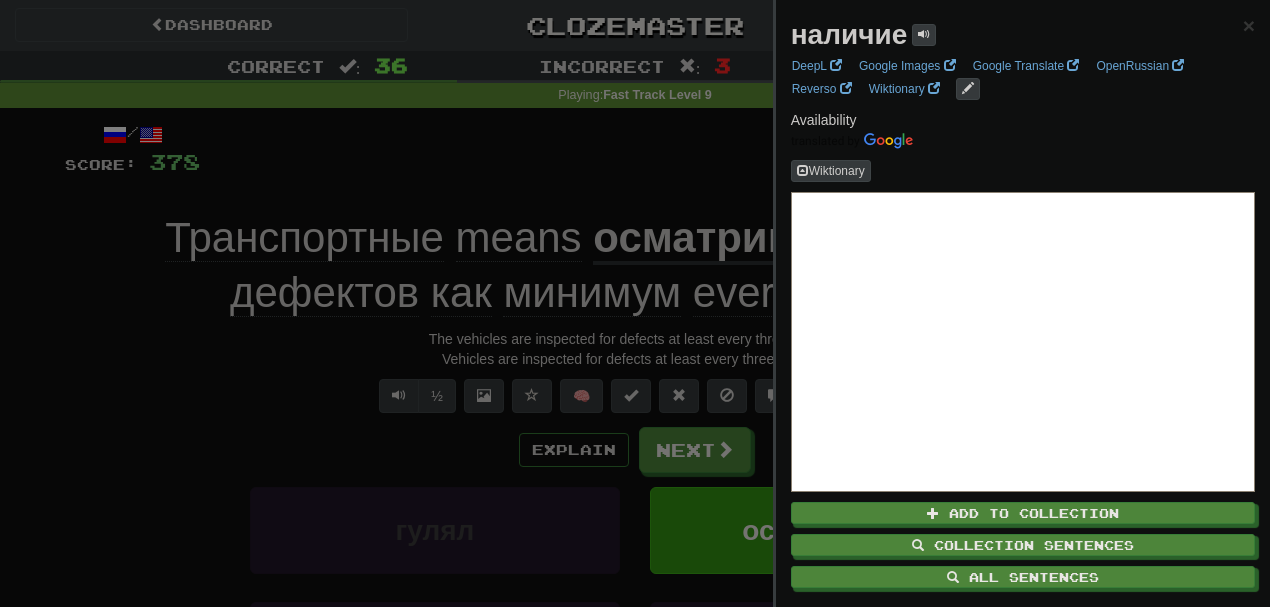 click at bounding box center (635, 303) 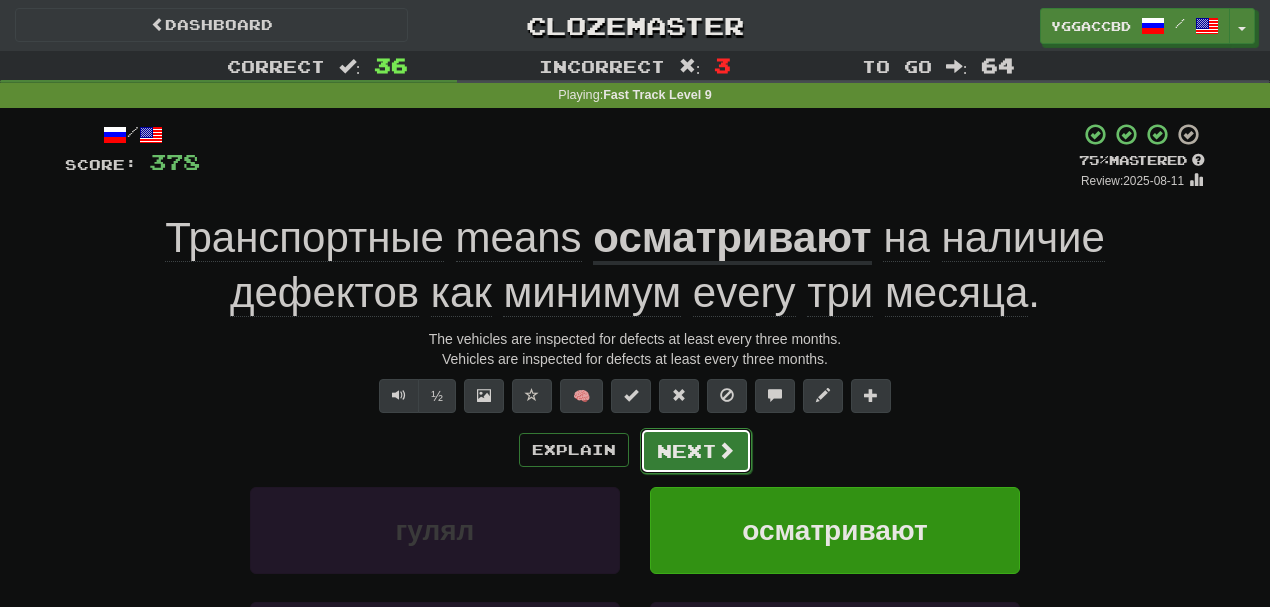 click on "Next" at bounding box center [696, 451] 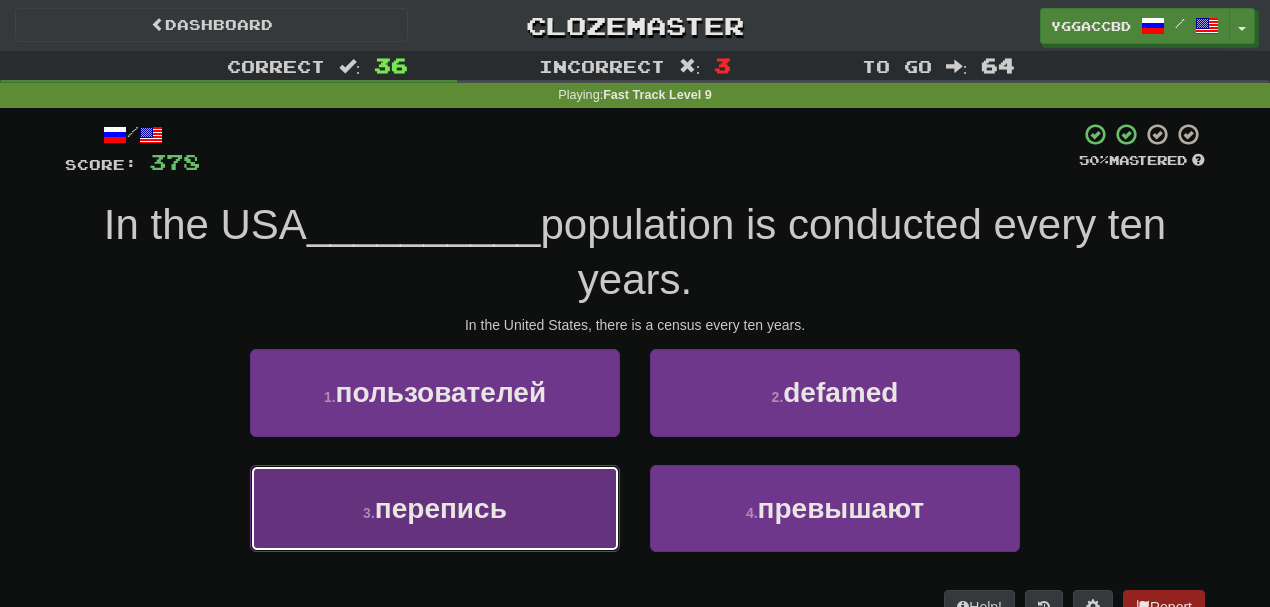 click on "3 . перепись" at bounding box center (435, 508) 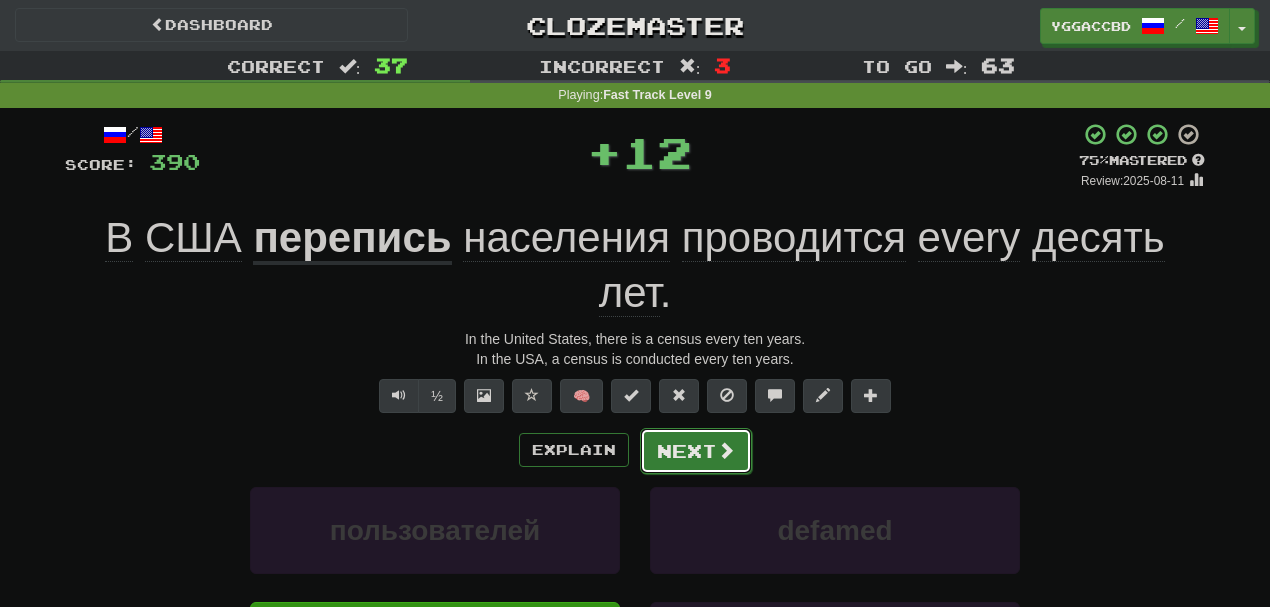 click on "Next" at bounding box center [696, 451] 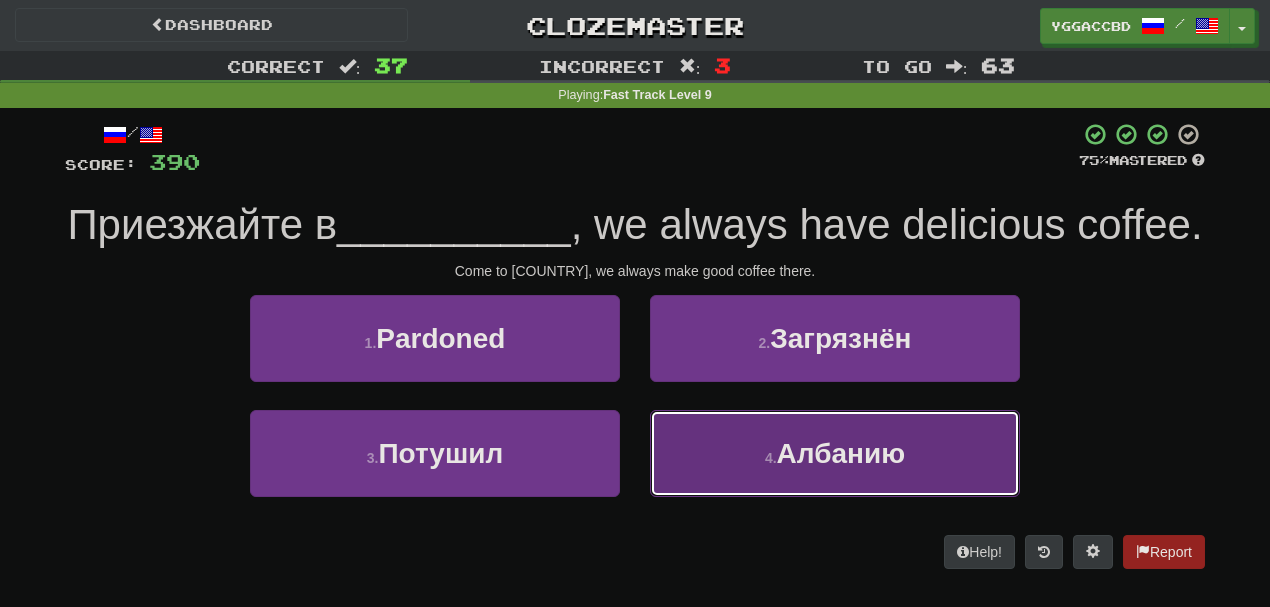 click on "[COUNTRY]" at bounding box center (835, 453) 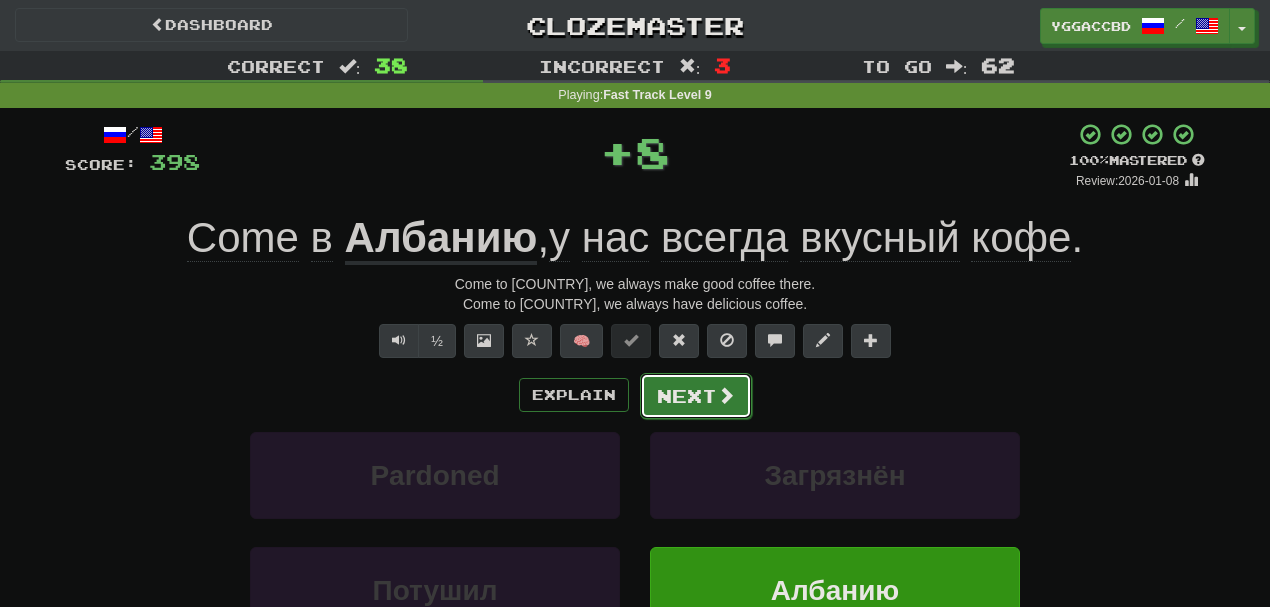 click on "Next" at bounding box center [696, 396] 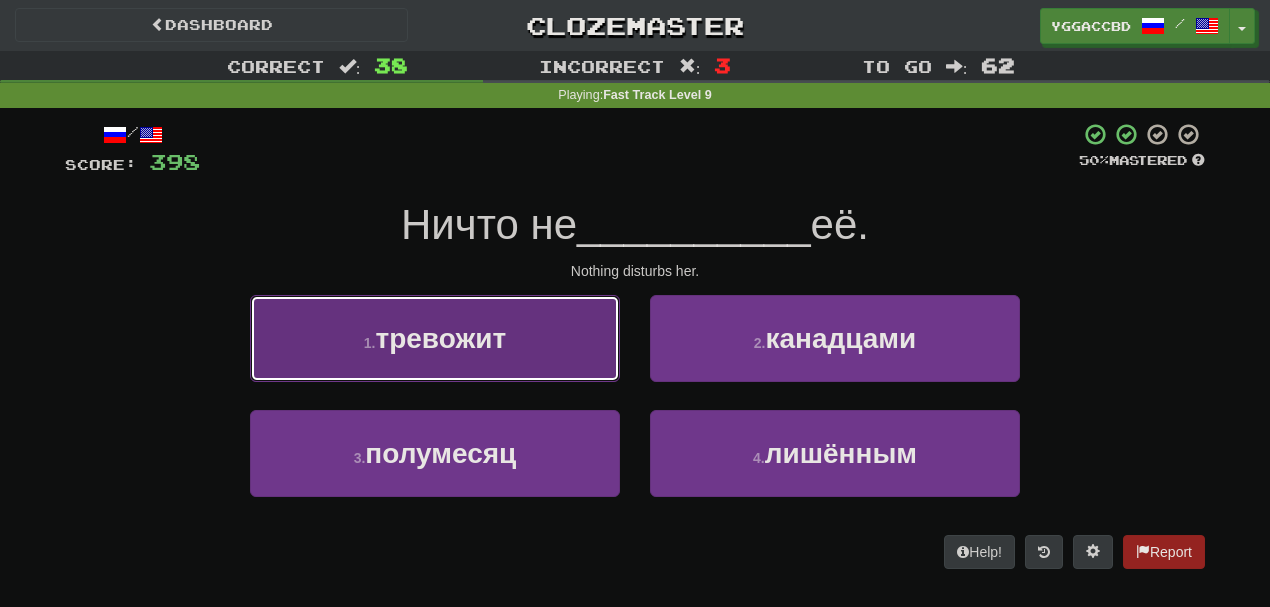 click on "1 . тревожит" at bounding box center [435, 338] 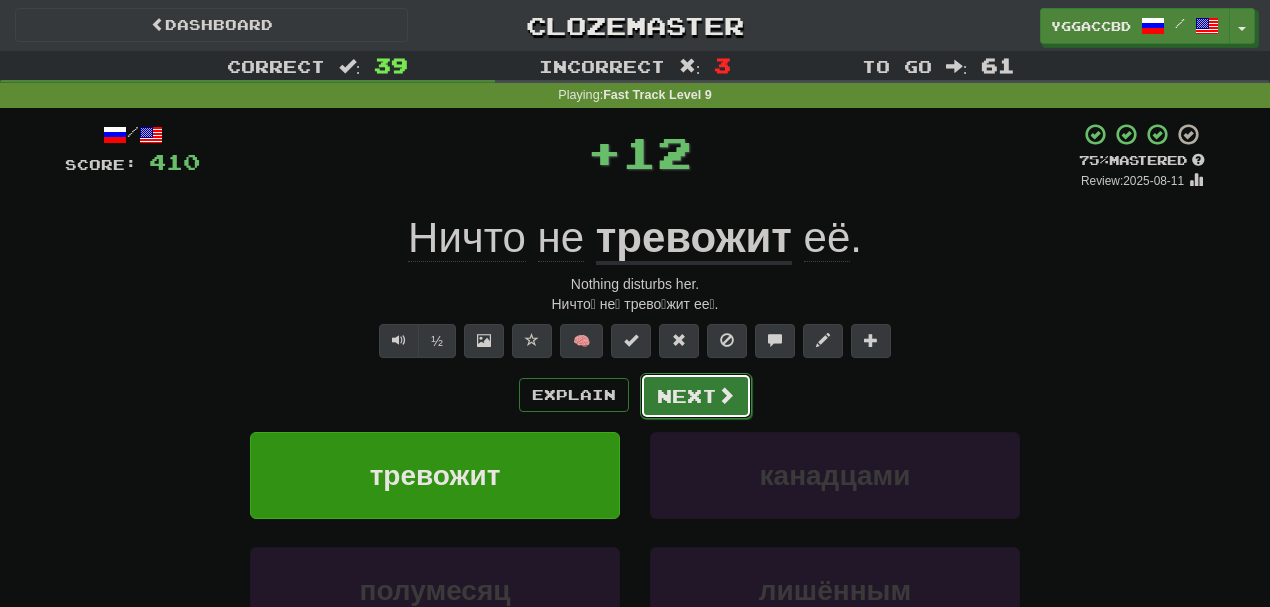 click on "Next" at bounding box center [696, 396] 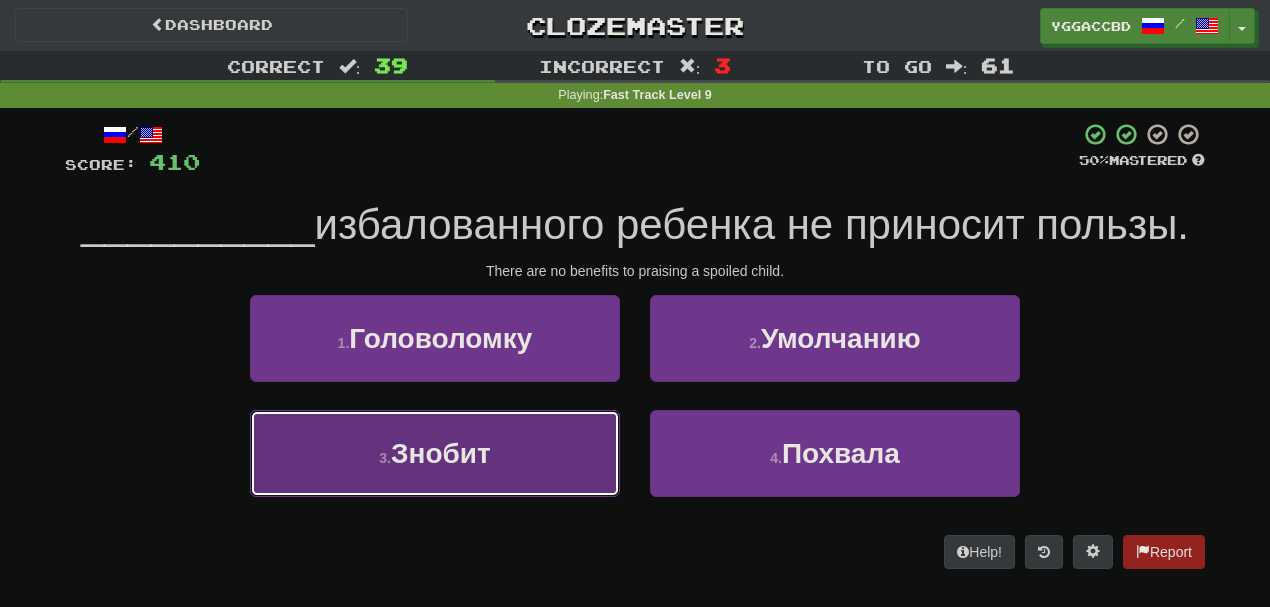 click on "Знобит" at bounding box center [441, 453] 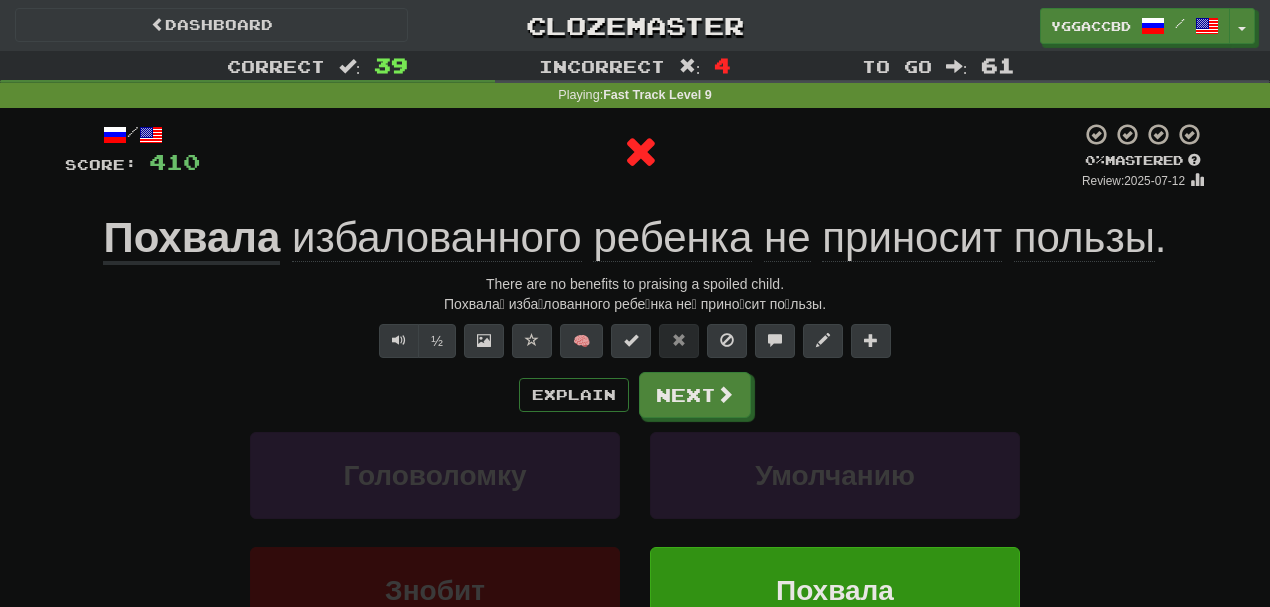 click on "Похвала" at bounding box center (191, 239) 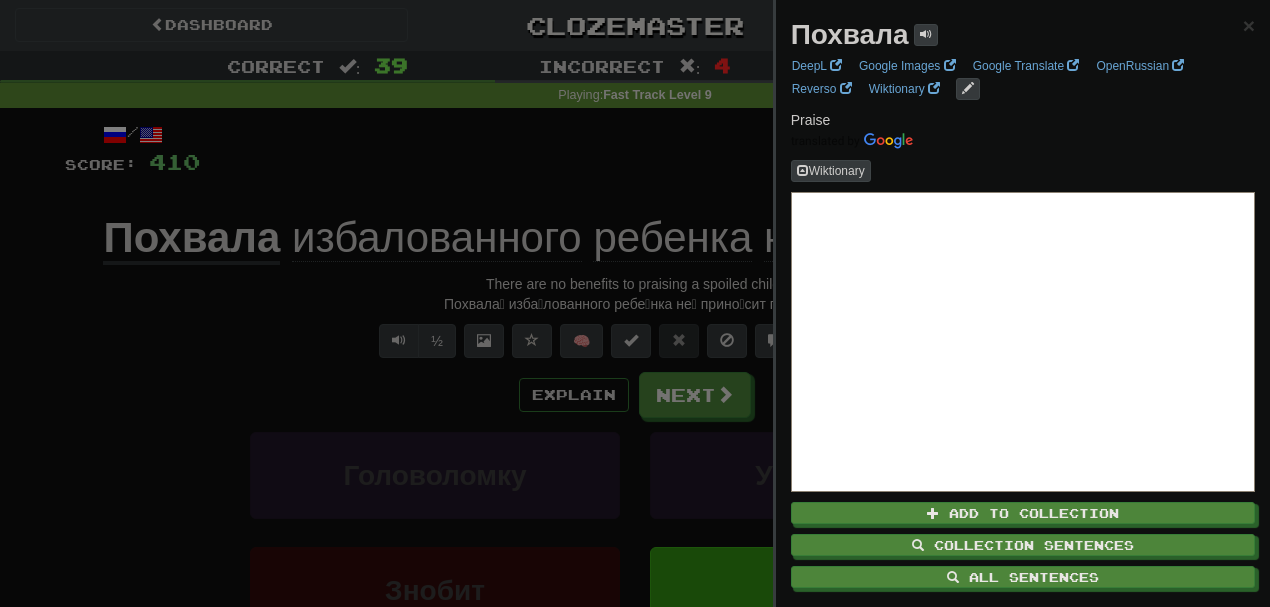 click at bounding box center [635, 303] 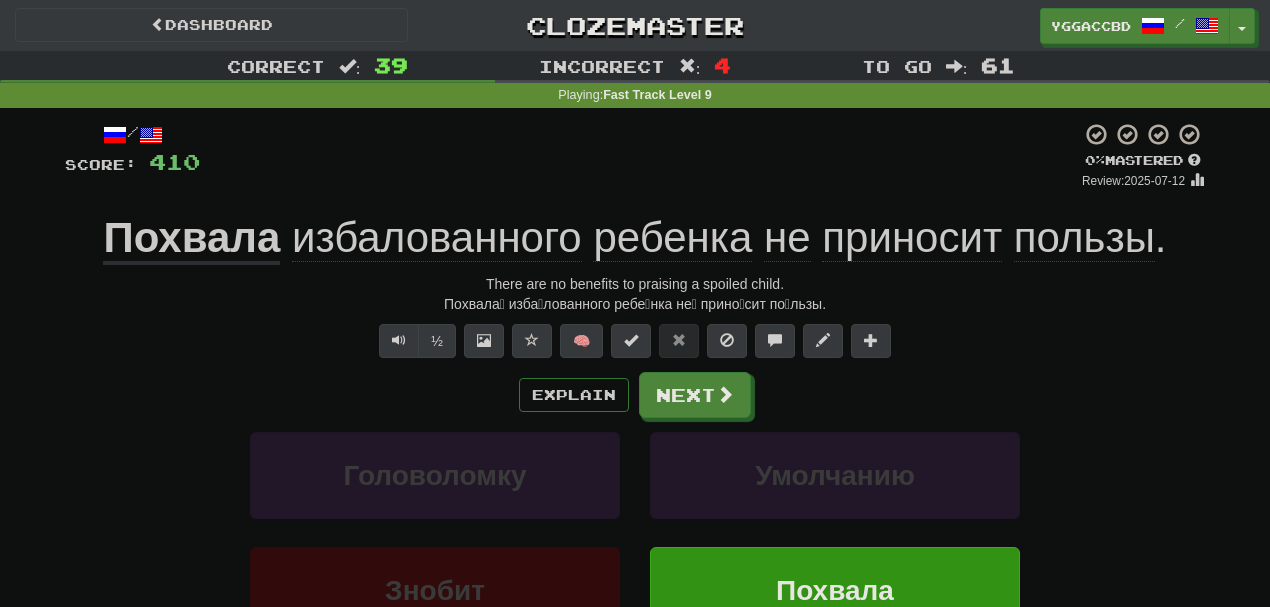 click on "избалованного" at bounding box center (437, 238) 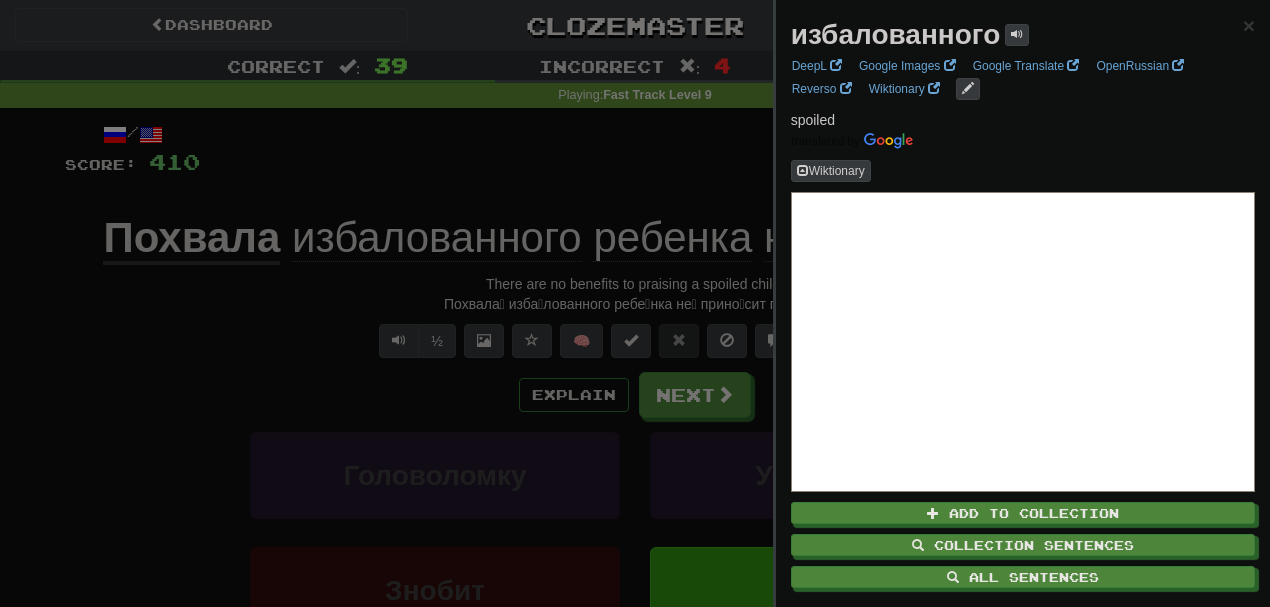 click at bounding box center [635, 303] 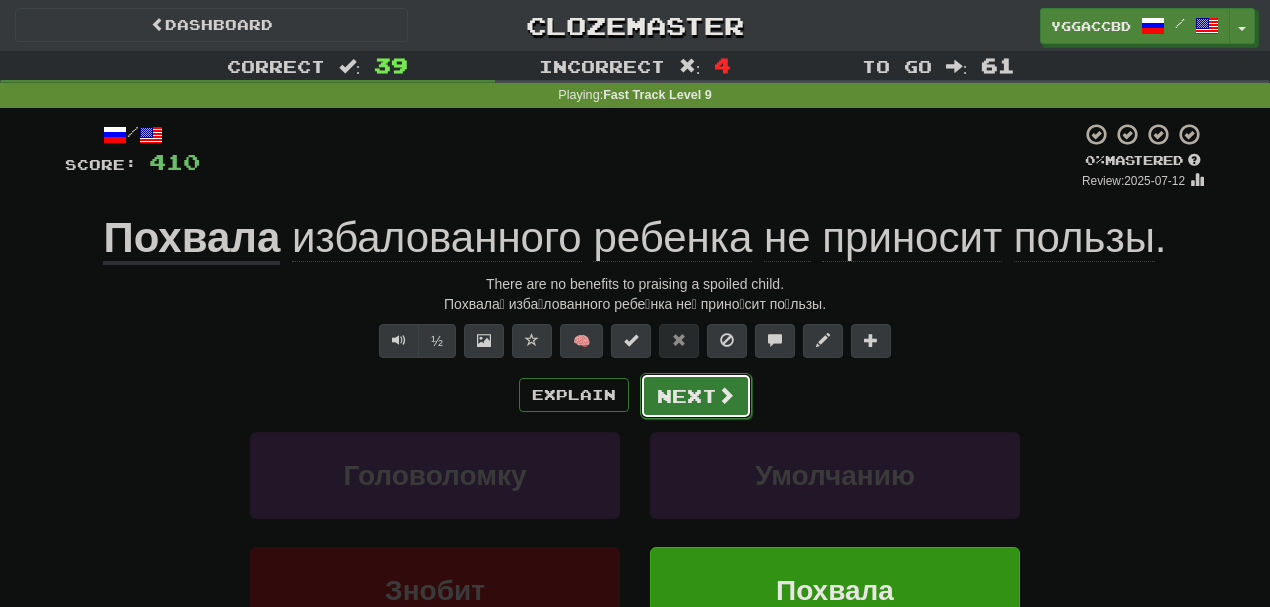 click on "Next" at bounding box center [696, 396] 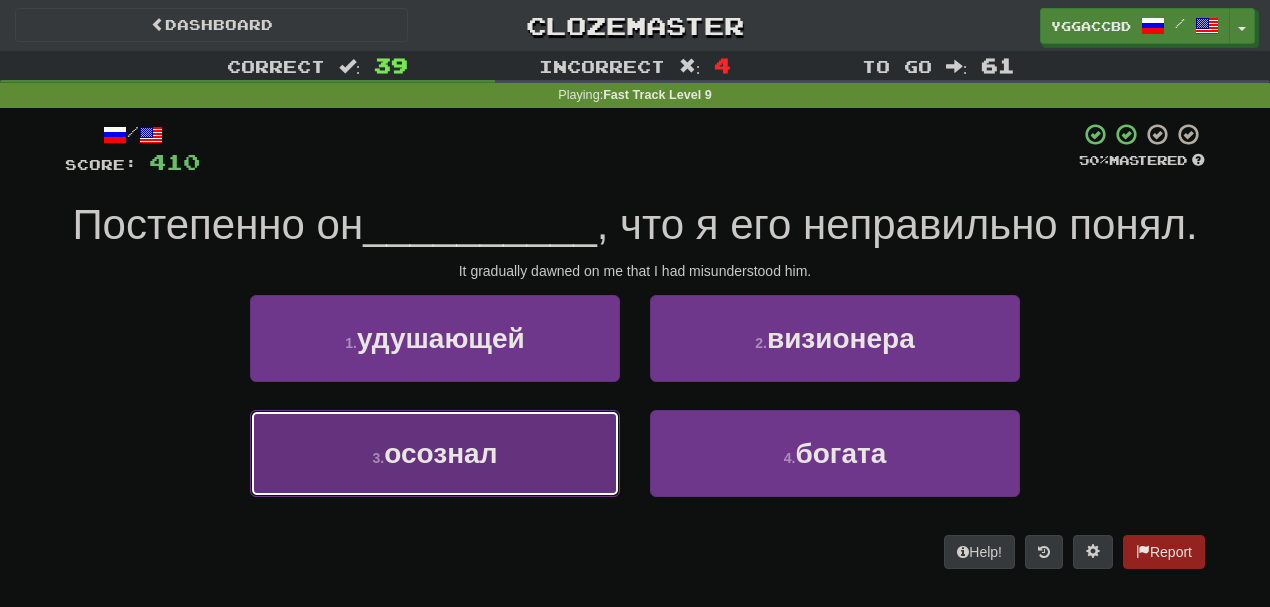 click on "3 . осознал" at bounding box center (435, 453) 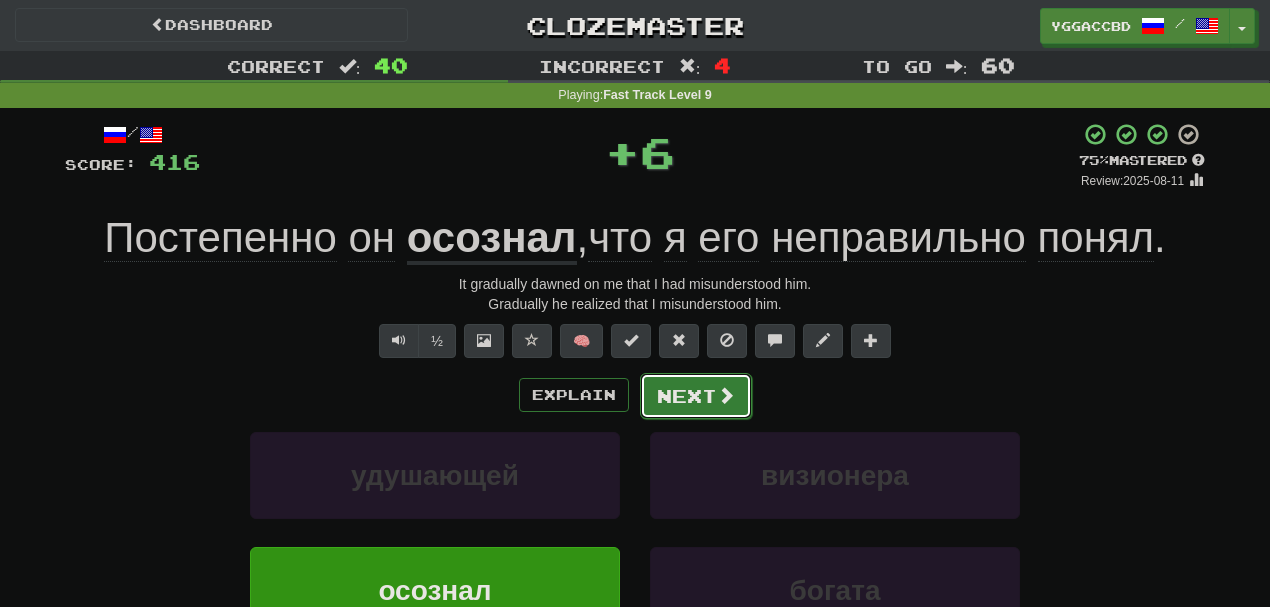 click on "Next" at bounding box center (696, 396) 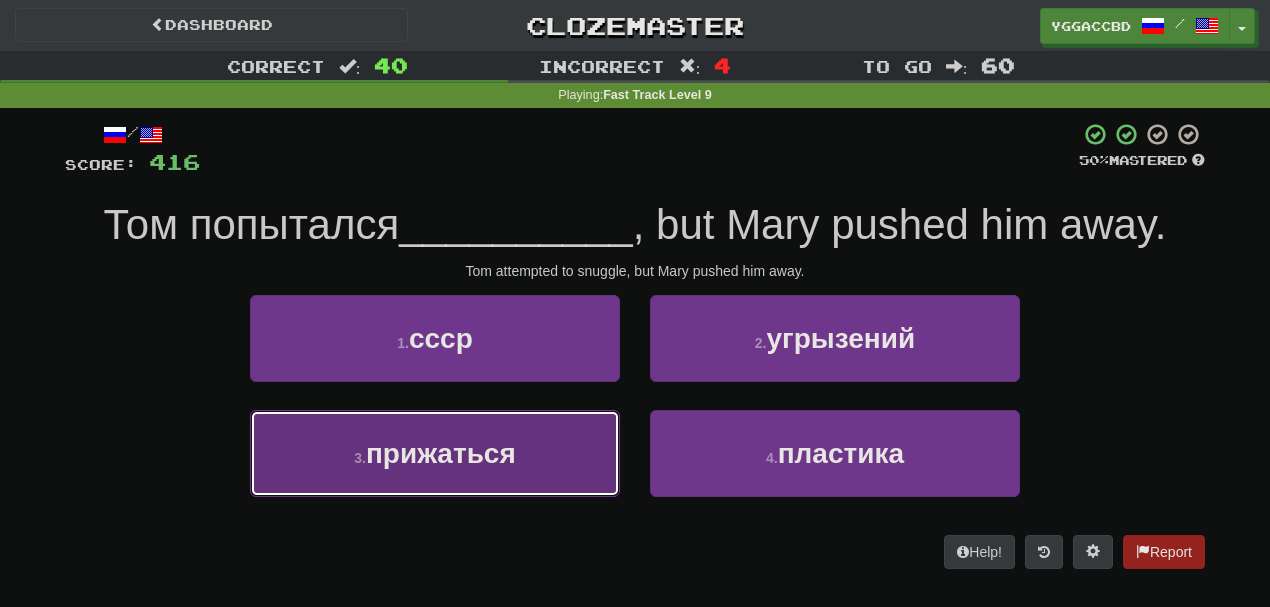 click on "3 .  прижаться" at bounding box center (435, 453) 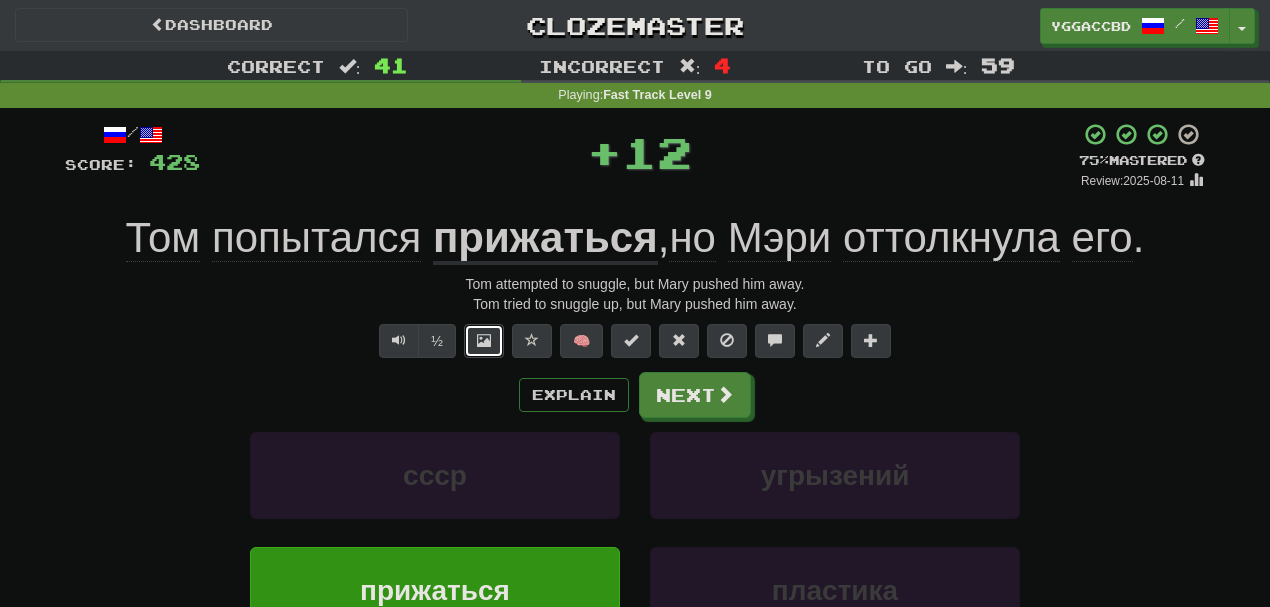 click at bounding box center [484, 340] 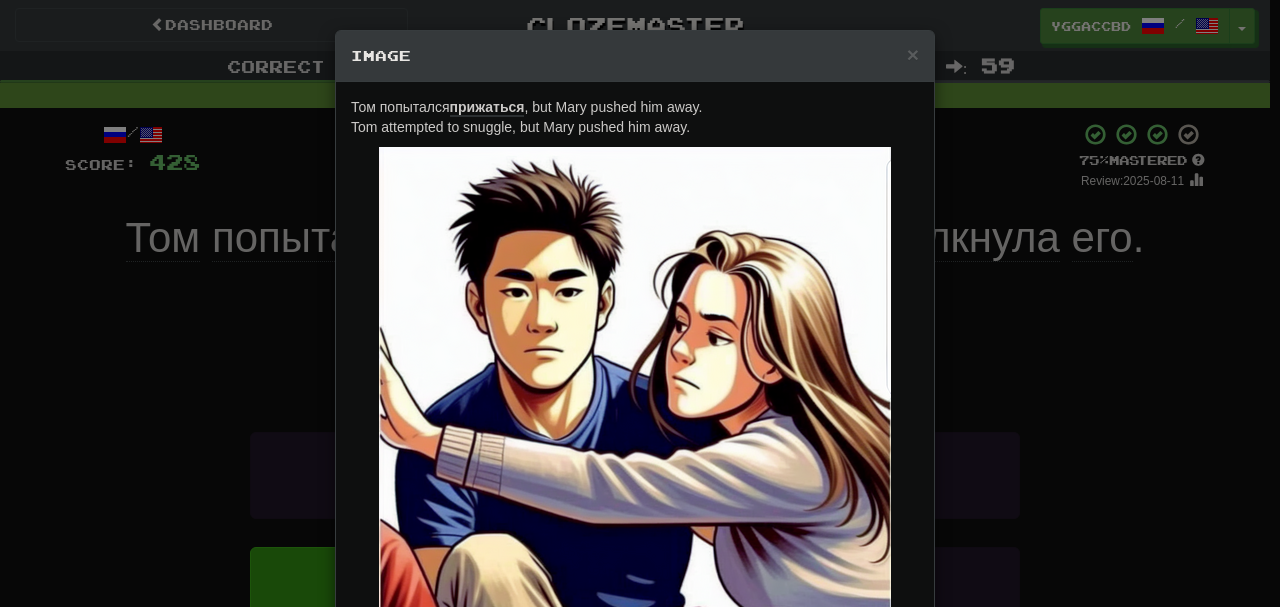click on "× Image [FIRST] [LAST] [VERB], but [FIRST] [LAST] [VERB] him. Tom attempted to snuggle, but Mary pushed him away. Change when and how images are shown in the game settings.  Images are in beta. Like them? Hate them?  Let us know ! Close" at bounding box center (640, 303) 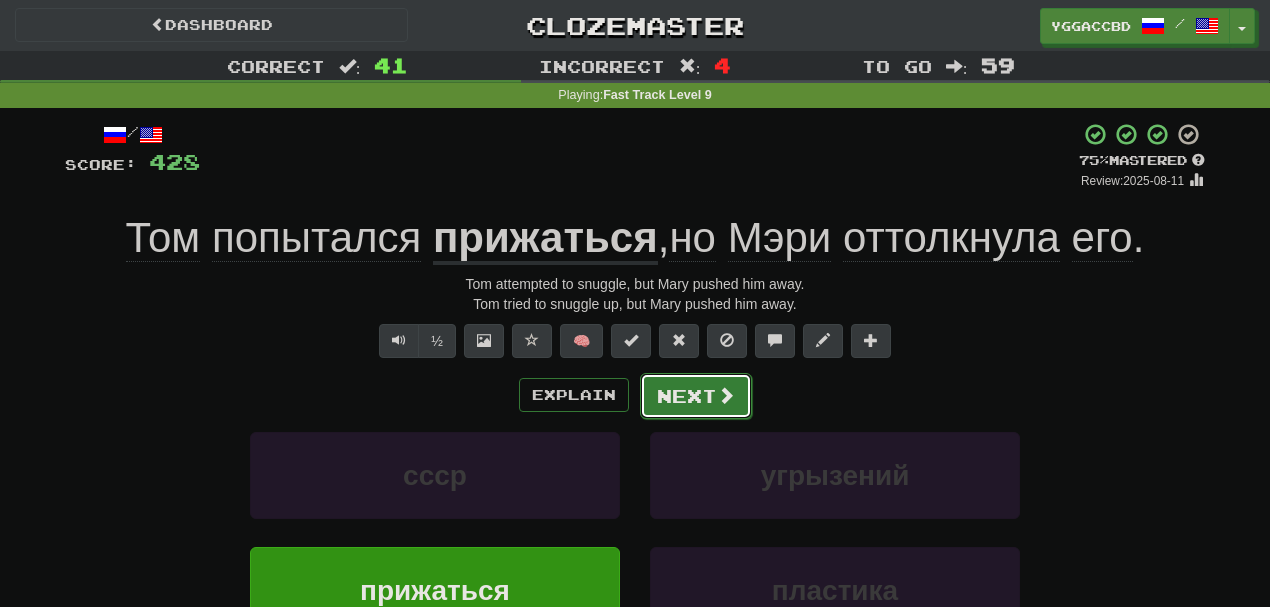 click on "Next" at bounding box center [696, 396] 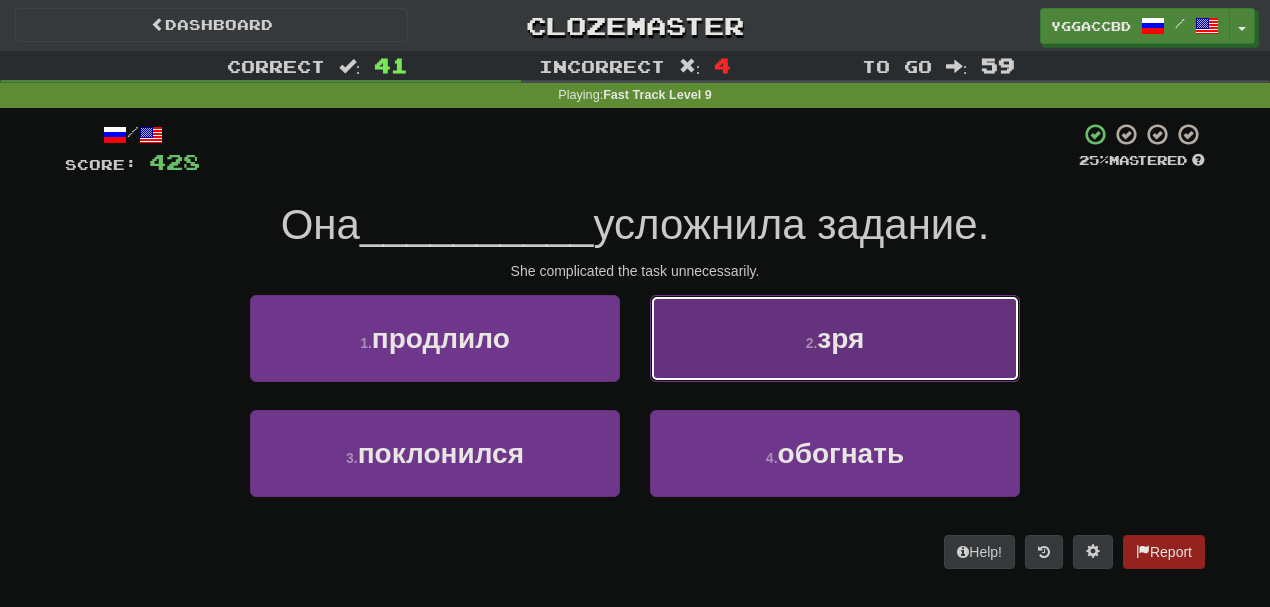 click on "2 . зря" at bounding box center [835, 338] 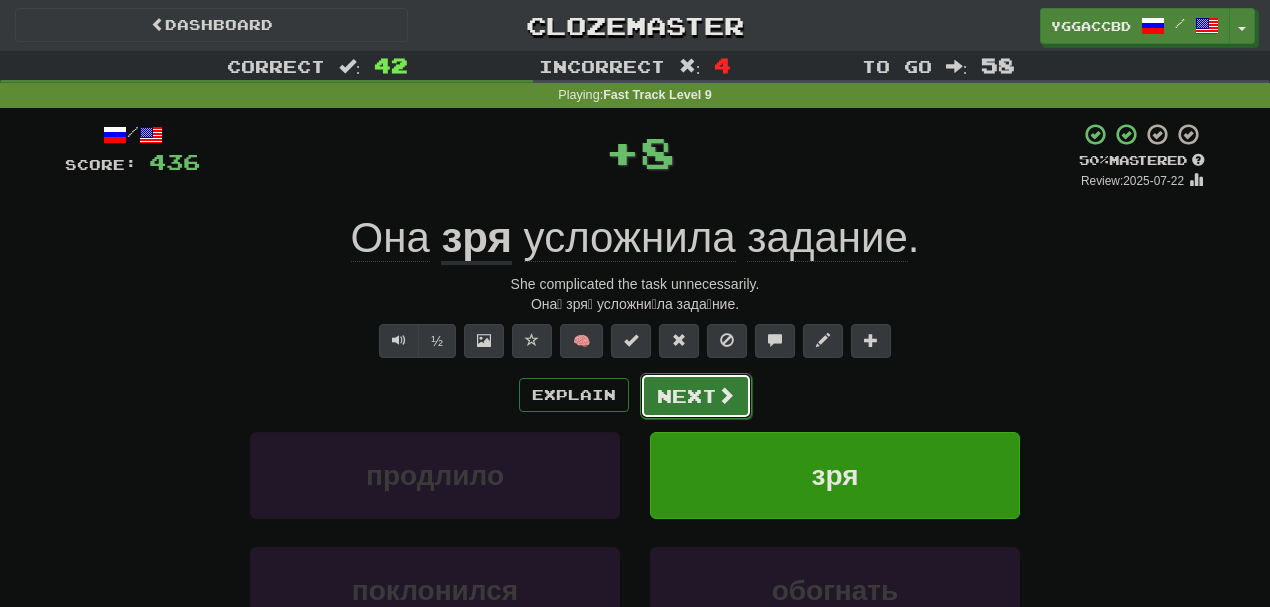 click on "Next" at bounding box center [696, 396] 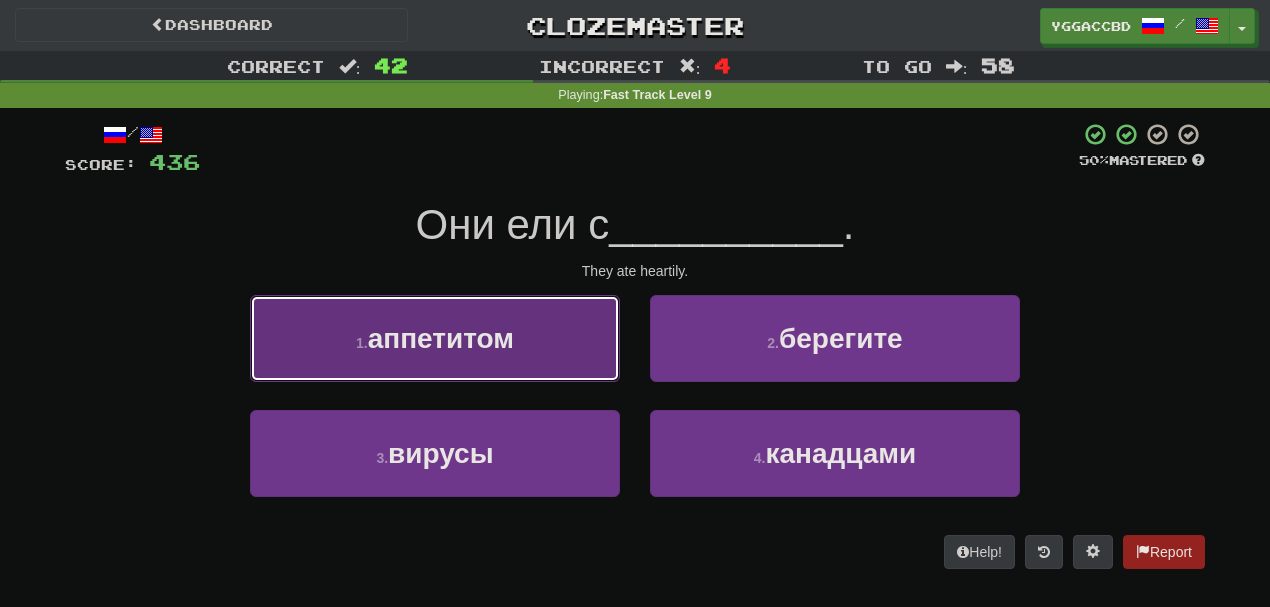 click on "appetite" at bounding box center [435, 338] 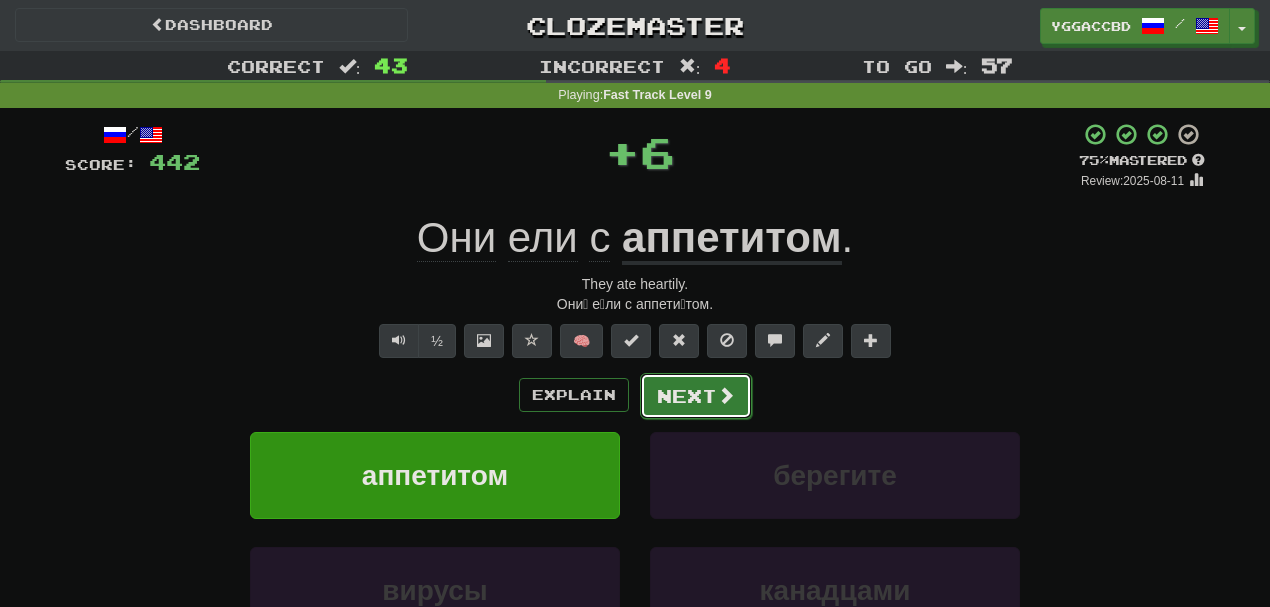 click on "Next" at bounding box center (696, 396) 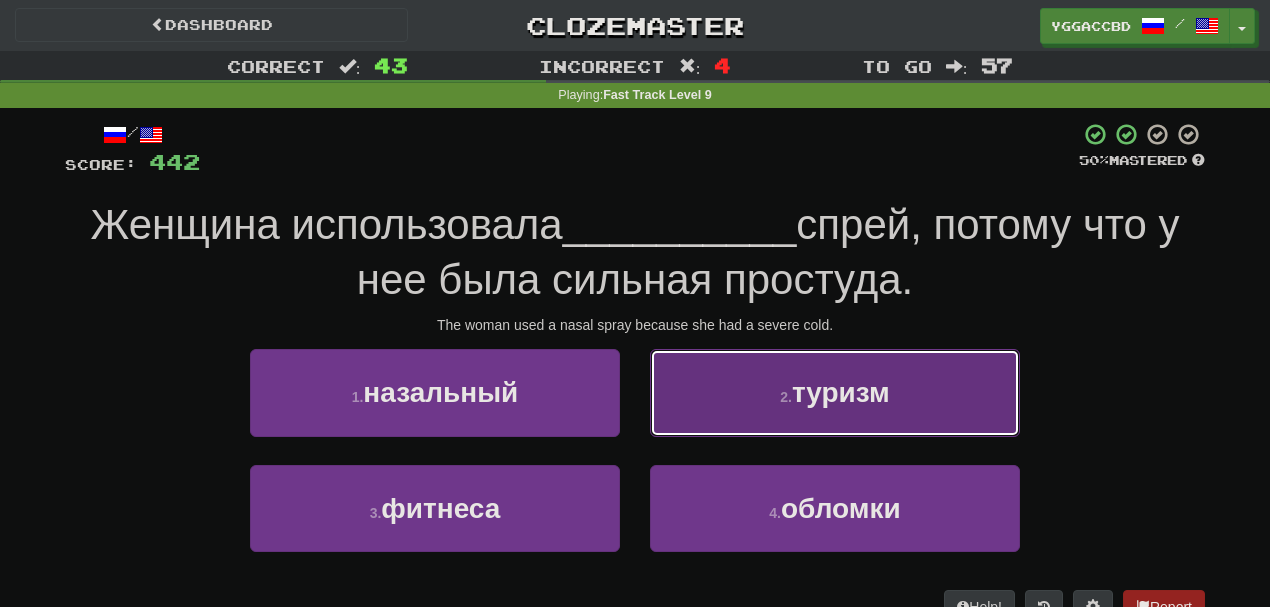 click on "2 .  туризм" at bounding box center (835, 392) 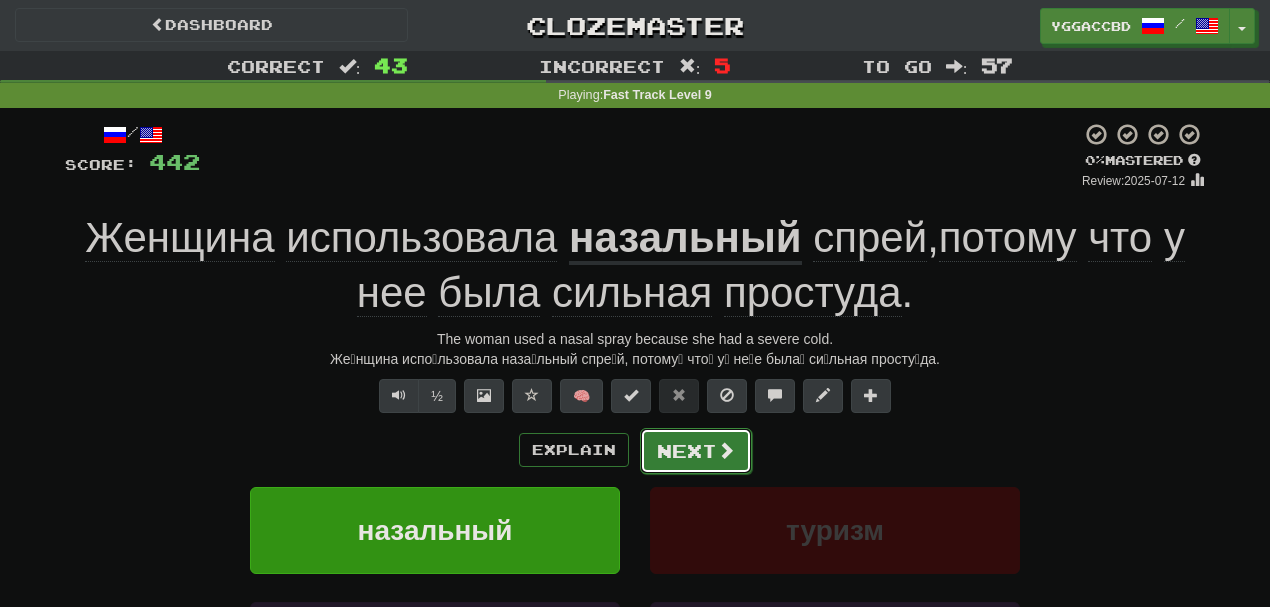 click on "Next" at bounding box center [696, 451] 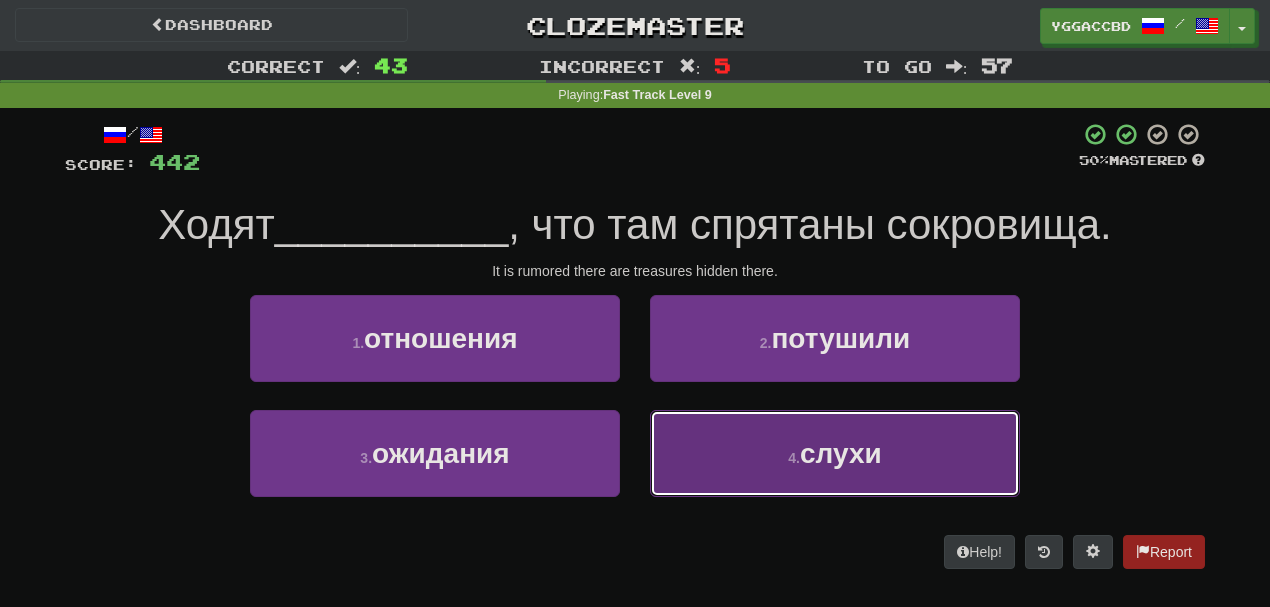click on "4 . слухи" at bounding box center (835, 453) 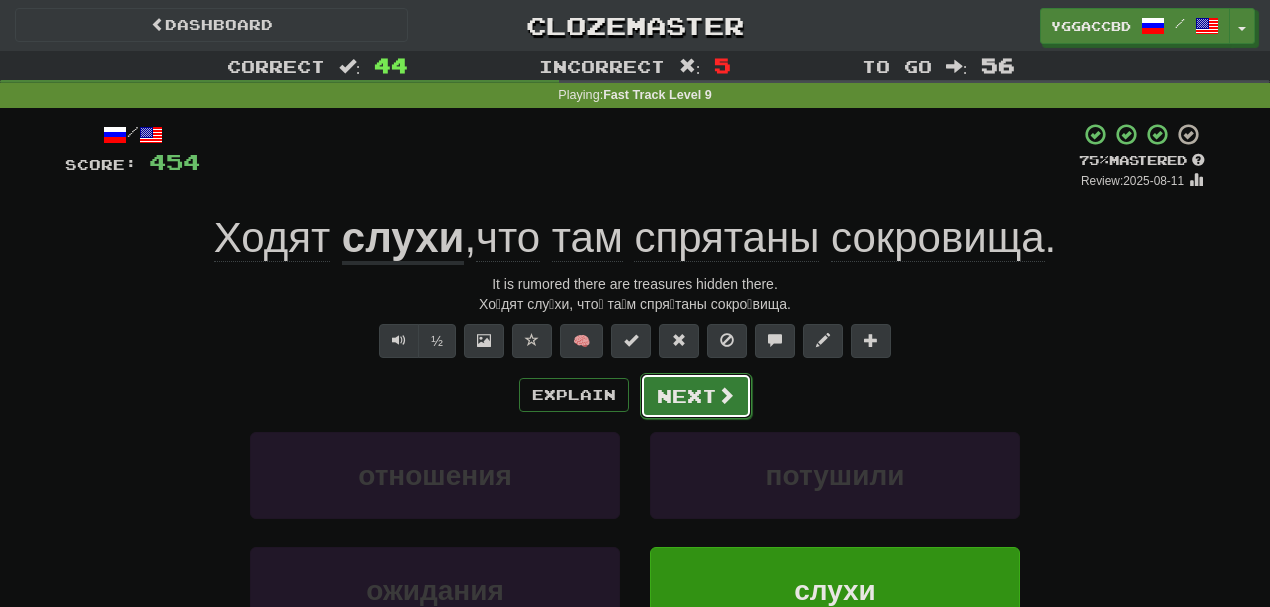 click on "Next" at bounding box center [696, 396] 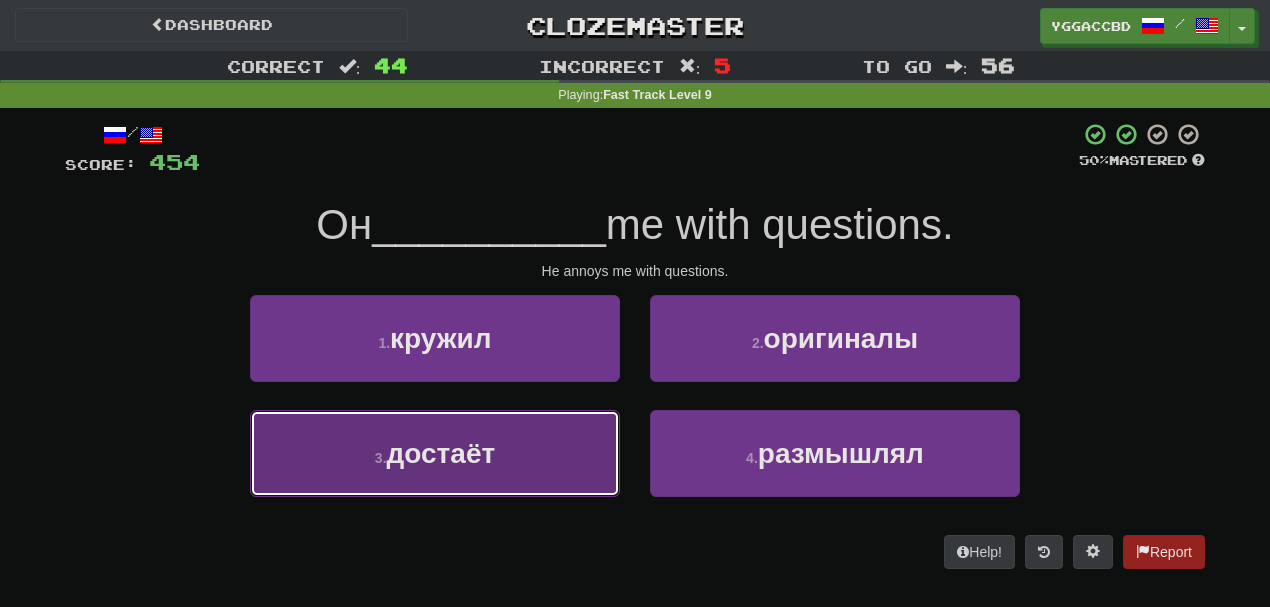 click on "3 .  достаёт" at bounding box center (435, 453) 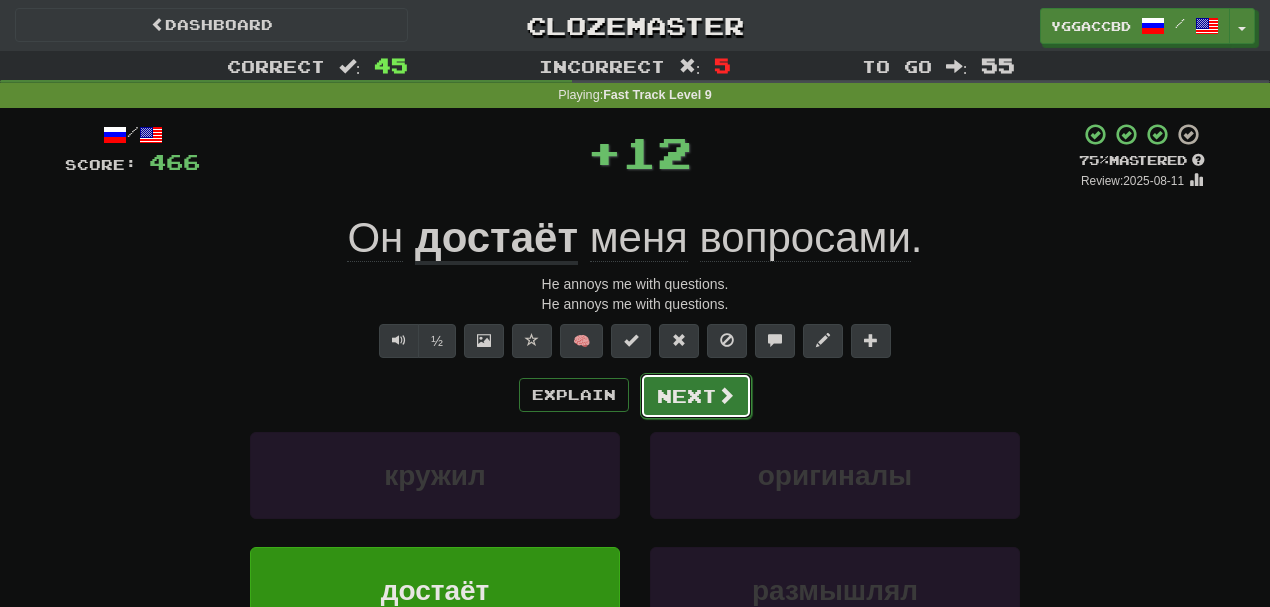 click on "Next" at bounding box center (696, 396) 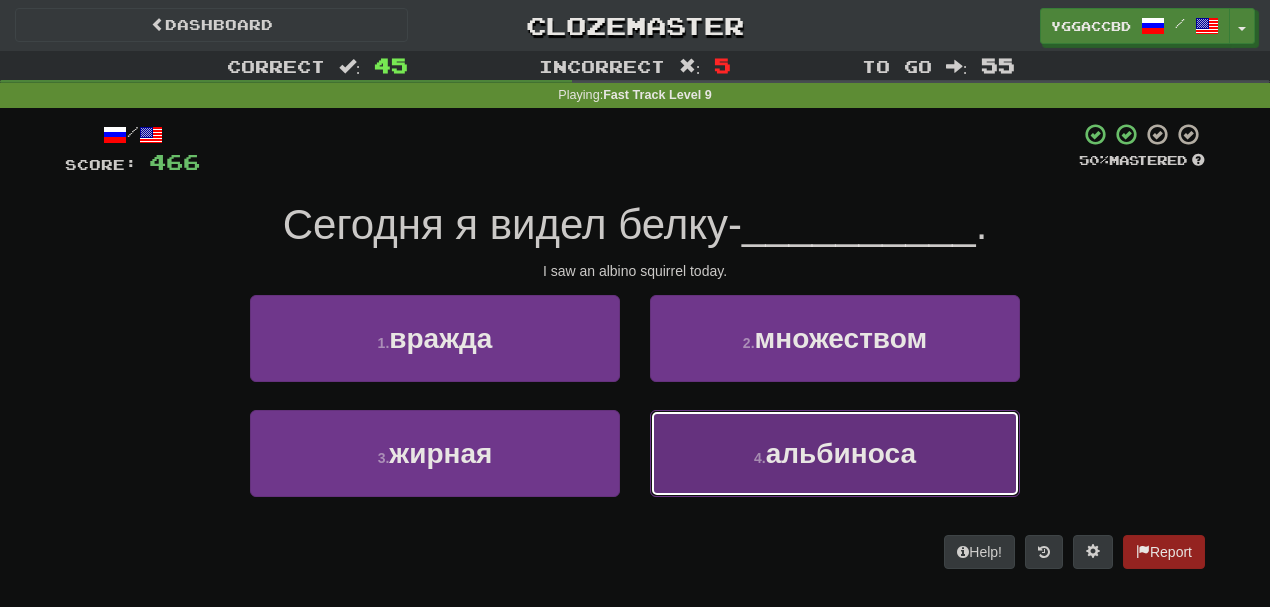 click on "albino" at bounding box center (835, 453) 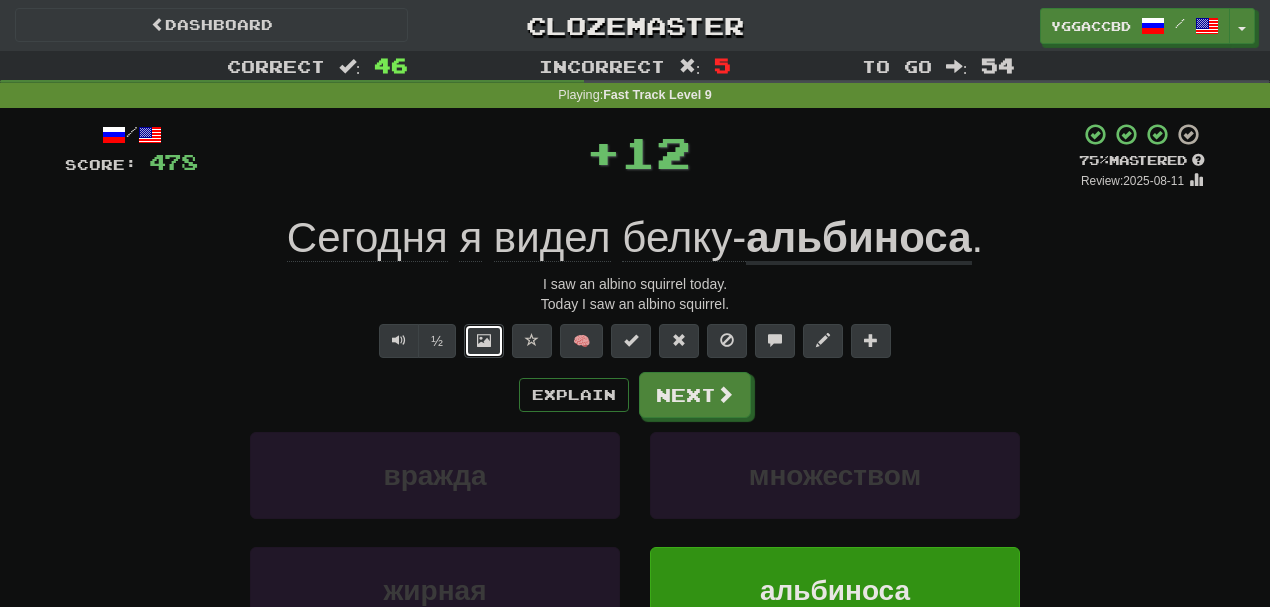 click at bounding box center [484, 341] 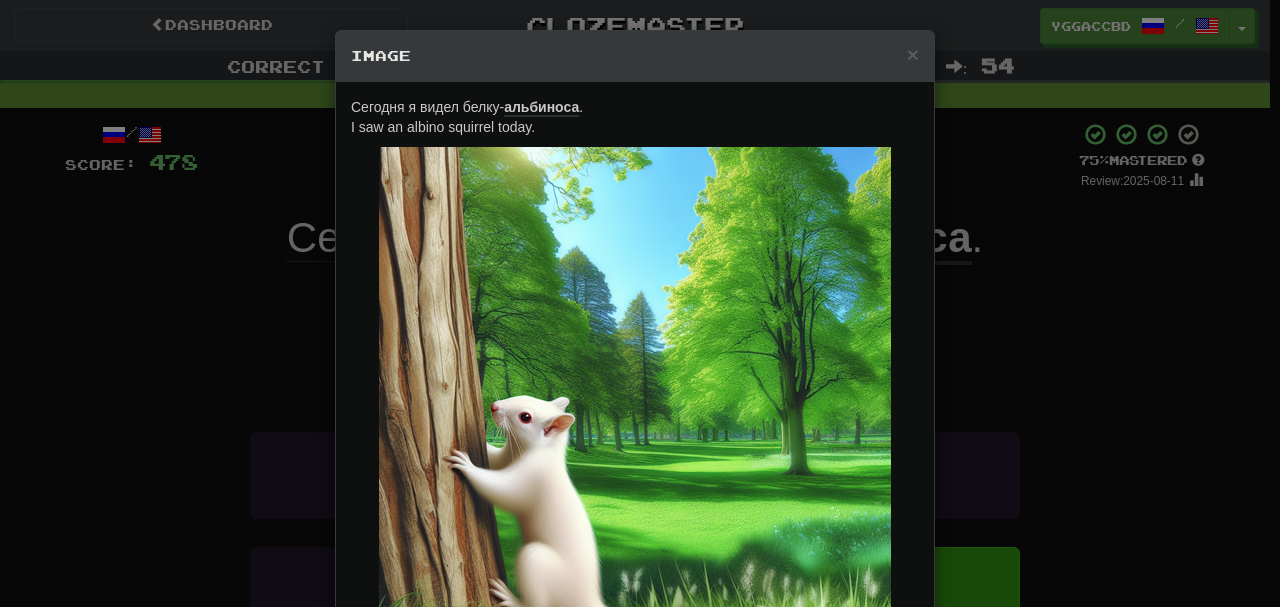 click on "× Image Today I saw an albino squirrel. I saw an albino squirrel today. Change when and how images are shown in the game settings. Images are in beta. Like them? Hate them? Let us know ! Close" at bounding box center [640, 303] 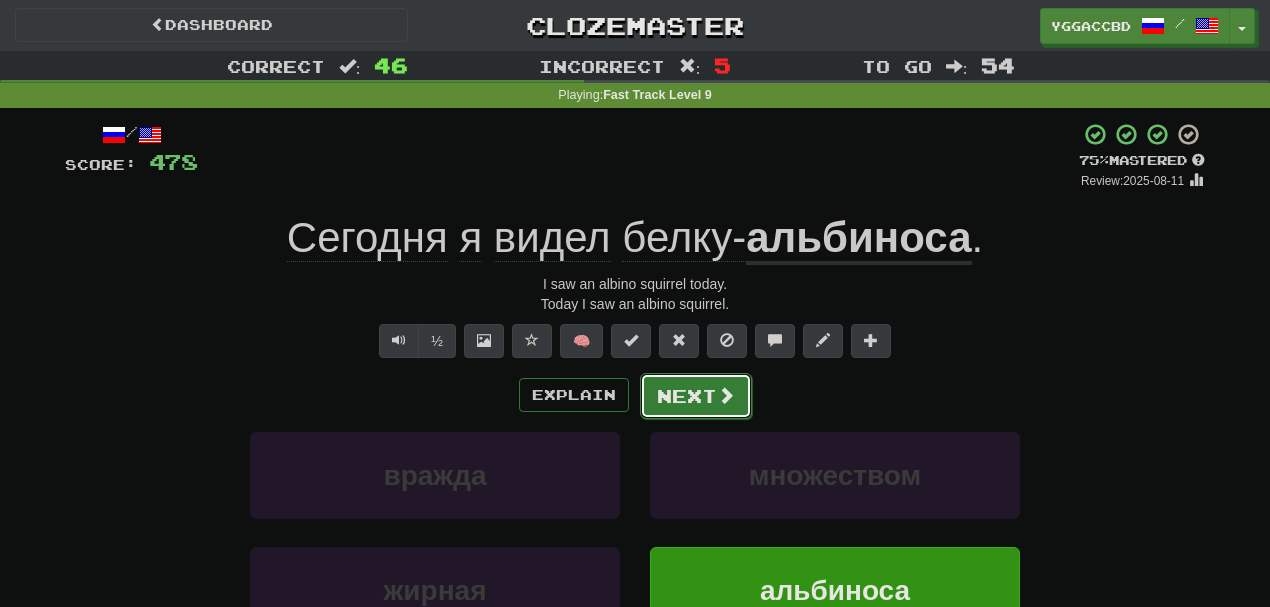 click on "Next" at bounding box center [696, 396] 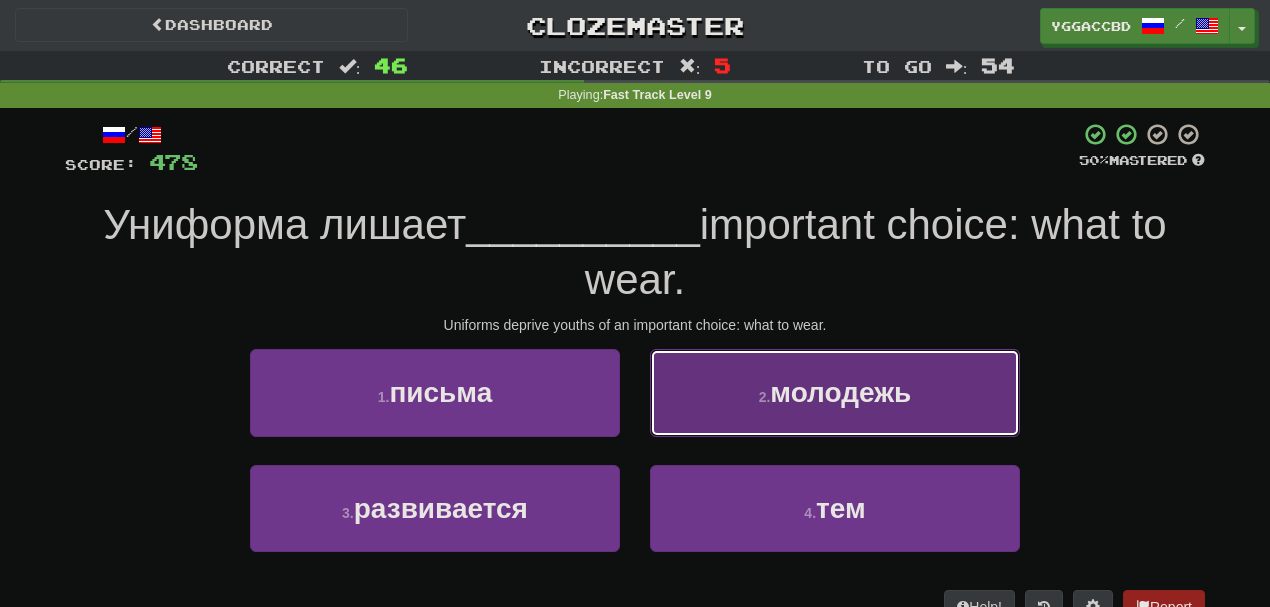 click on "2 . молодежь" at bounding box center (835, 392) 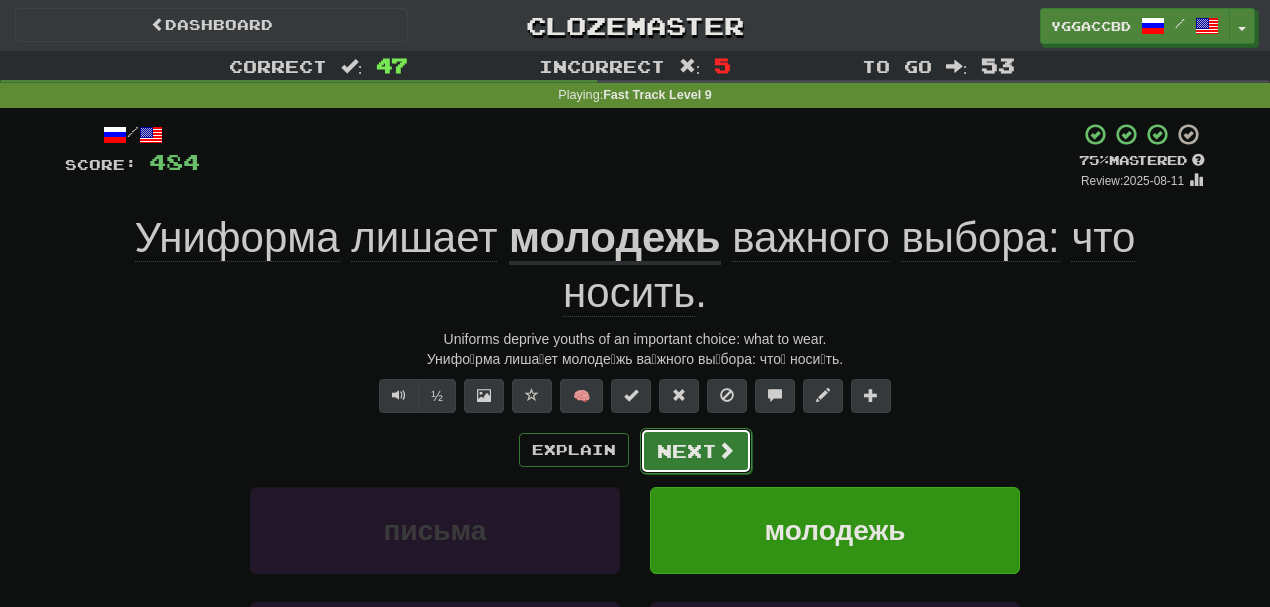 click on "Next" at bounding box center (696, 451) 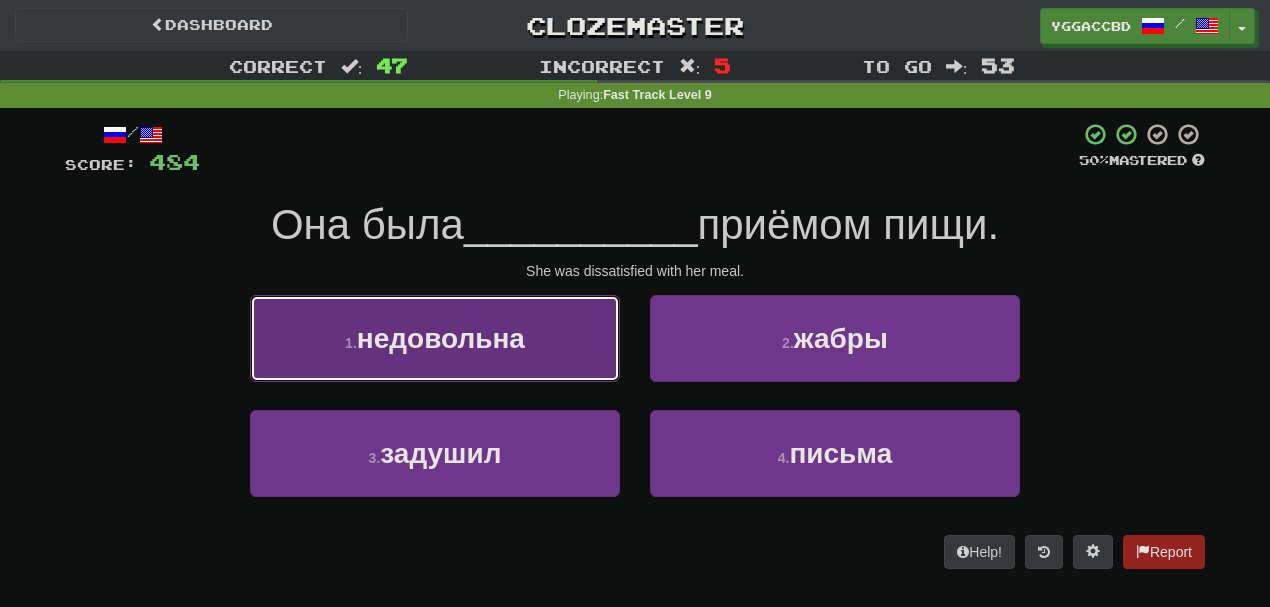 click on "недовольна" at bounding box center [441, 338] 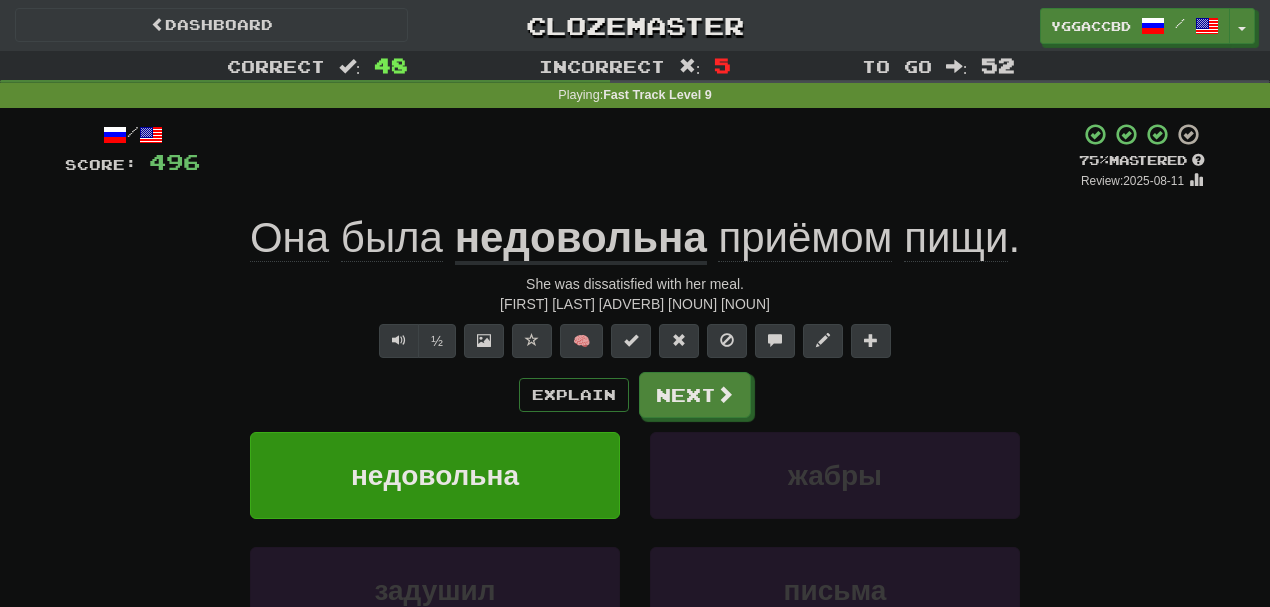 click on "приёмом" at bounding box center [805, 238] 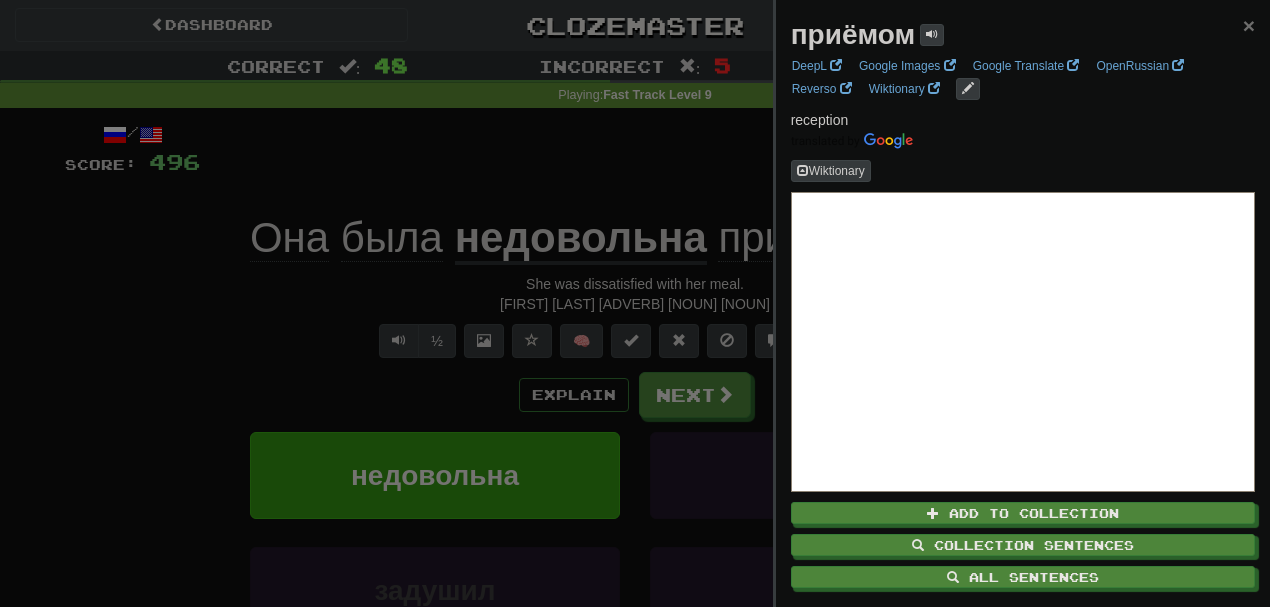 click on "×" at bounding box center [1249, 25] 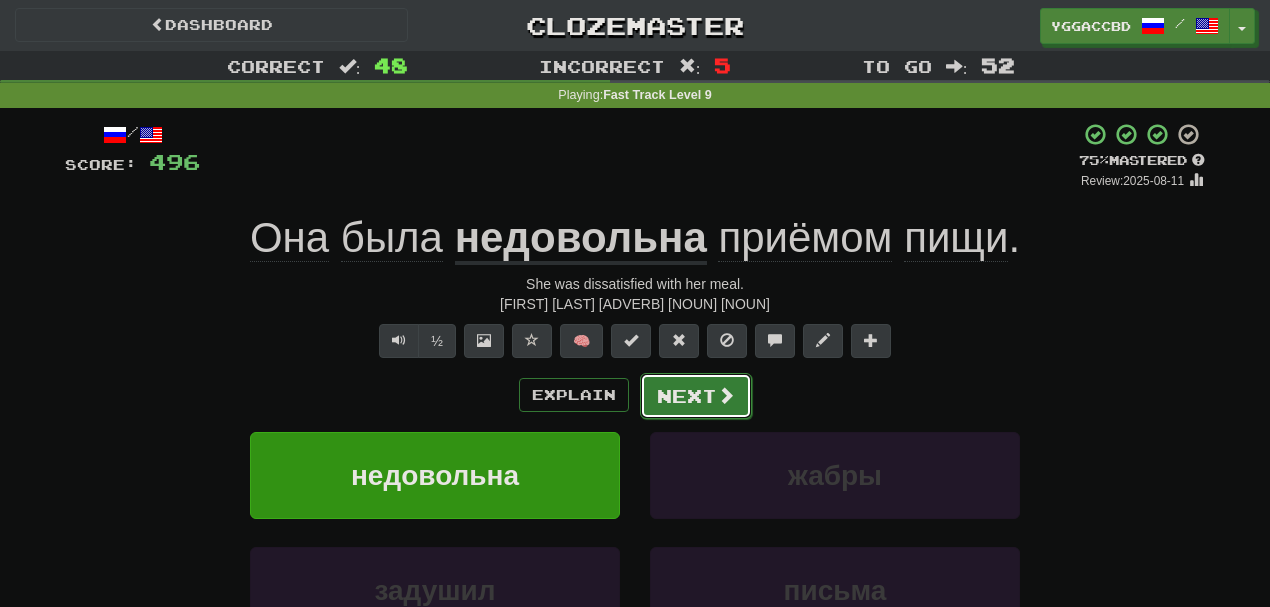 click on "Next" at bounding box center [696, 396] 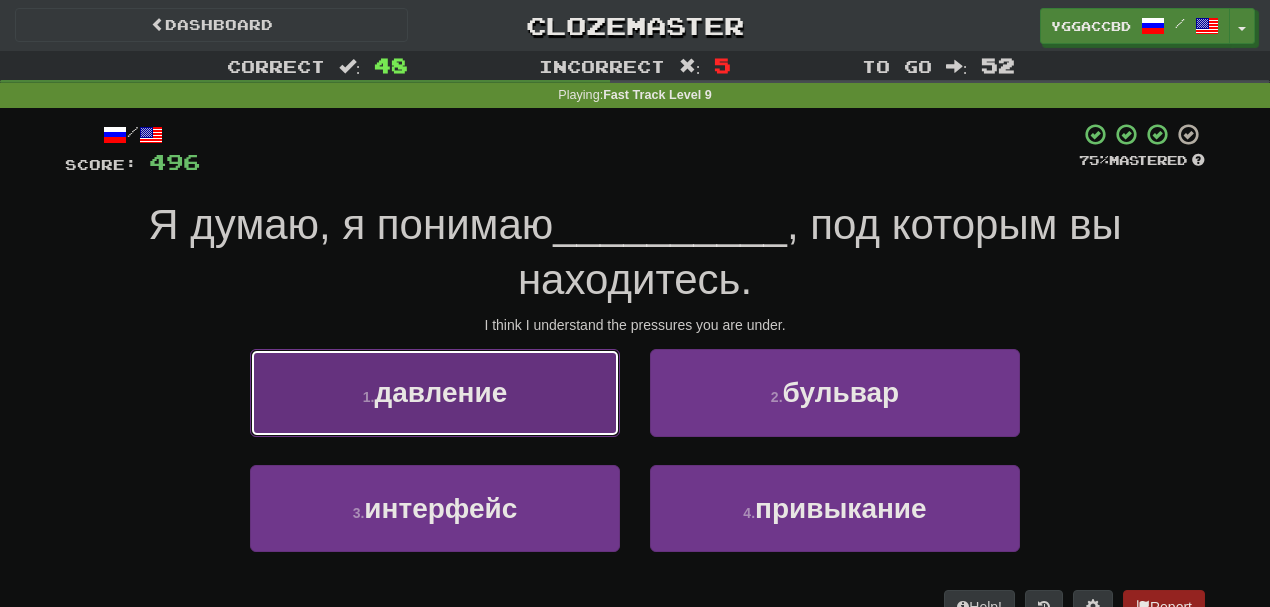 click on "1 .  давление" at bounding box center [435, 392] 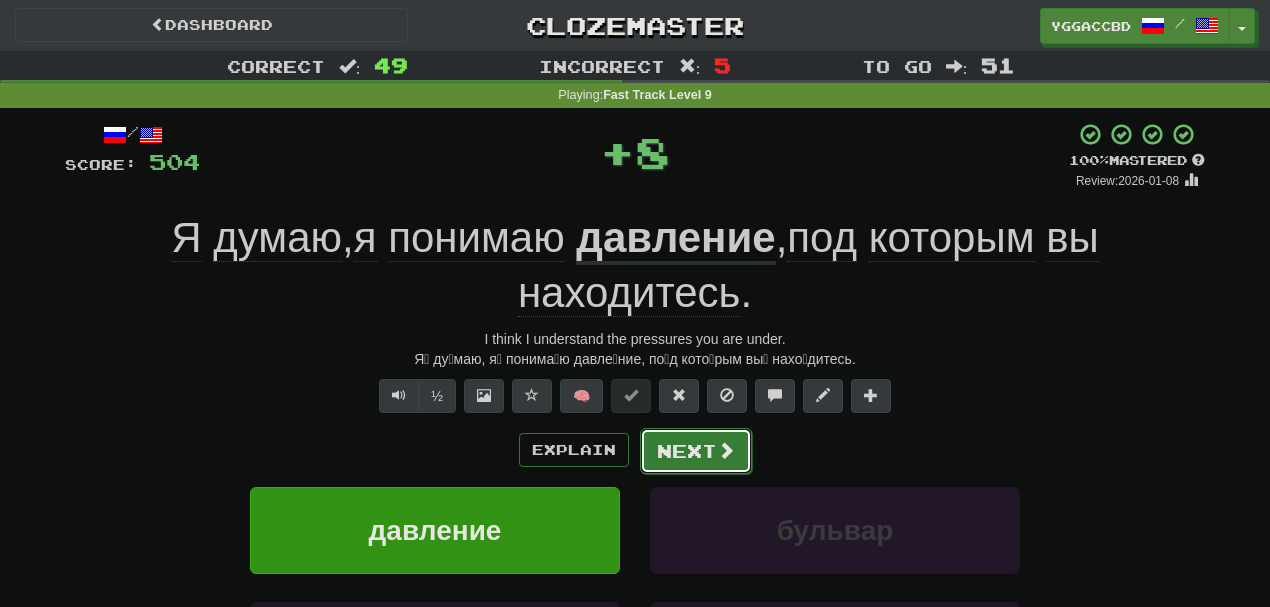 click on "Next" at bounding box center (696, 451) 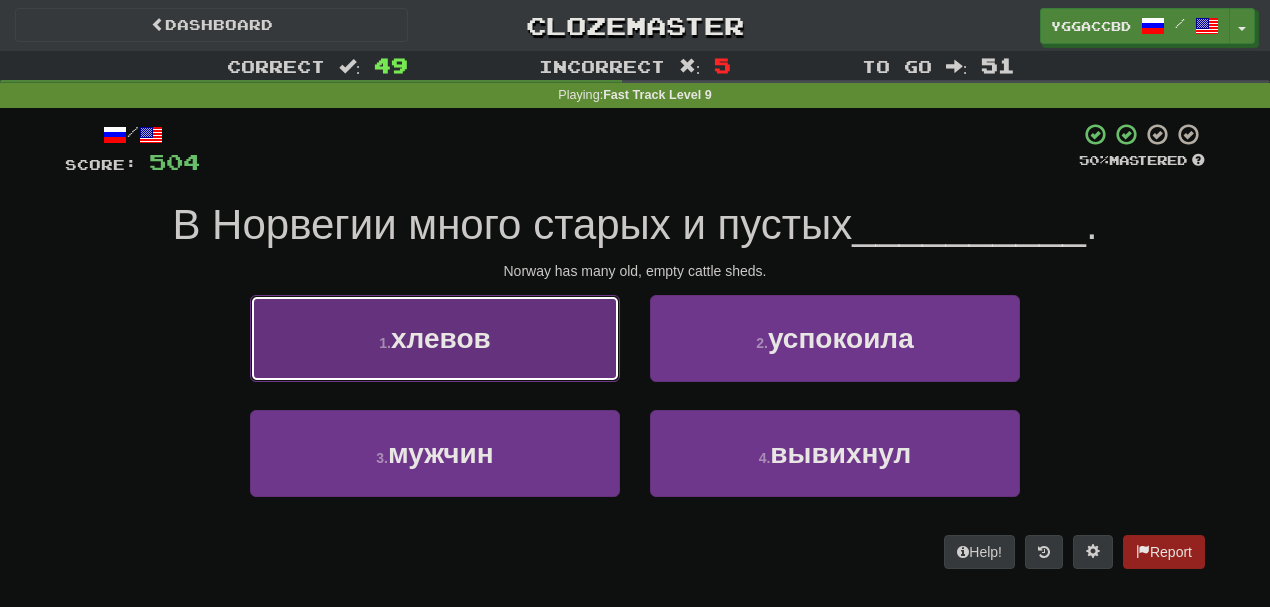 click on "pens" at bounding box center (435, 338) 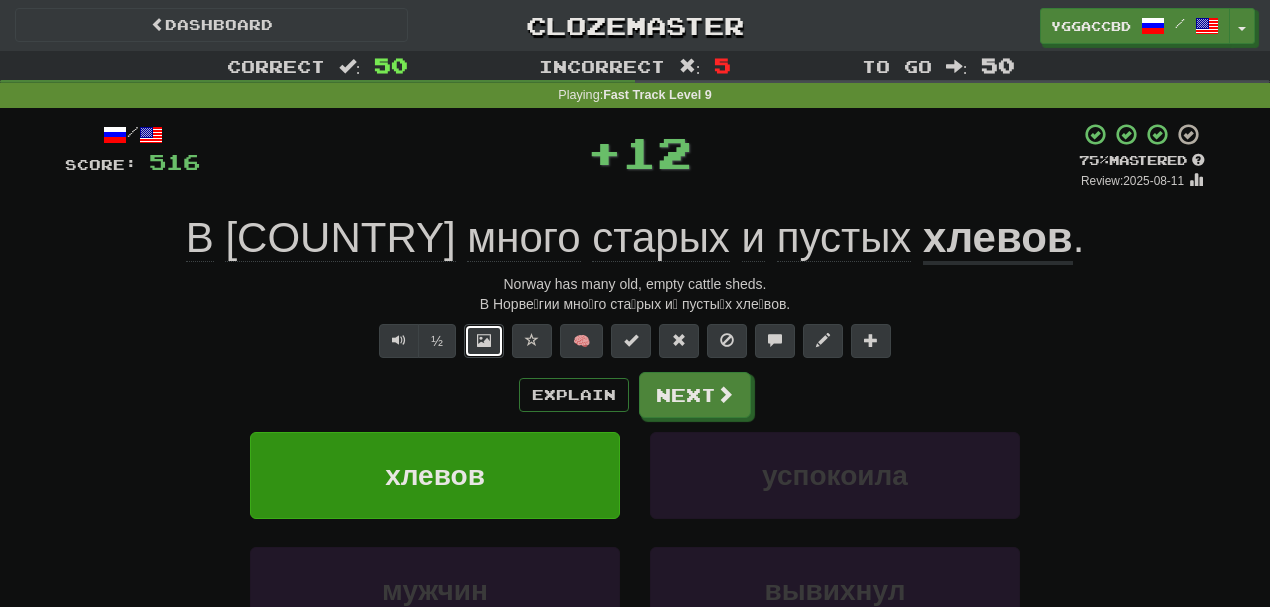 click at bounding box center [484, 341] 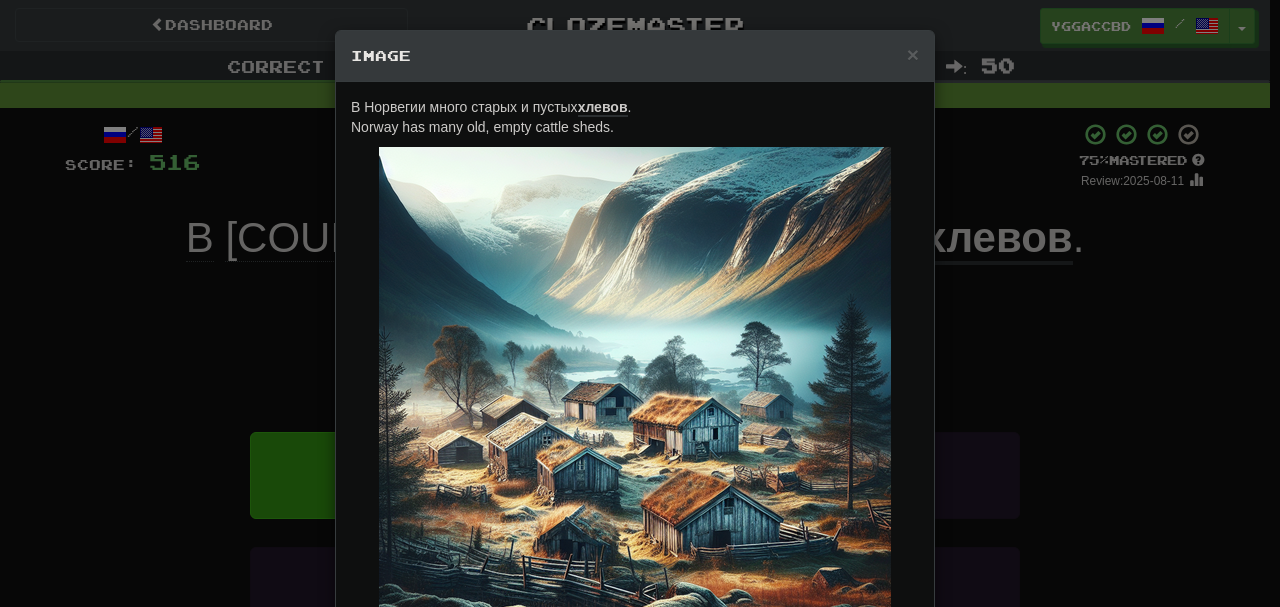 click on "× Image В Норвегии много старых и пустых хлевов . Norway has many old, empty cattle sheds. Change when and how images are shown in the game settings. Images are in beta. Like them? Hate them? Let us know ! Close" at bounding box center (640, 303) 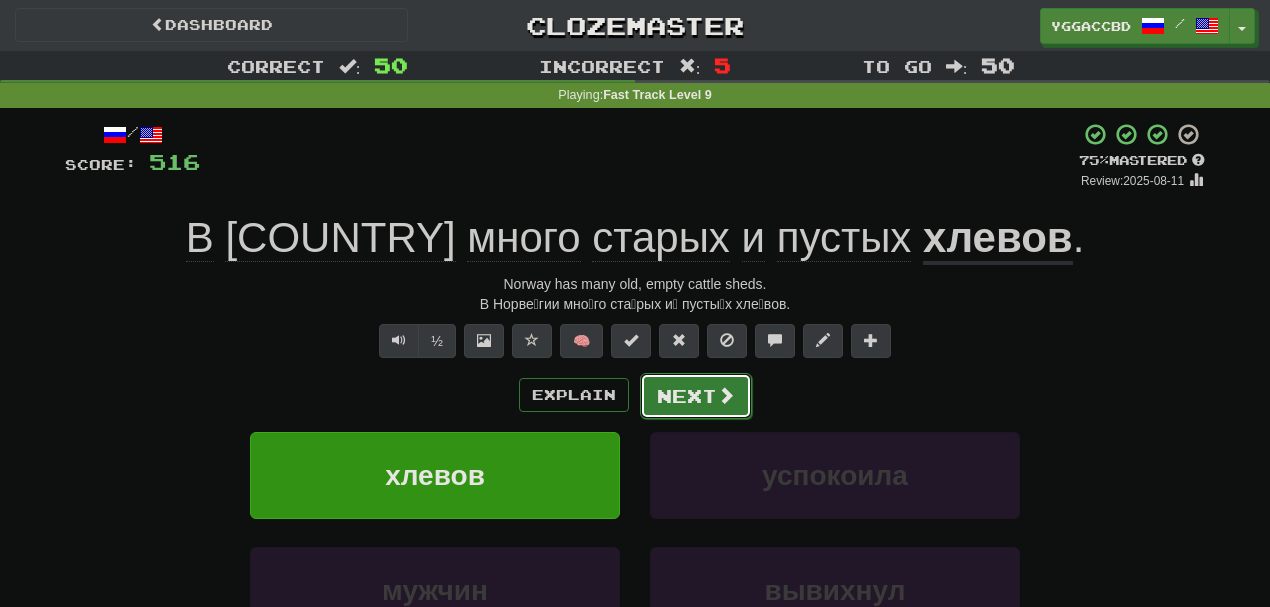 click on "Next" at bounding box center [696, 396] 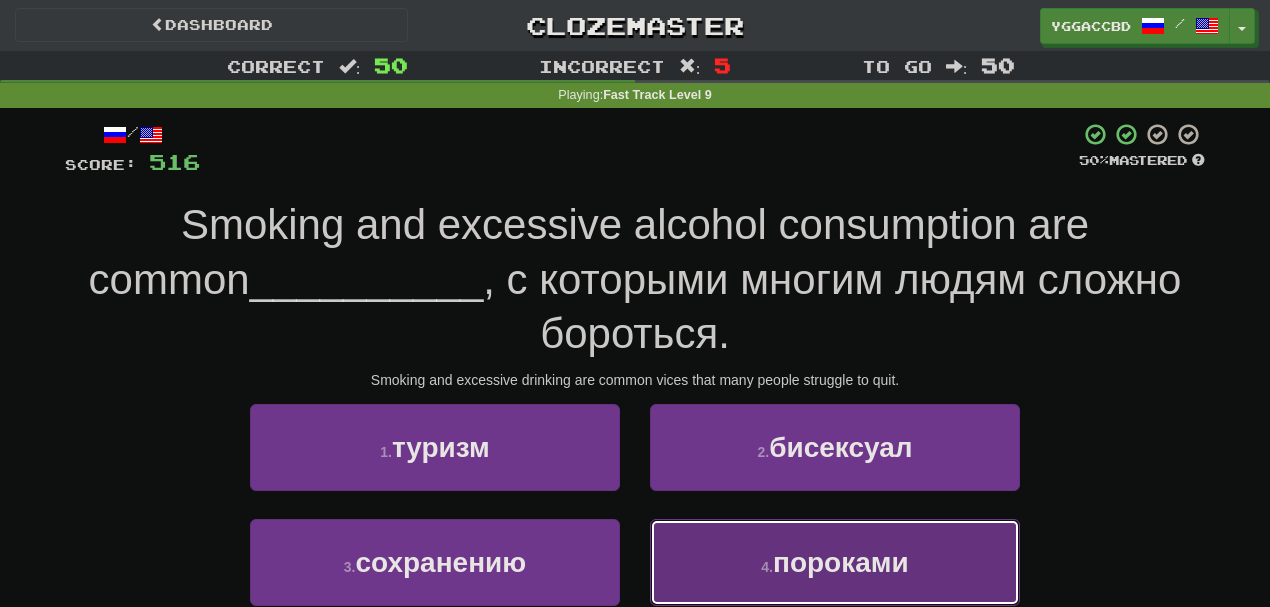 click on "пороками" at bounding box center [841, 562] 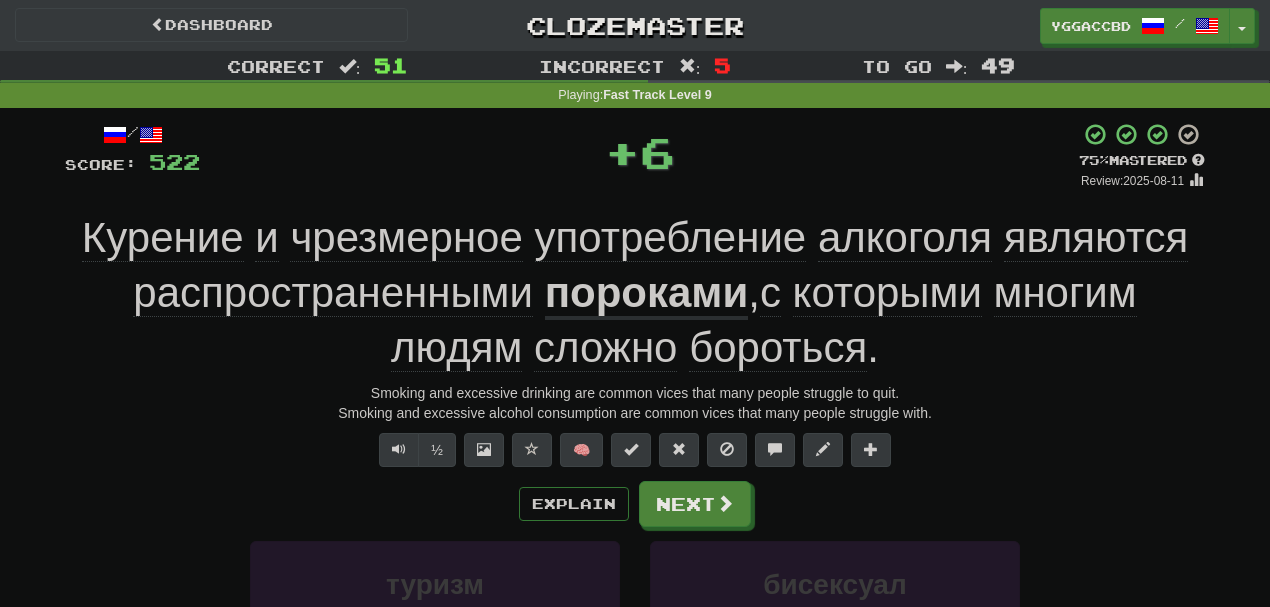 click on "пороками" at bounding box center [647, 294] 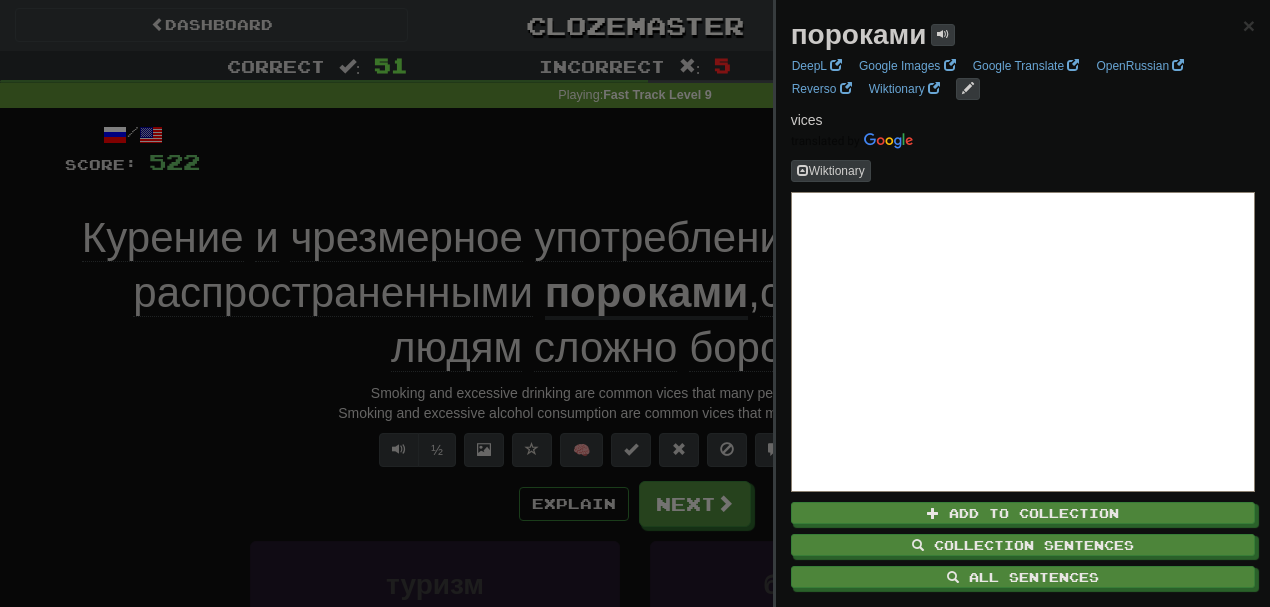 click at bounding box center [635, 303] 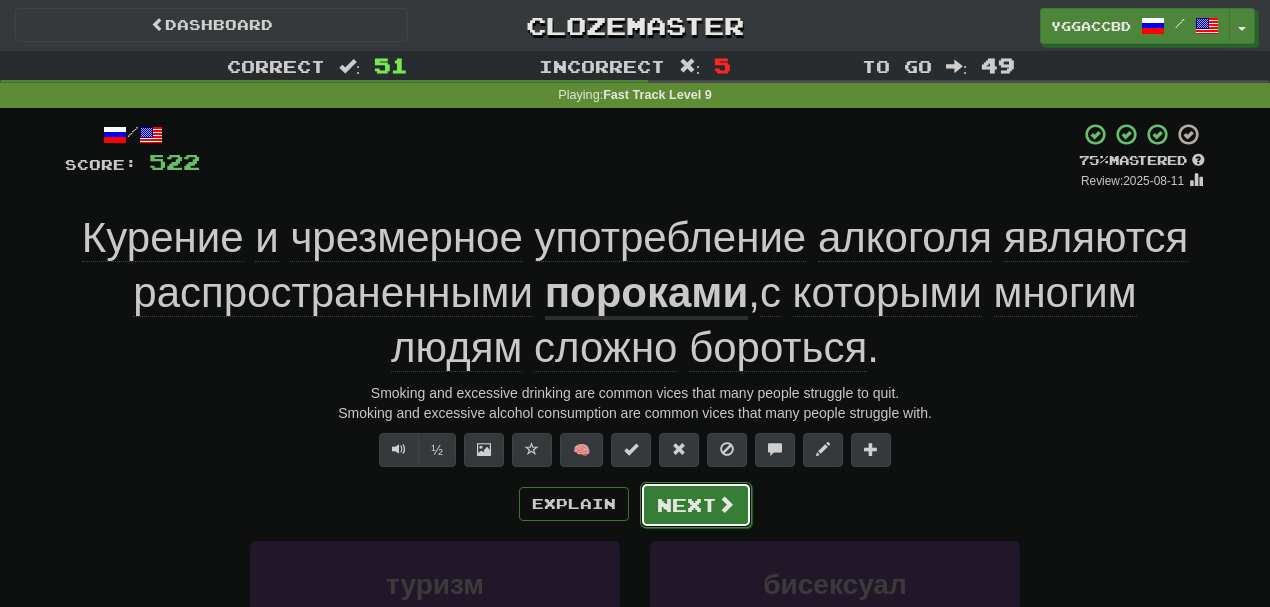 click on "Next" at bounding box center (696, 505) 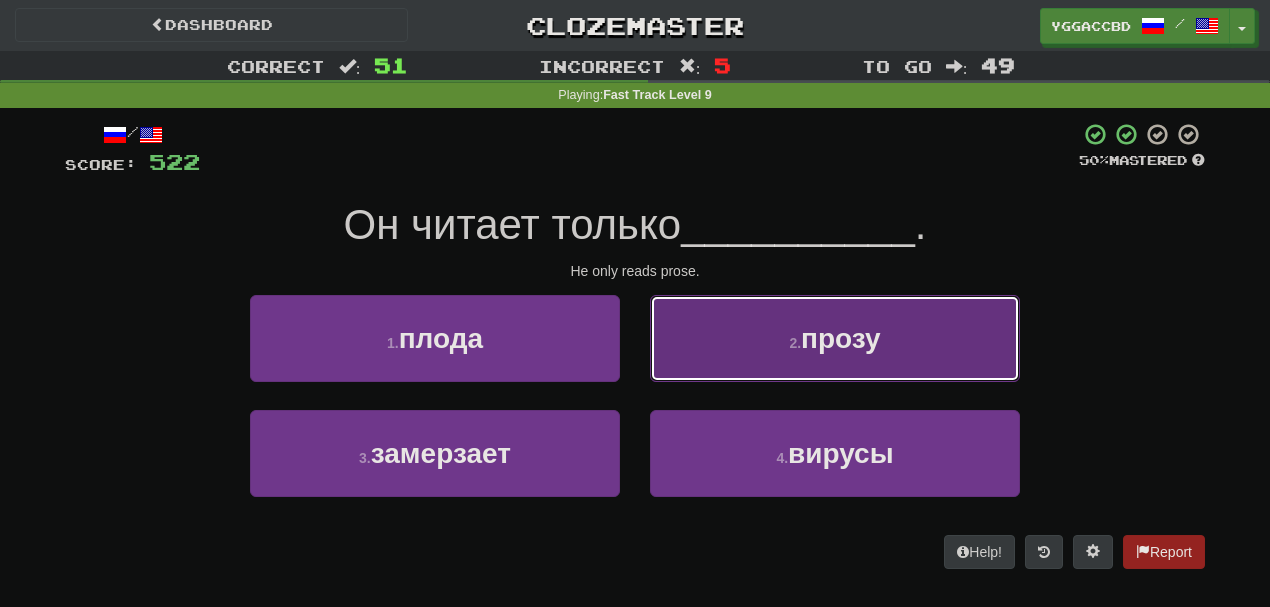 click on "2 . прозу" at bounding box center (835, 338) 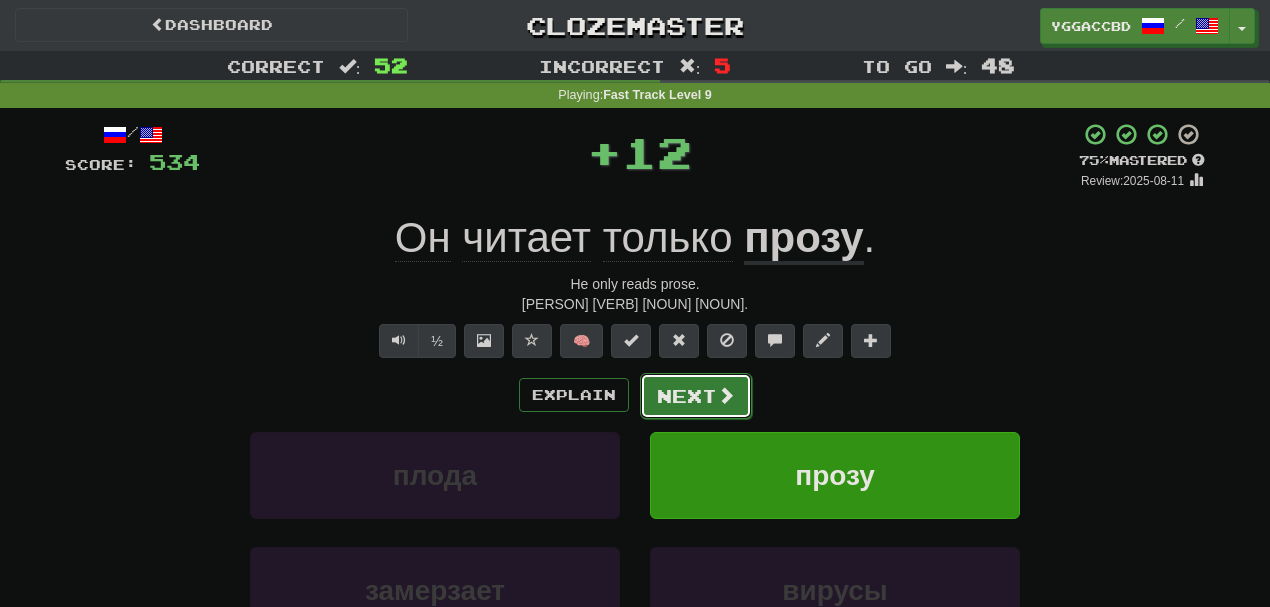 click on "Next" at bounding box center [696, 396] 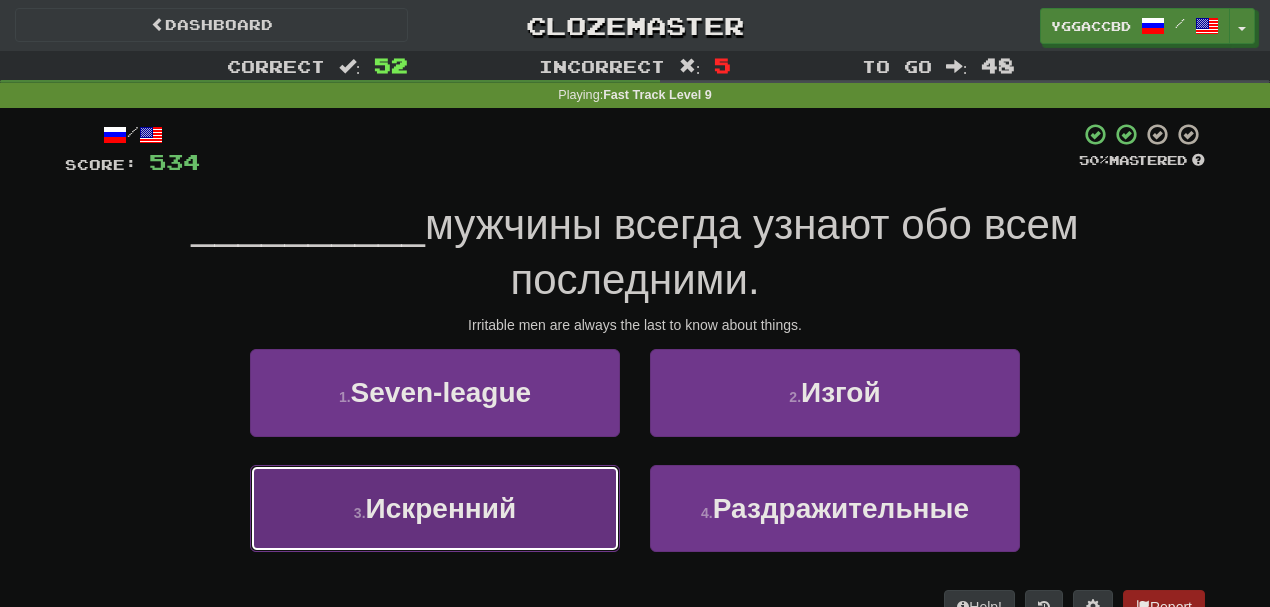 click on "3 .  Искренний" at bounding box center [435, 508] 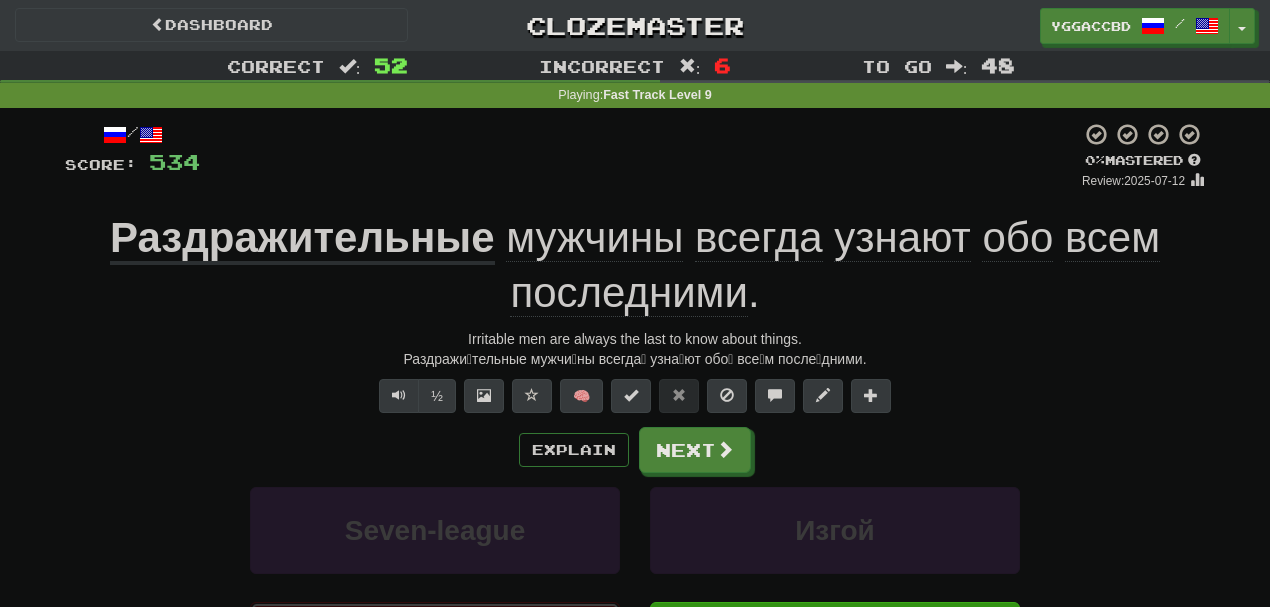 scroll, scrollTop: 531, scrollLeft: 0, axis: vertical 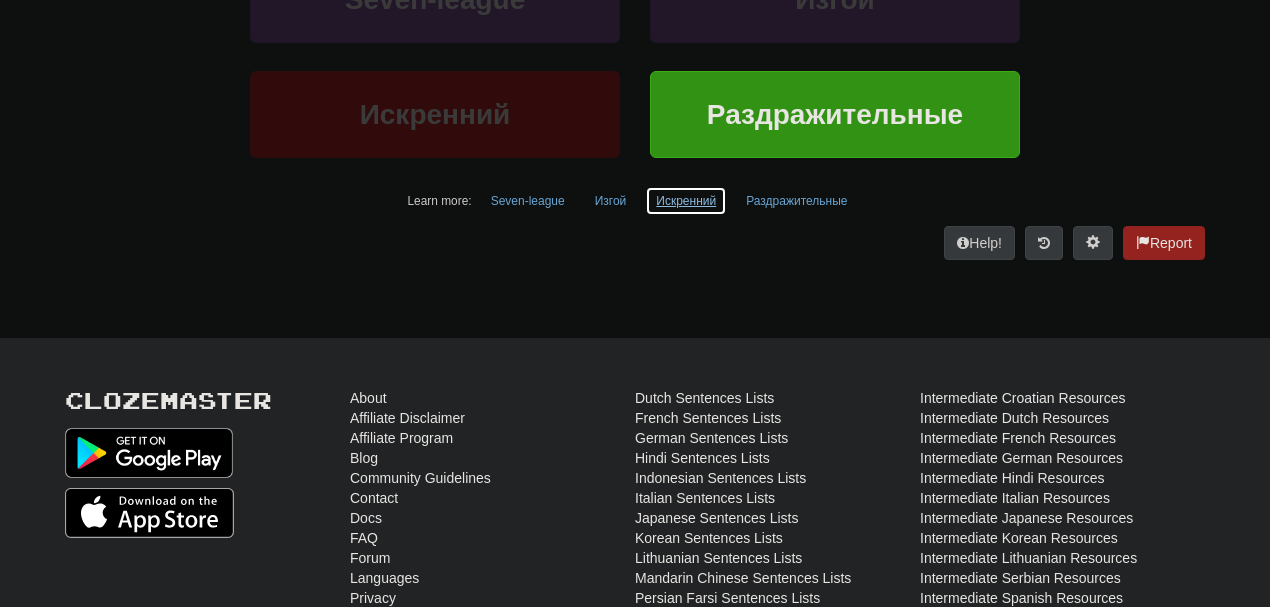 click on "Искренний" at bounding box center (686, 201) 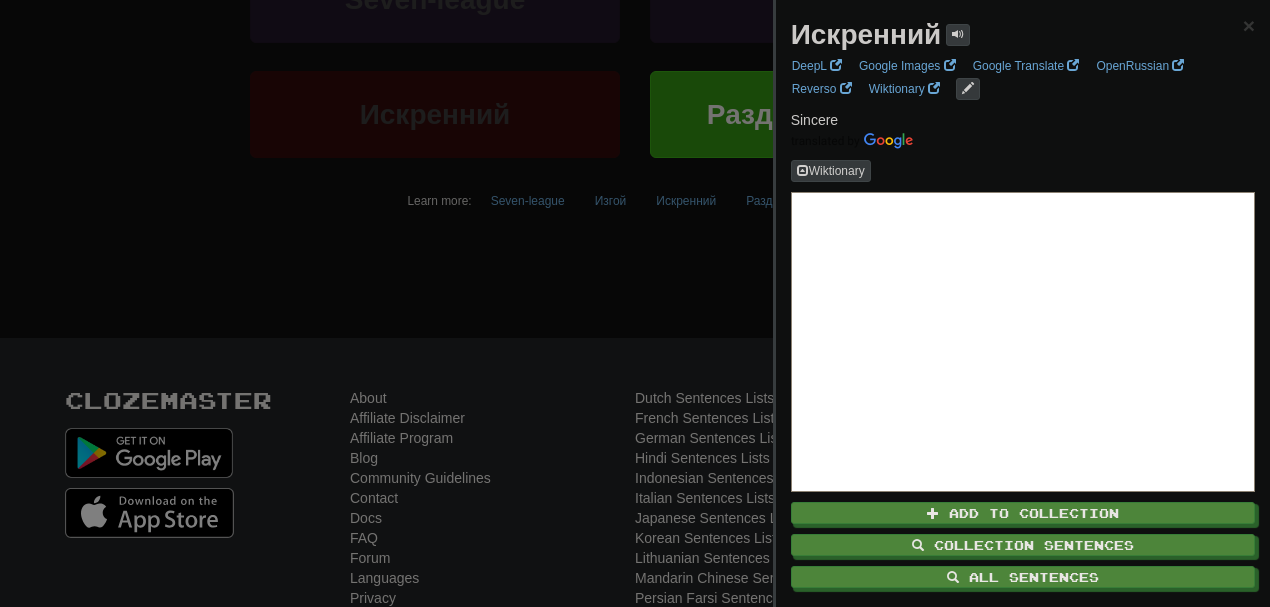 click at bounding box center (635, 303) 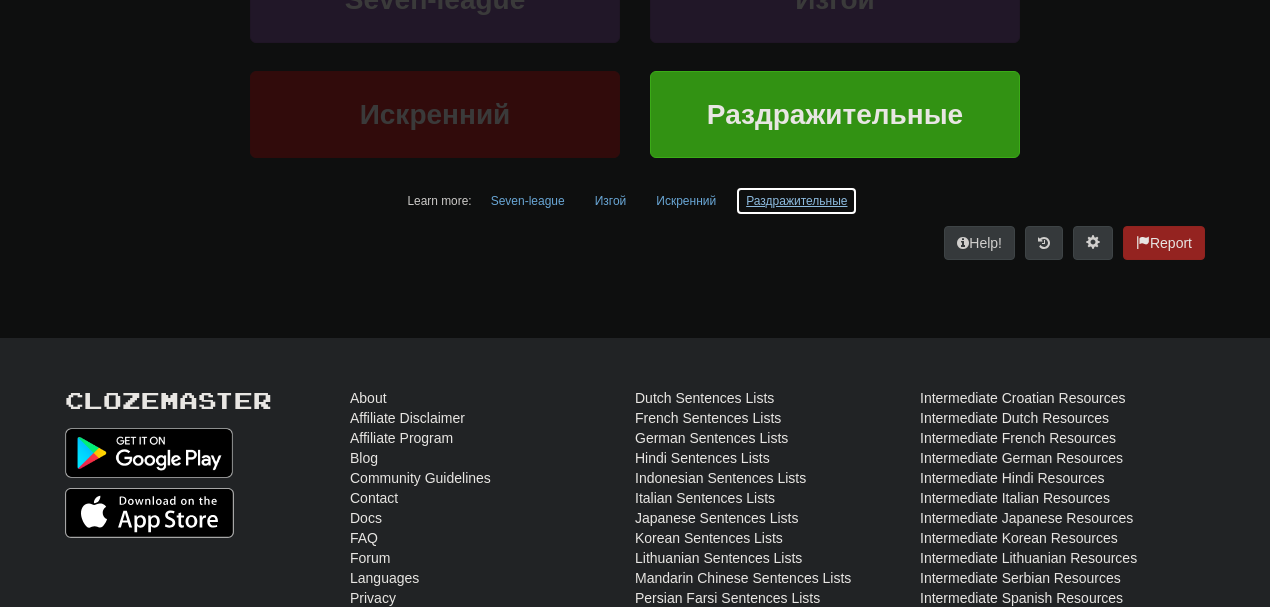 click on "Раздражительные" at bounding box center [796, 201] 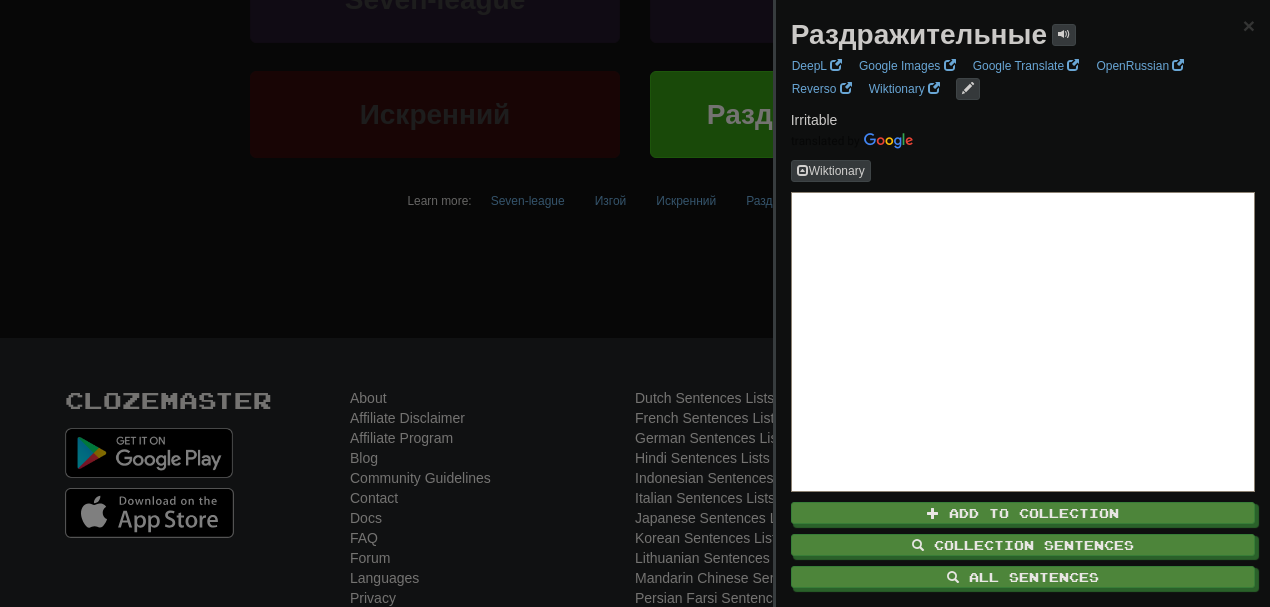 click at bounding box center [635, 303] 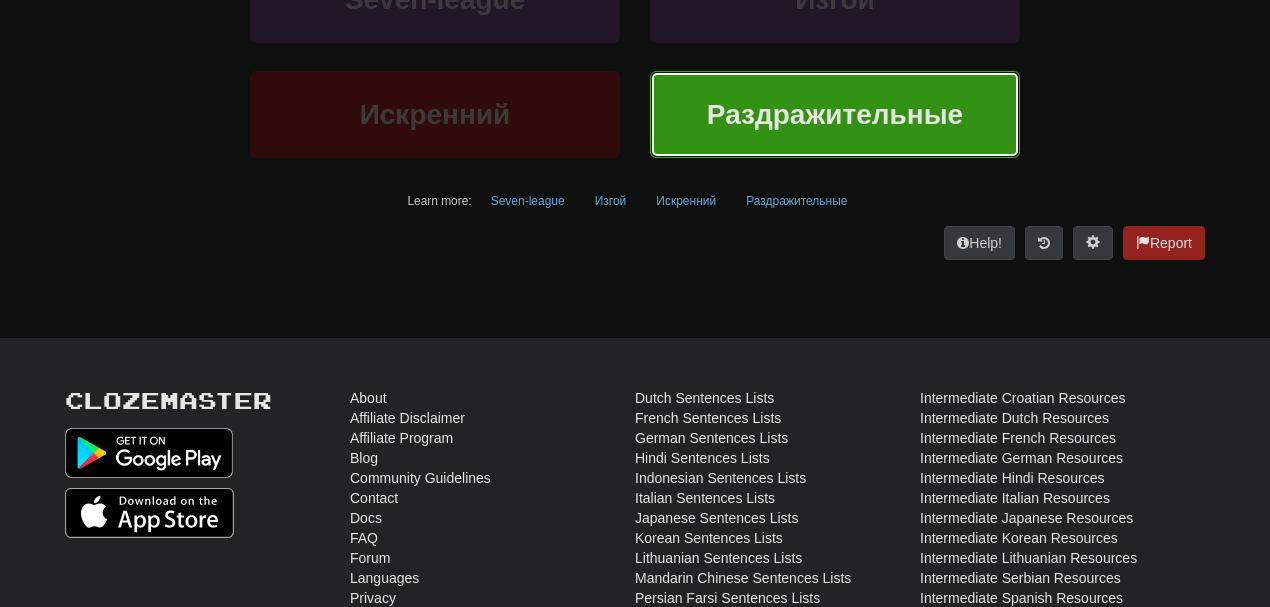 click on "Раздражительные" at bounding box center (835, 114) 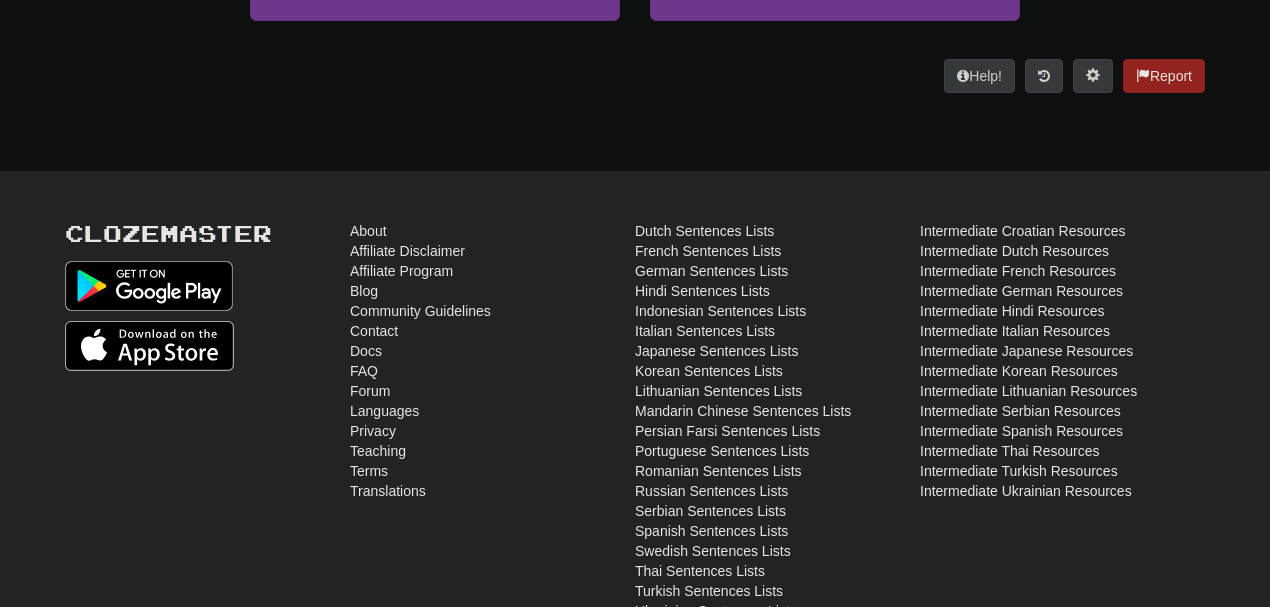 scroll, scrollTop: 395, scrollLeft: 0, axis: vertical 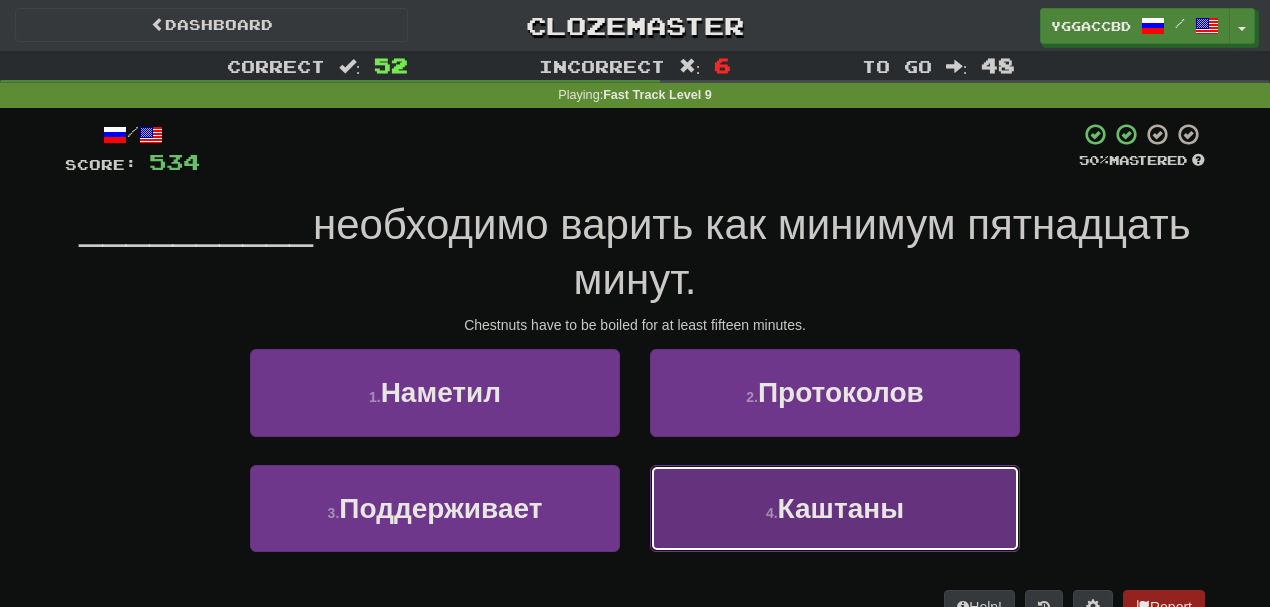 click on "Каштаны" at bounding box center [841, 508] 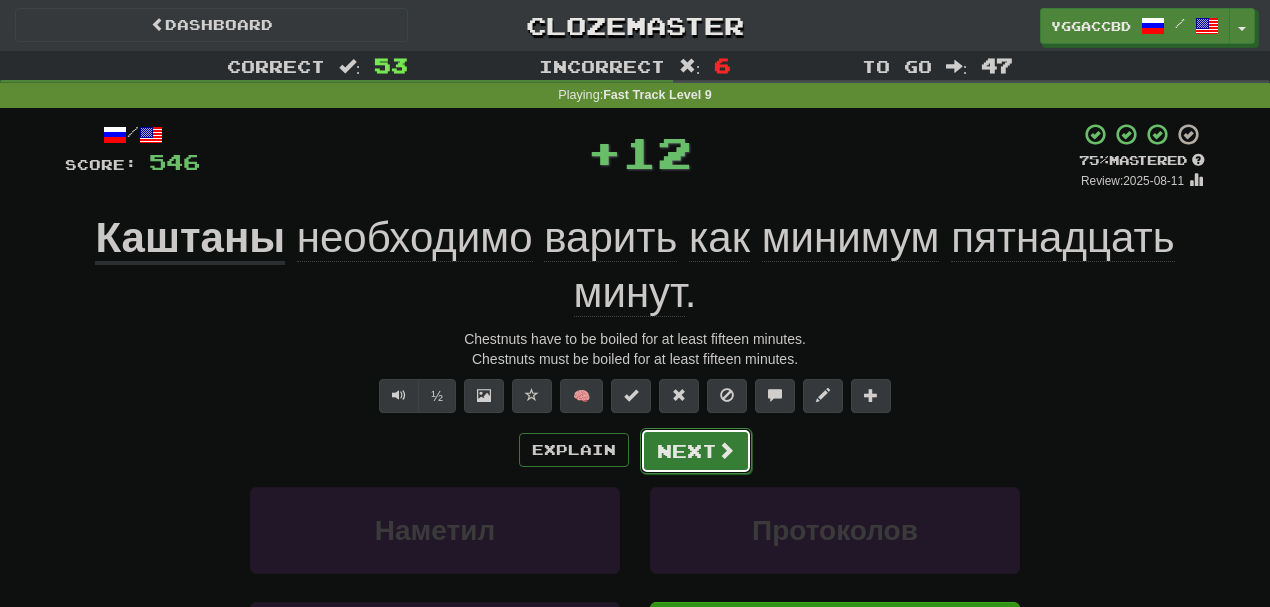 click on "Next" at bounding box center (696, 451) 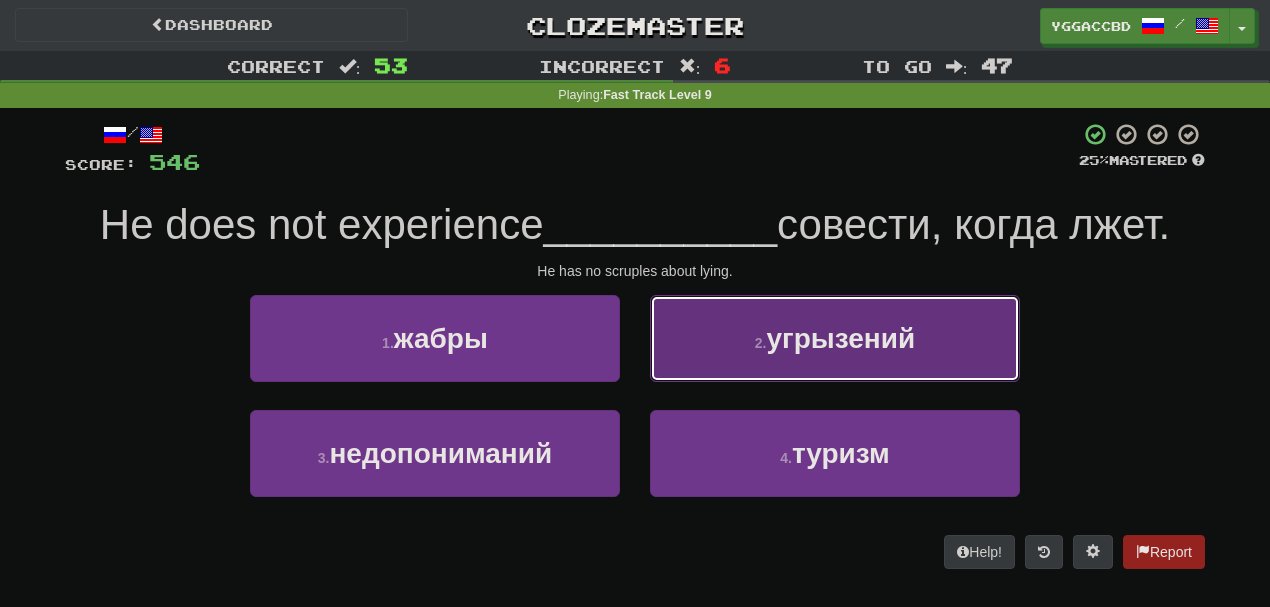 click on "угрызений" at bounding box center [840, 338] 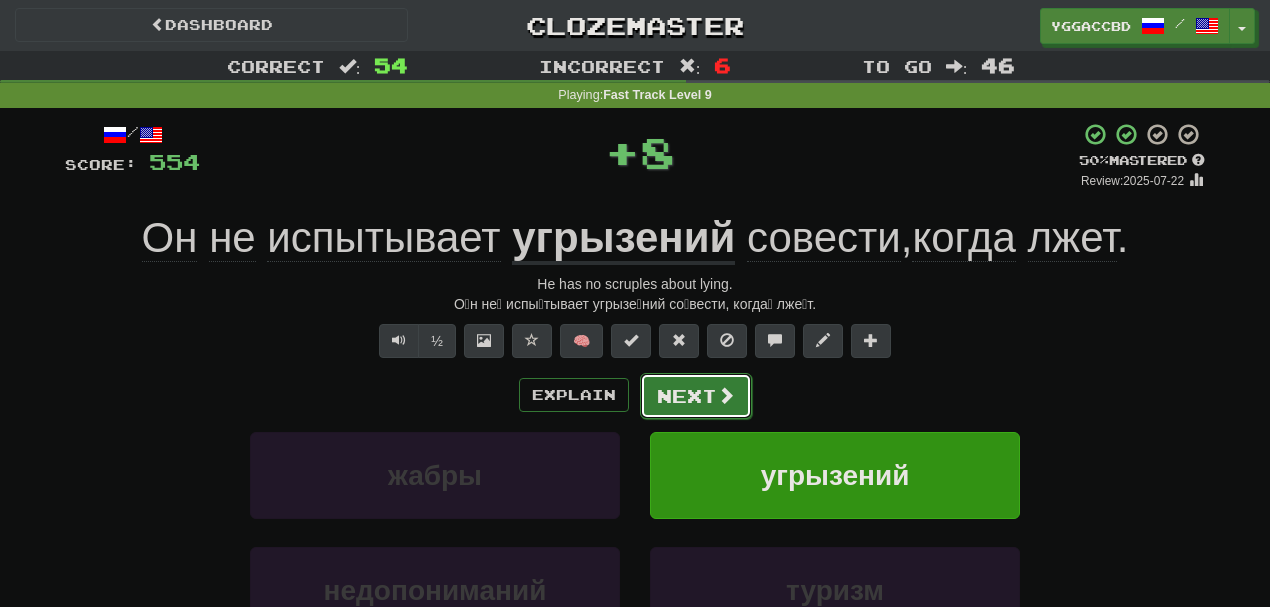 click on "Next" at bounding box center [696, 396] 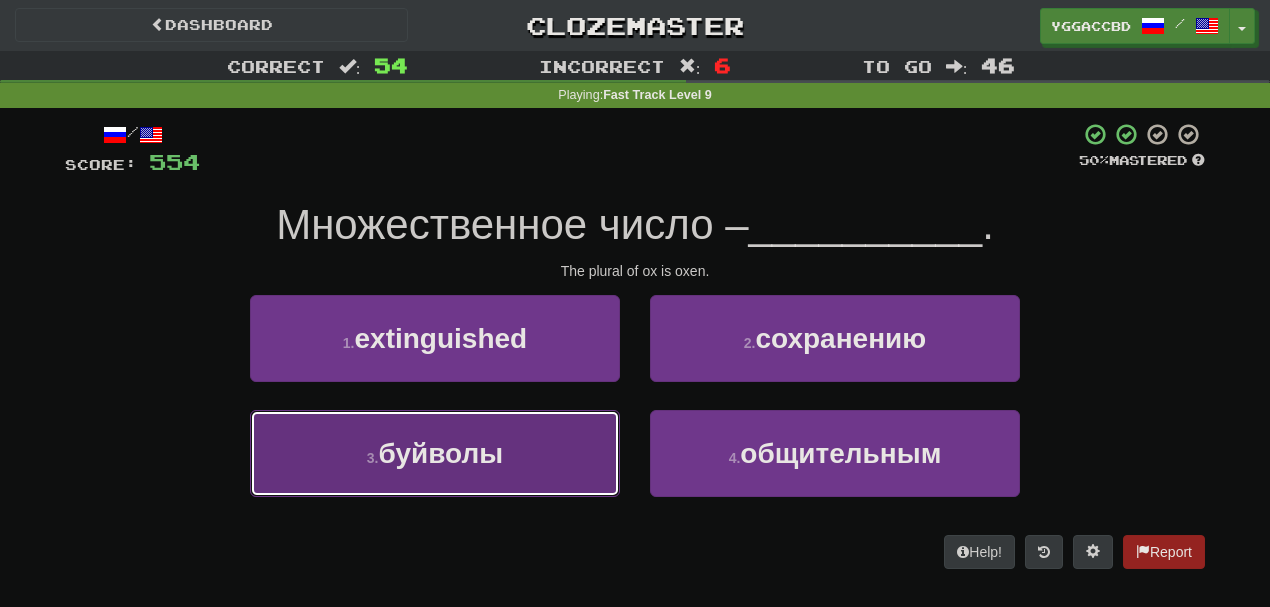 click on "3 .  буйволы" at bounding box center [435, 453] 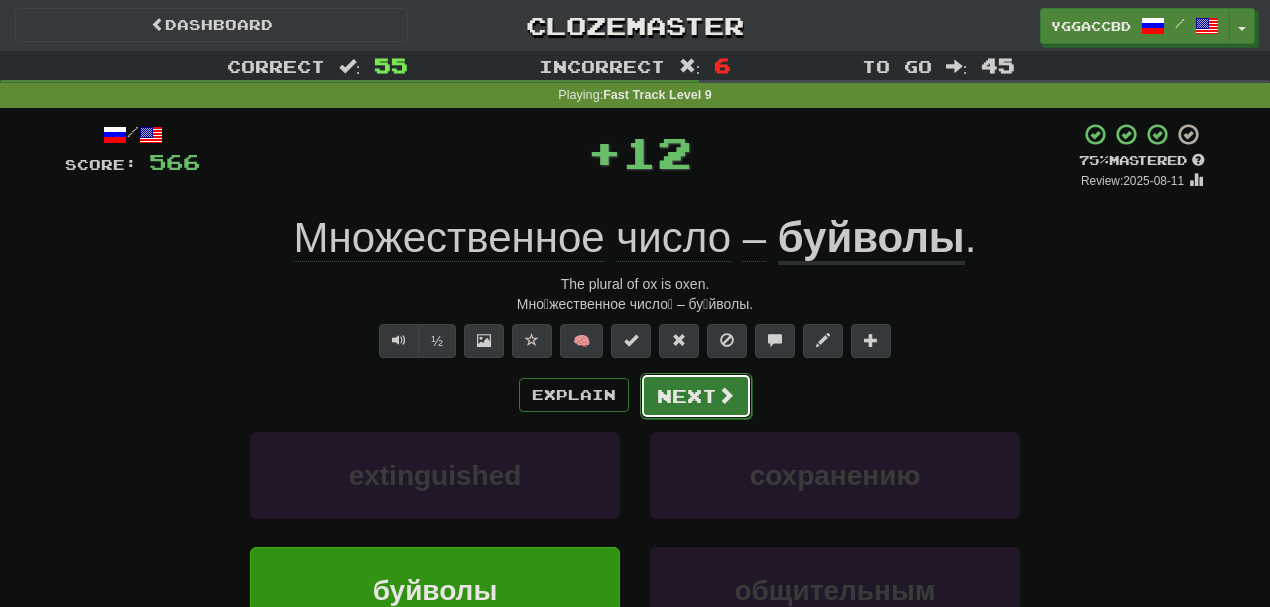 click on "Next" at bounding box center (696, 396) 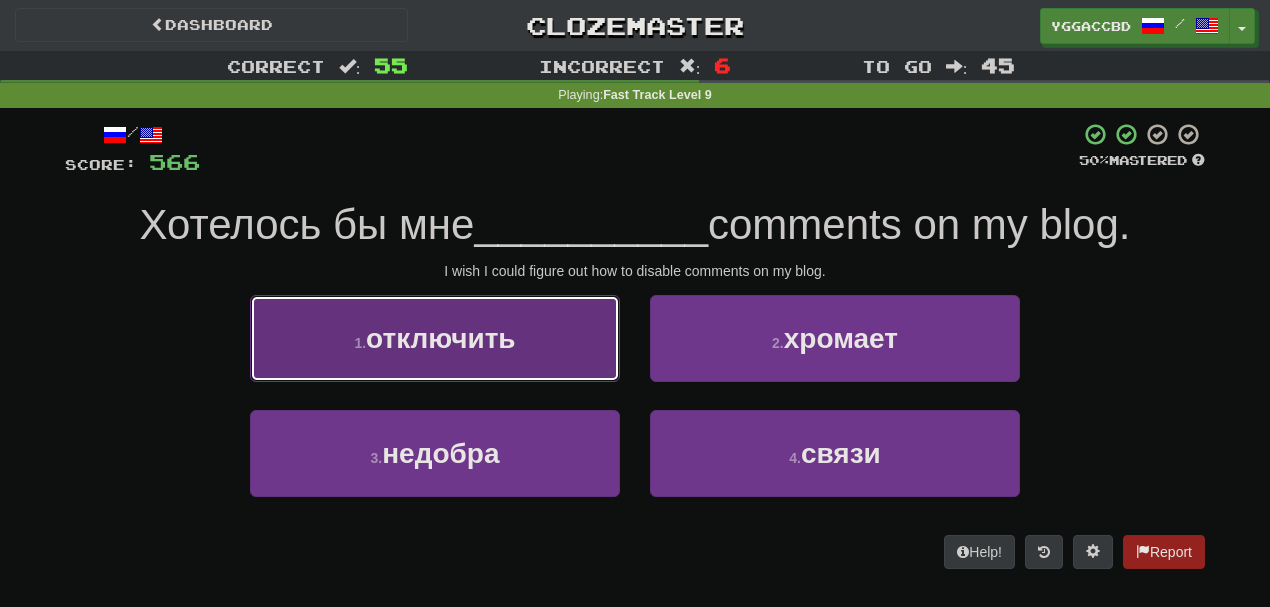 click on "disable" at bounding box center (435, 338) 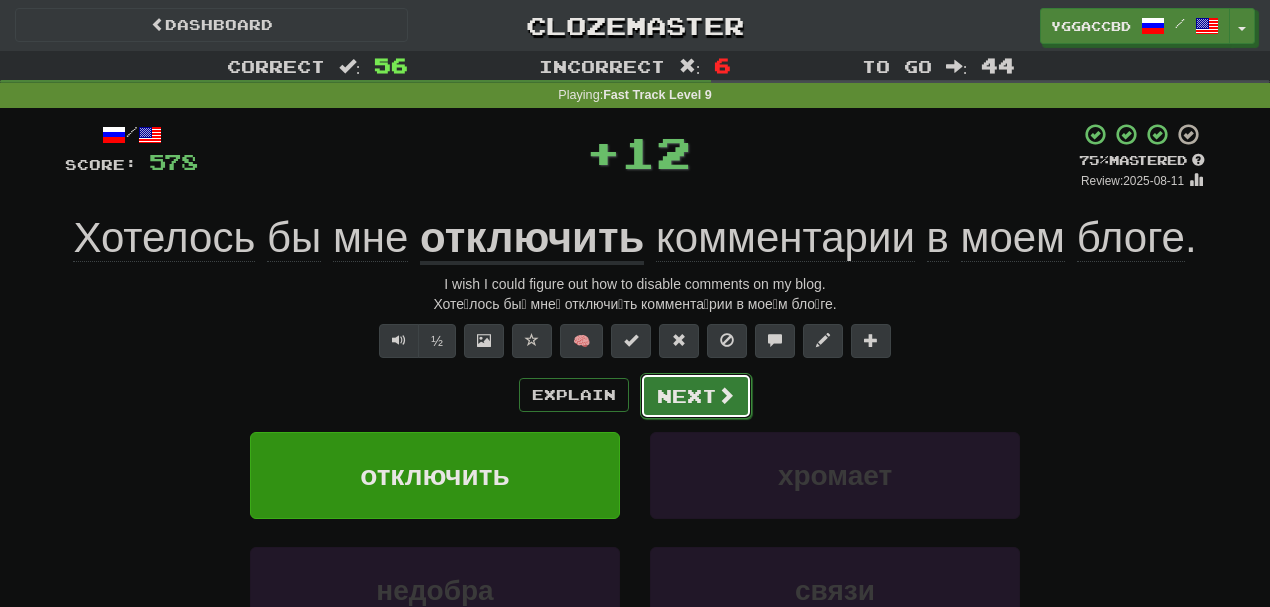 click on "Next" at bounding box center [696, 396] 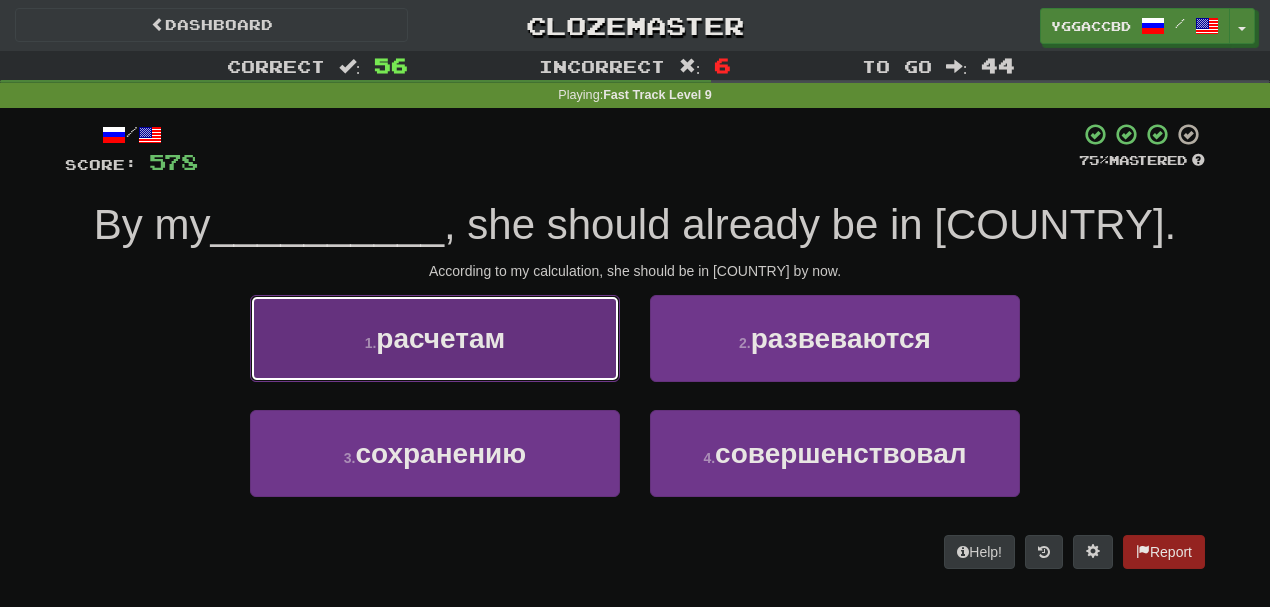 click on "1 .  расчетам" at bounding box center (435, 338) 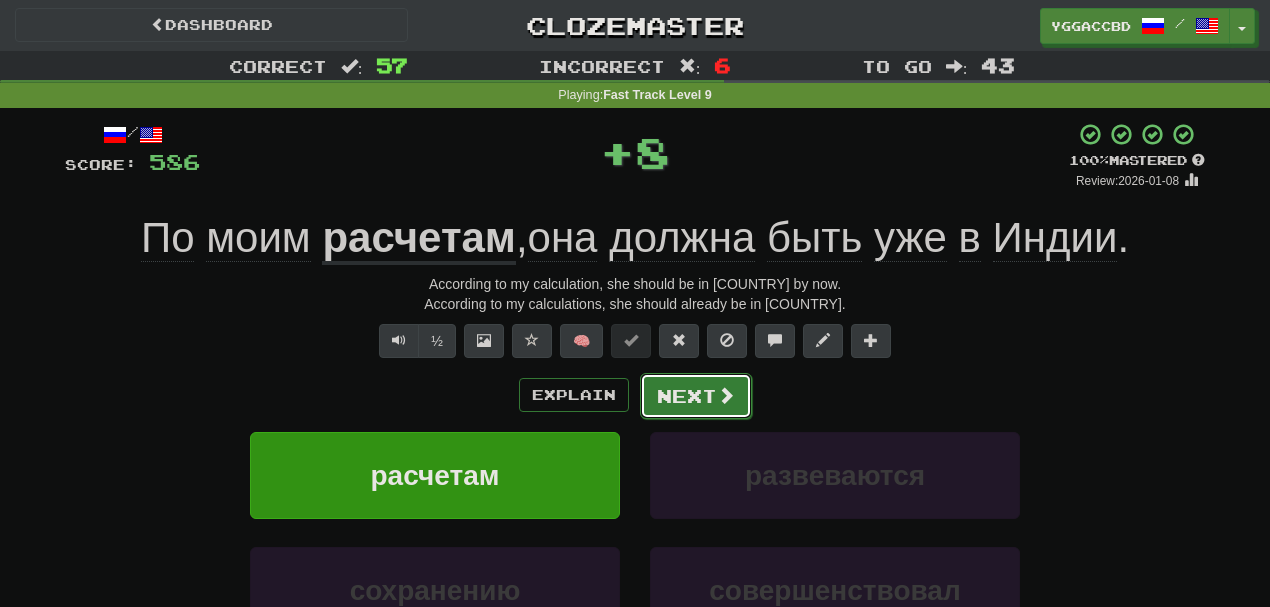 click on "Next" at bounding box center [696, 396] 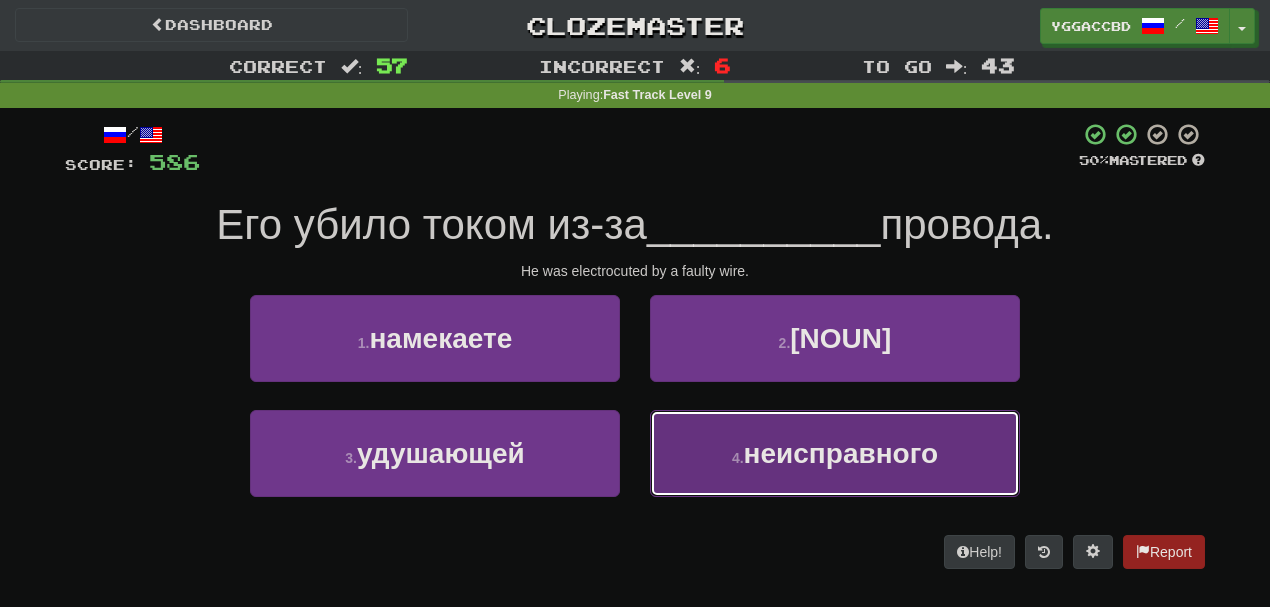 click on "defective" at bounding box center (835, 453) 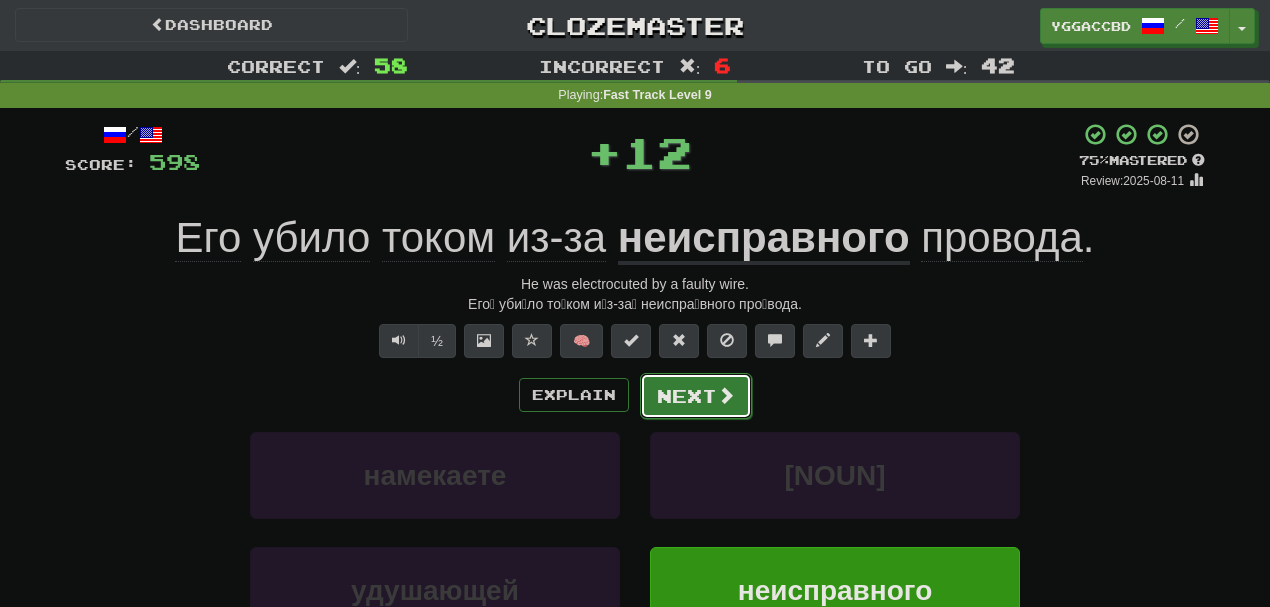 click on "Next" at bounding box center [696, 396] 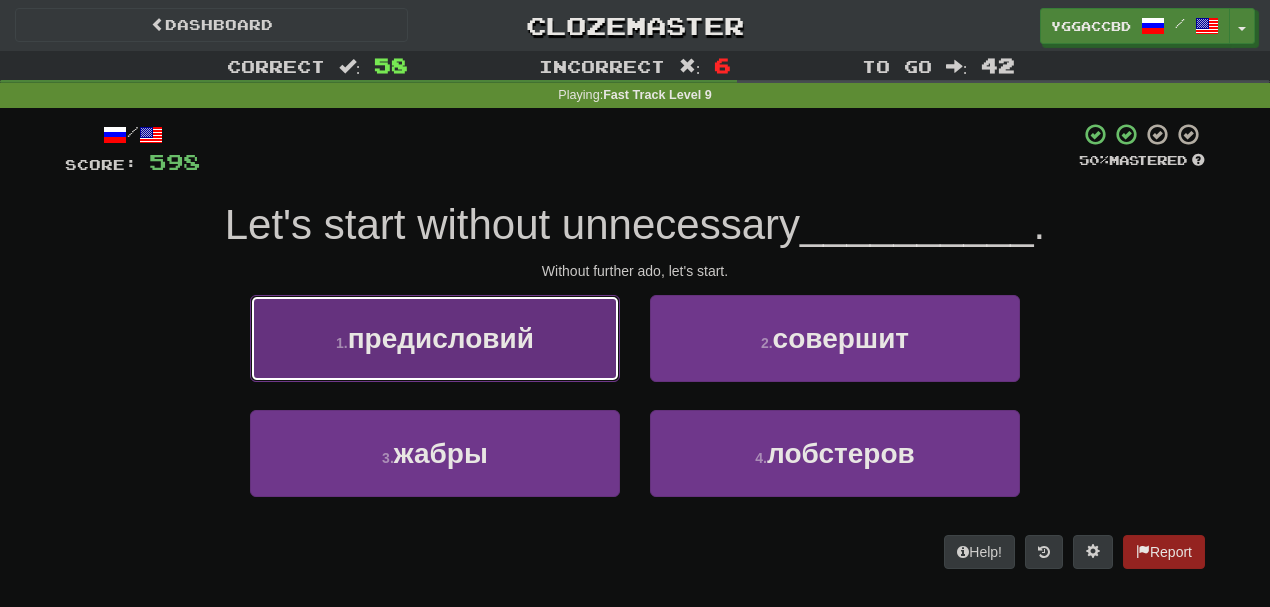 click on "1 .  предисловий" at bounding box center [435, 338] 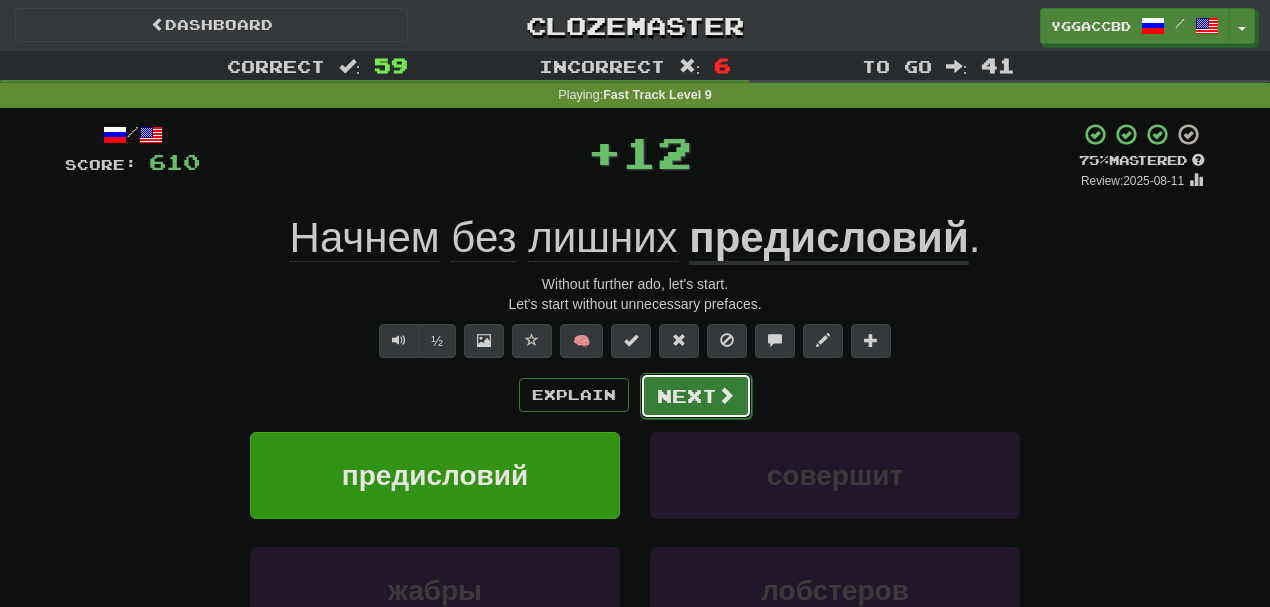 click on "Next" at bounding box center [696, 396] 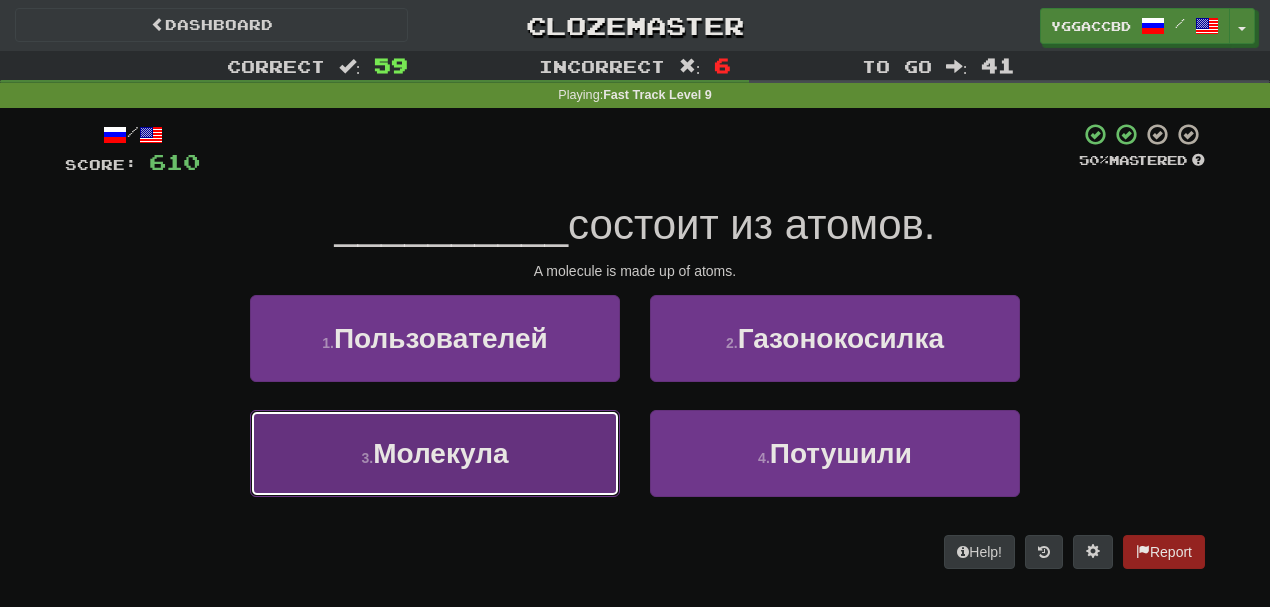 click on "Молекула" at bounding box center [440, 453] 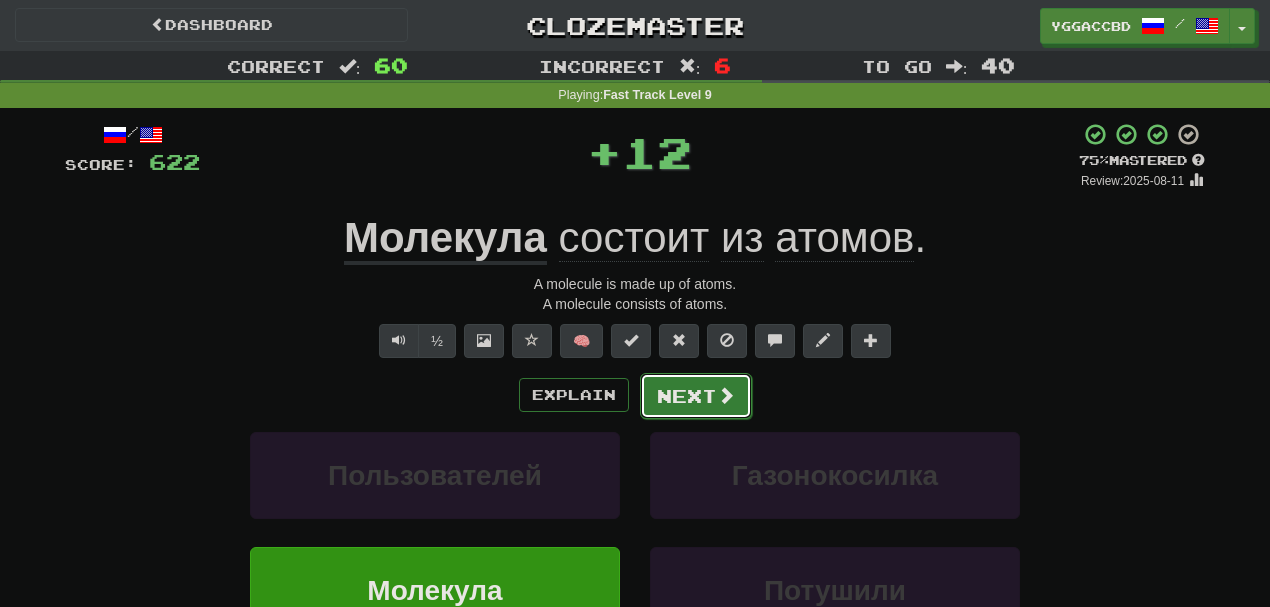 click on "Next" at bounding box center [696, 396] 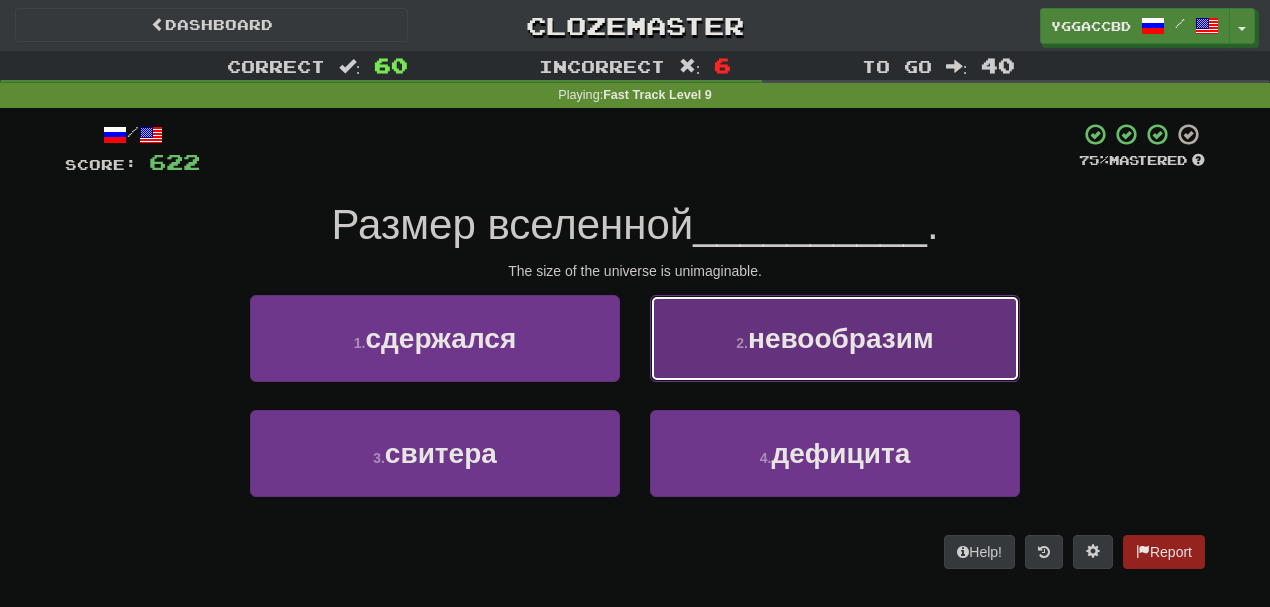 click on "2 . невообразим" at bounding box center (835, 338) 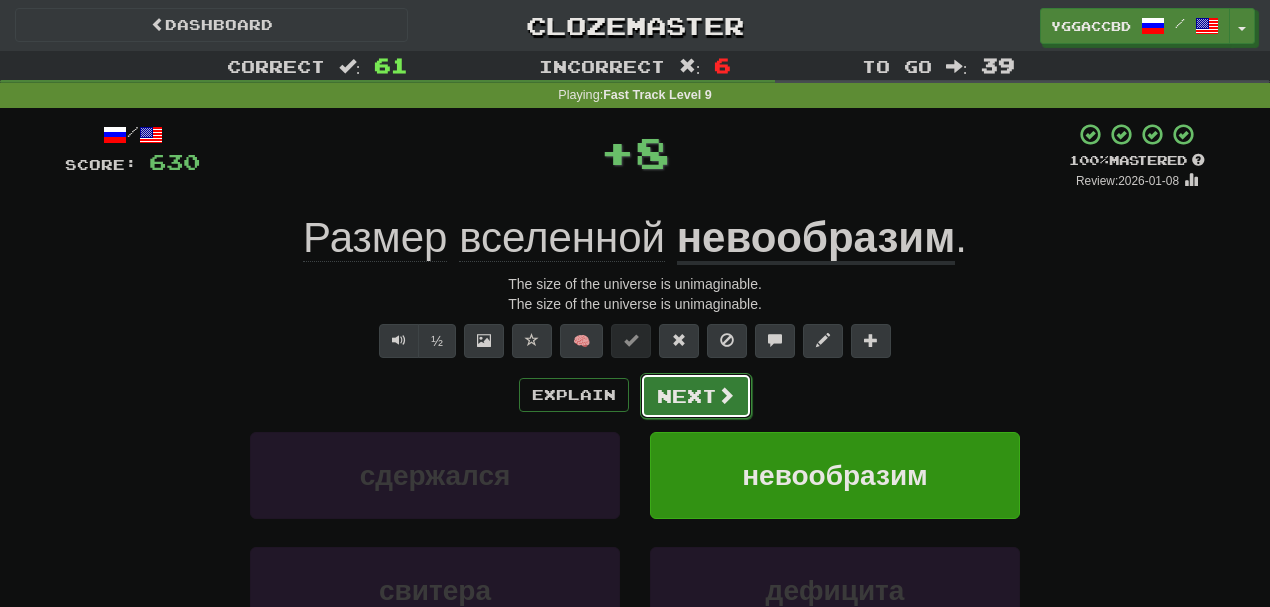 click on "Next" at bounding box center (696, 396) 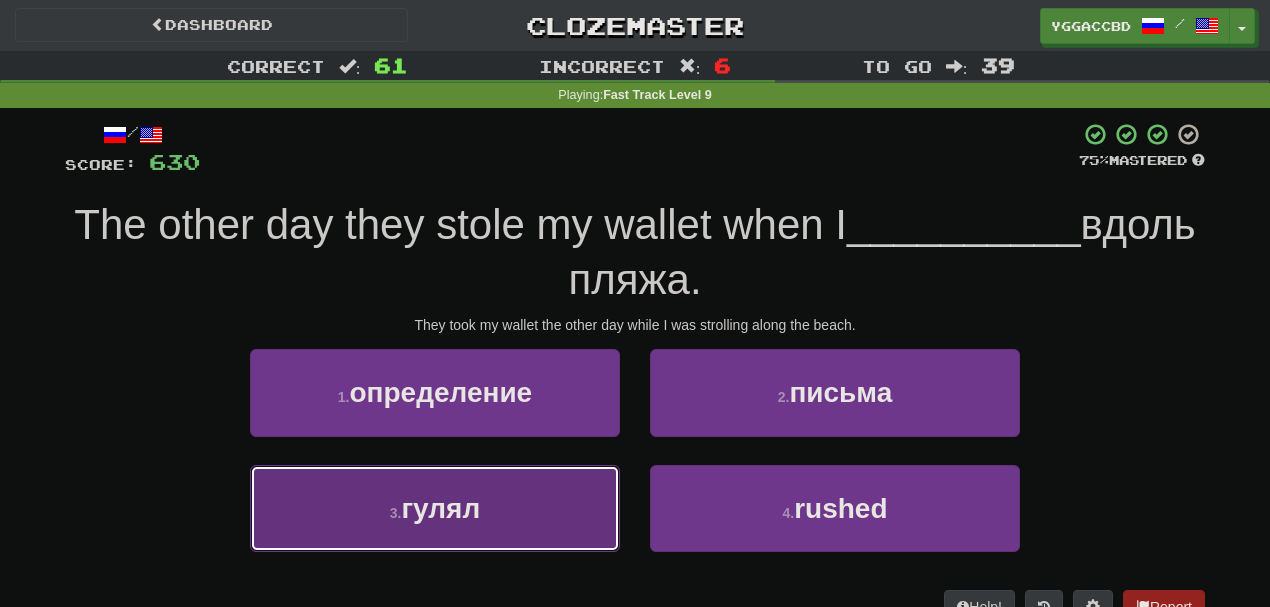 click on "3 . гулял" at bounding box center [435, 508] 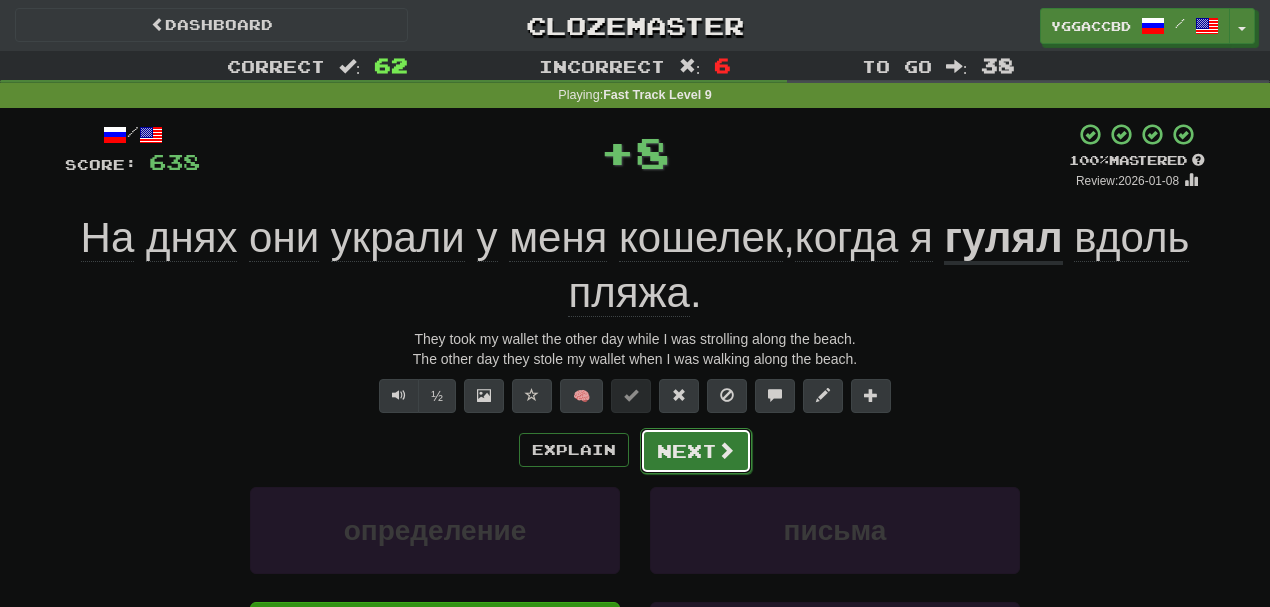 click on "Next" at bounding box center [696, 451] 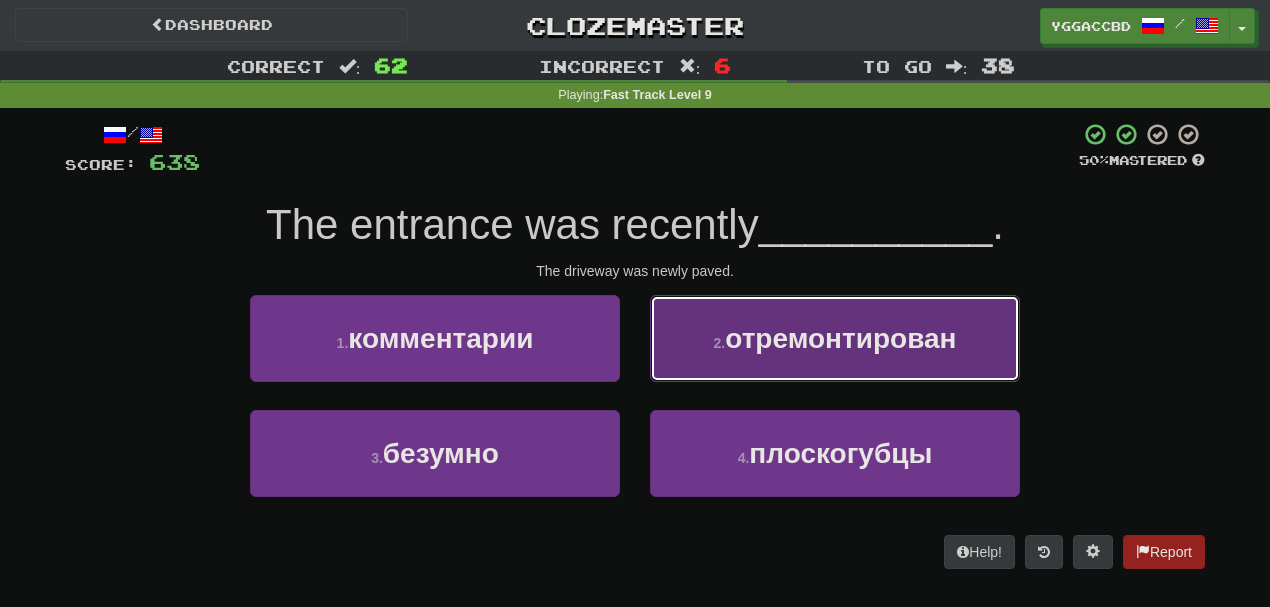 click on "2 . отремонтирован" at bounding box center [835, 338] 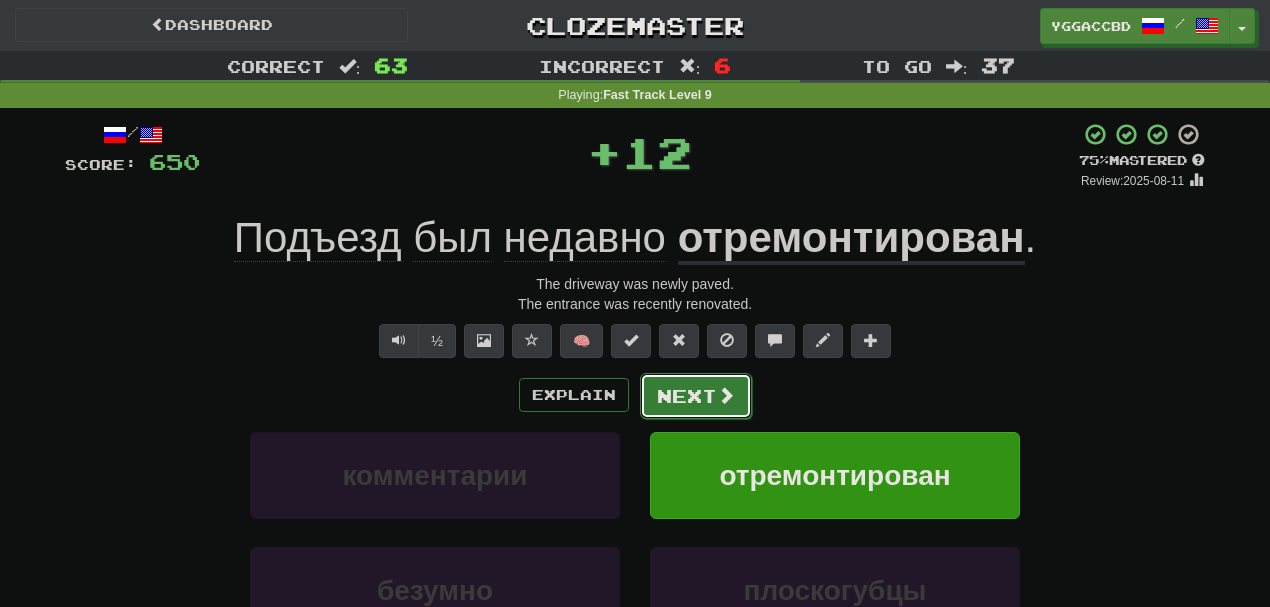 click on "Next" at bounding box center [696, 396] 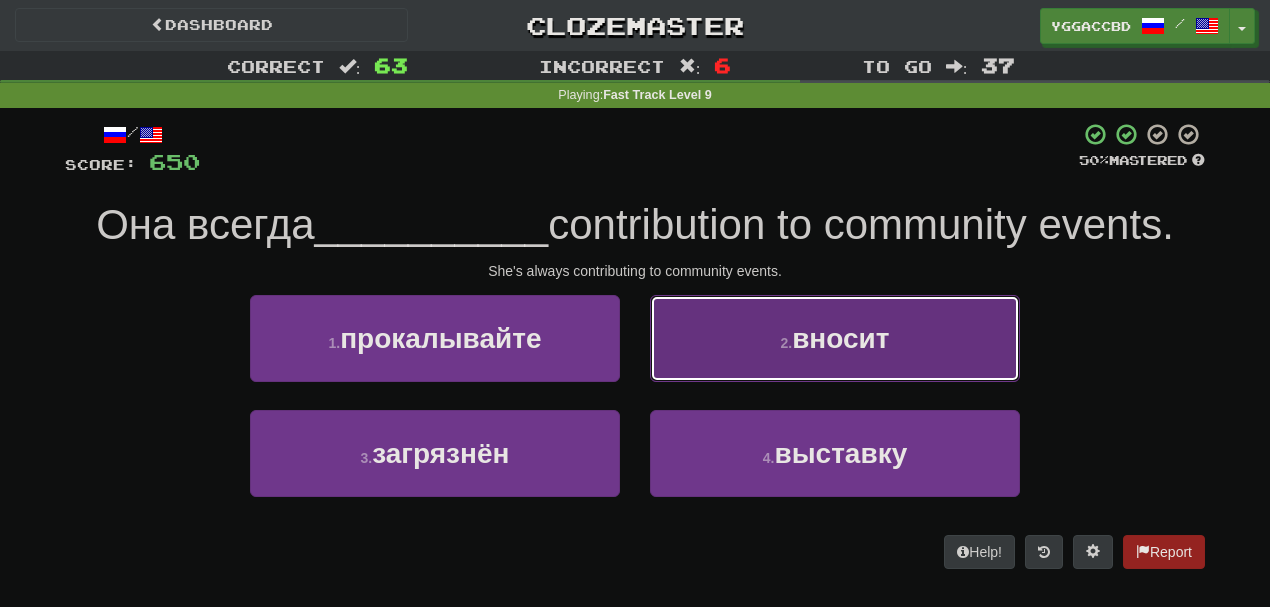 click on "2 . вносит" at bounding box center [835, 338] 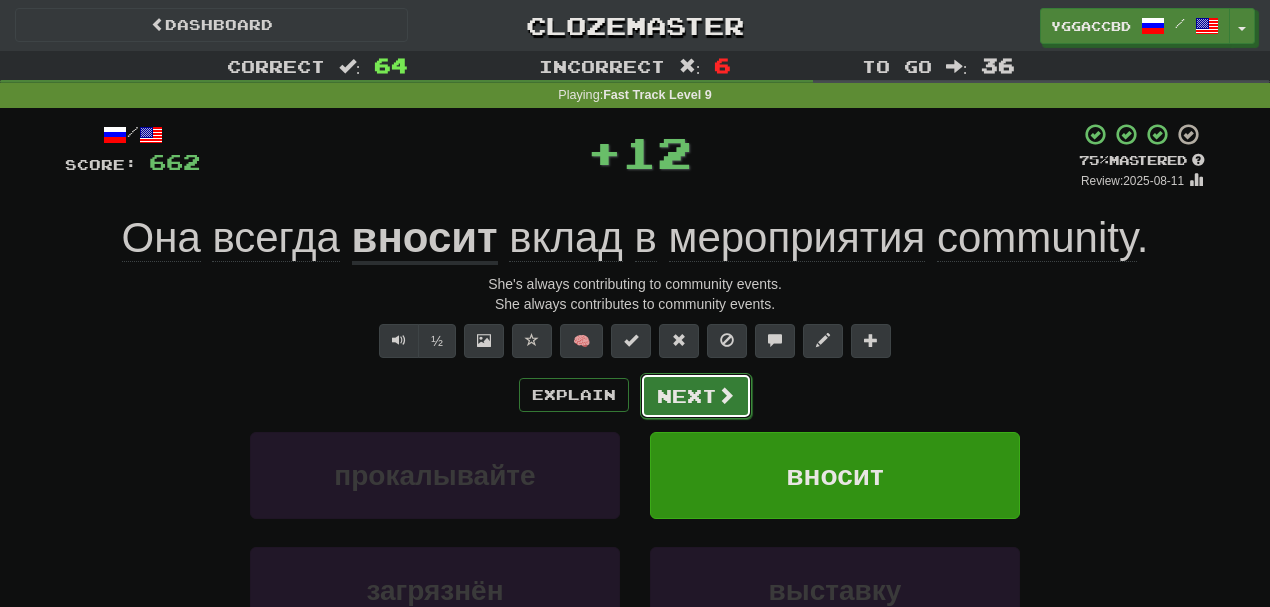 click on "Next" at bounding box center (696, 396) 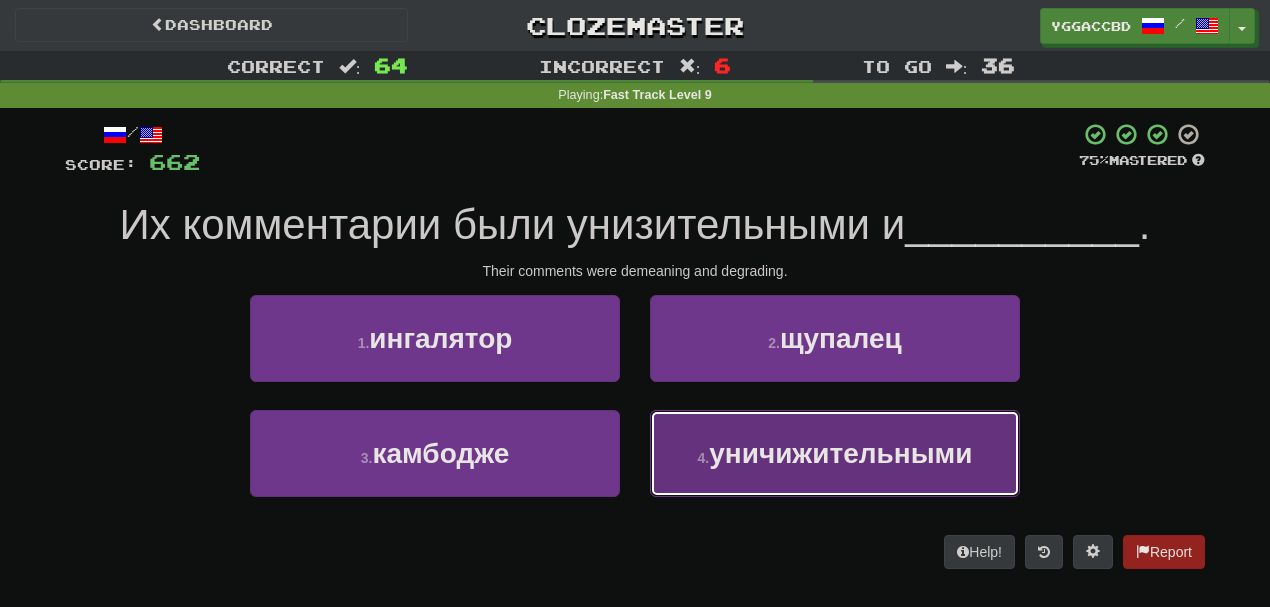 click on "уничижительными" at bounding box center (840, 453) 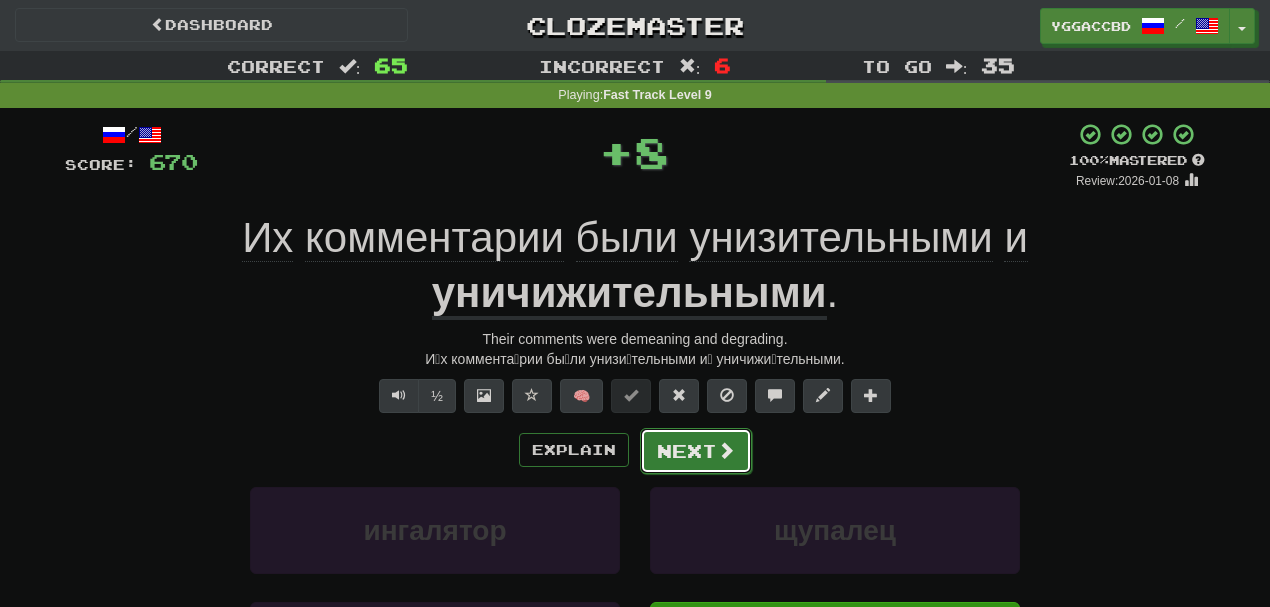 click on "Next" at bounding box center (696, 451) 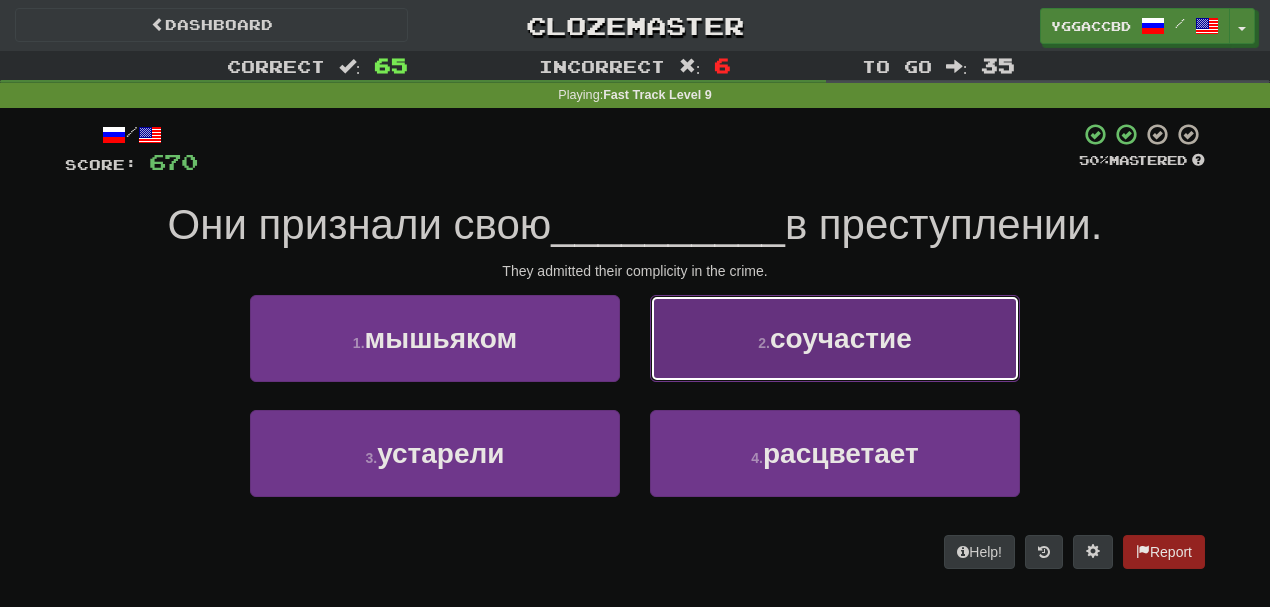 click on "2 . соучастие" at bounding box center (835, 338) 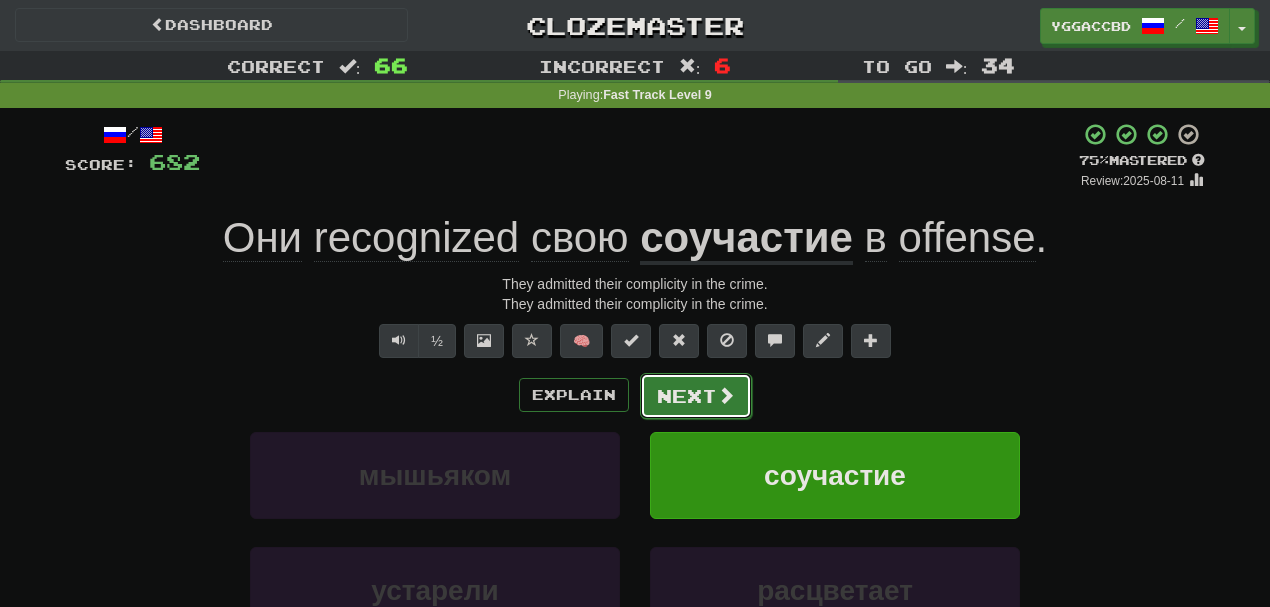 click on "Next" at bounding box center (696, 396) 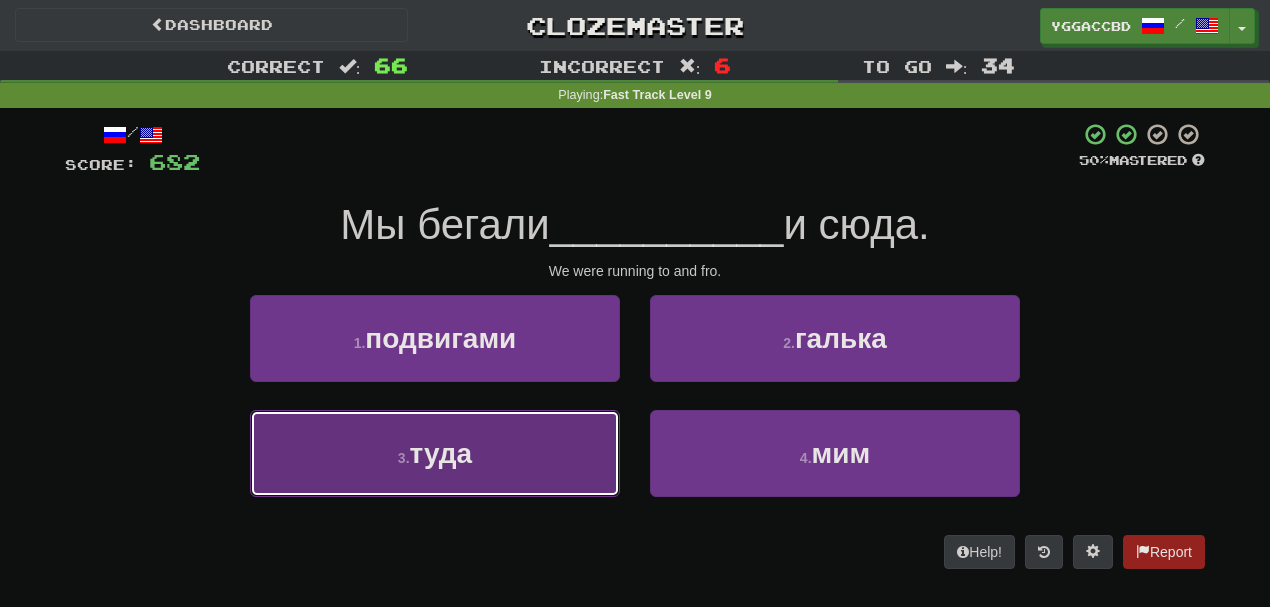 click on "3 .  туда" at bounding box center (435, 453) 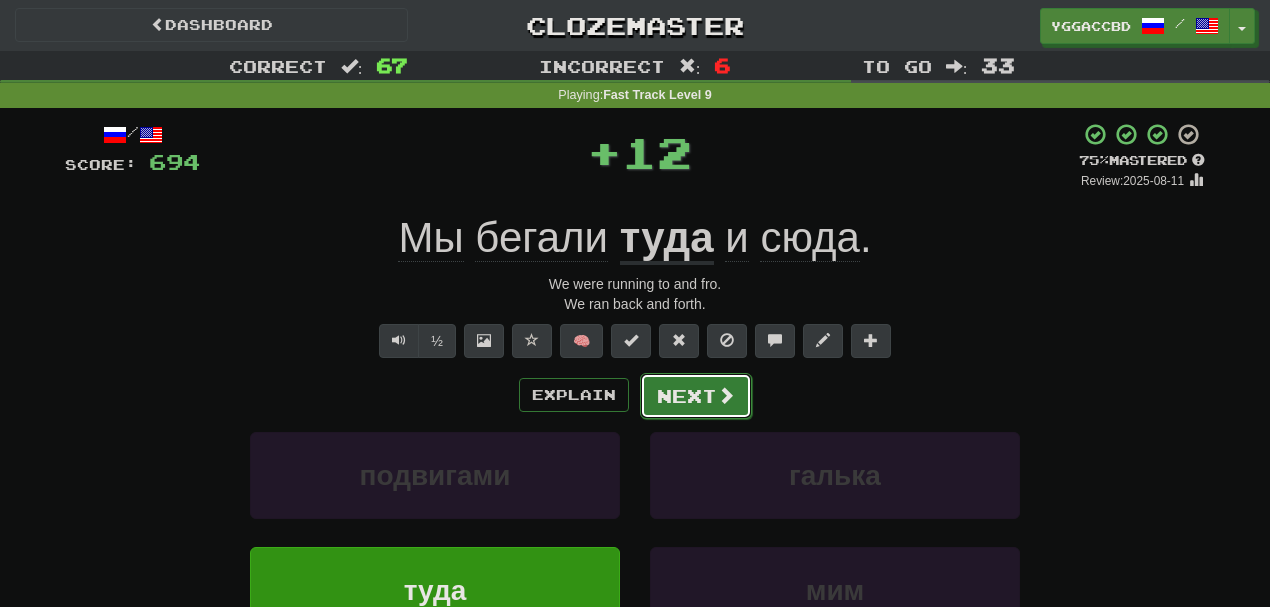click on "Next" at bounding box center (696, 396) 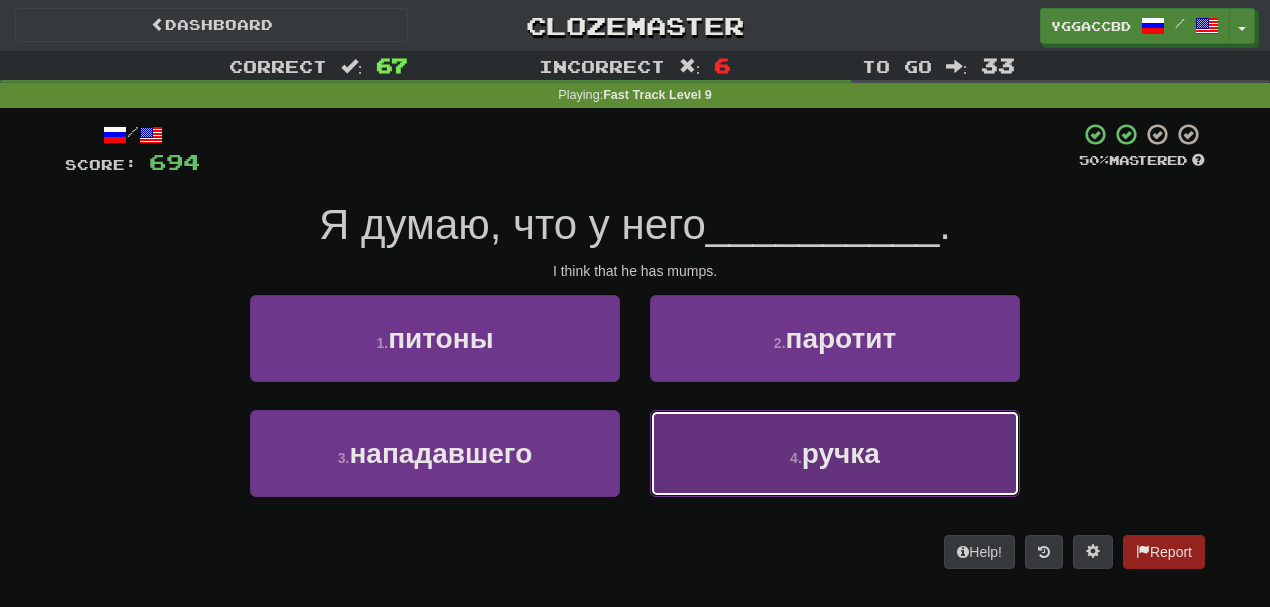 click on "4 . ручка" at bounding box center [835, 453] 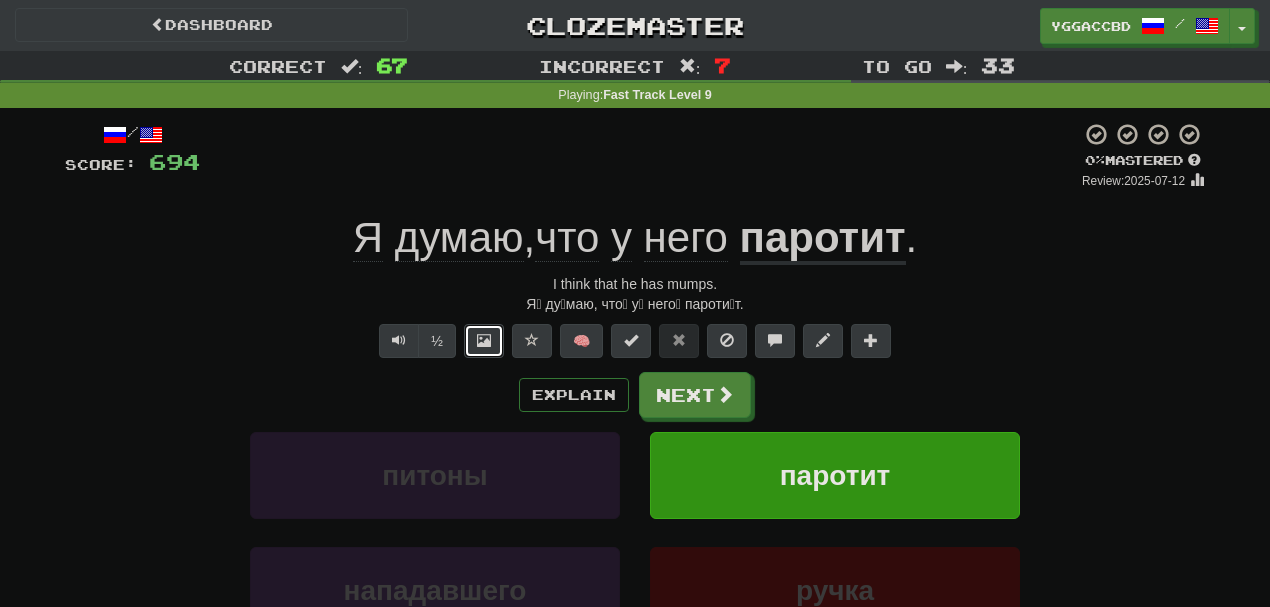 click at bounding box center [484, 341] 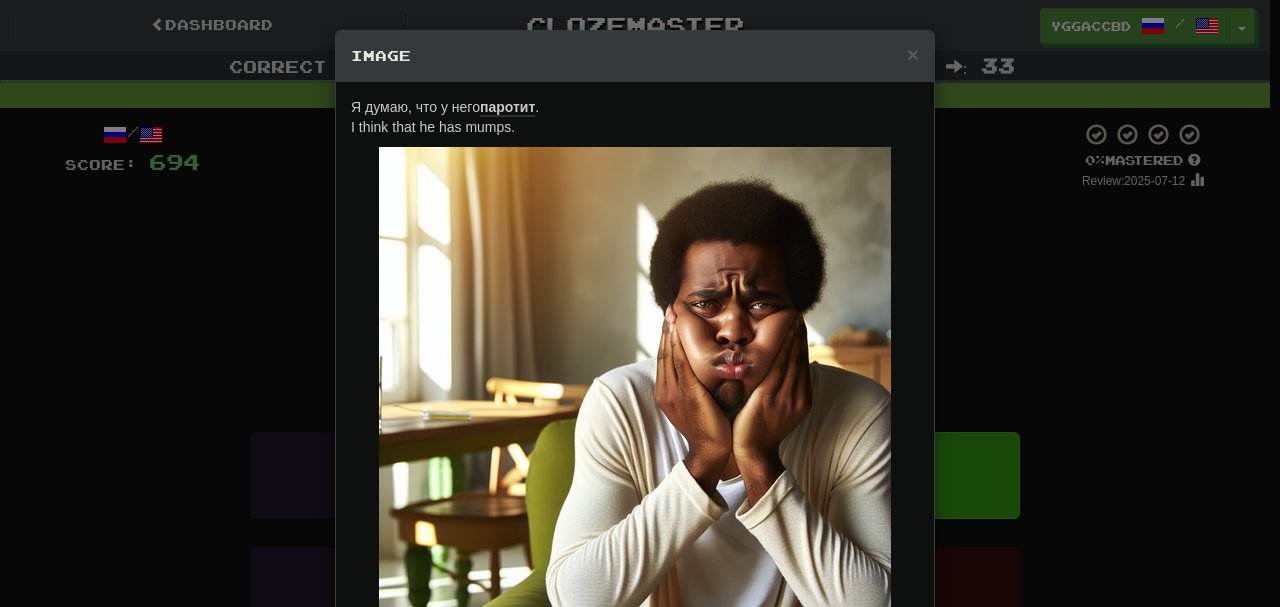 click on "× Image Я думаю, что у него [DISEASE] . I think that he has mumps. Change when and how images are shown in the game settings.  Images are in beta. Like them? Hate them?  Let us know ! Close" at bounding box center [640, 303] 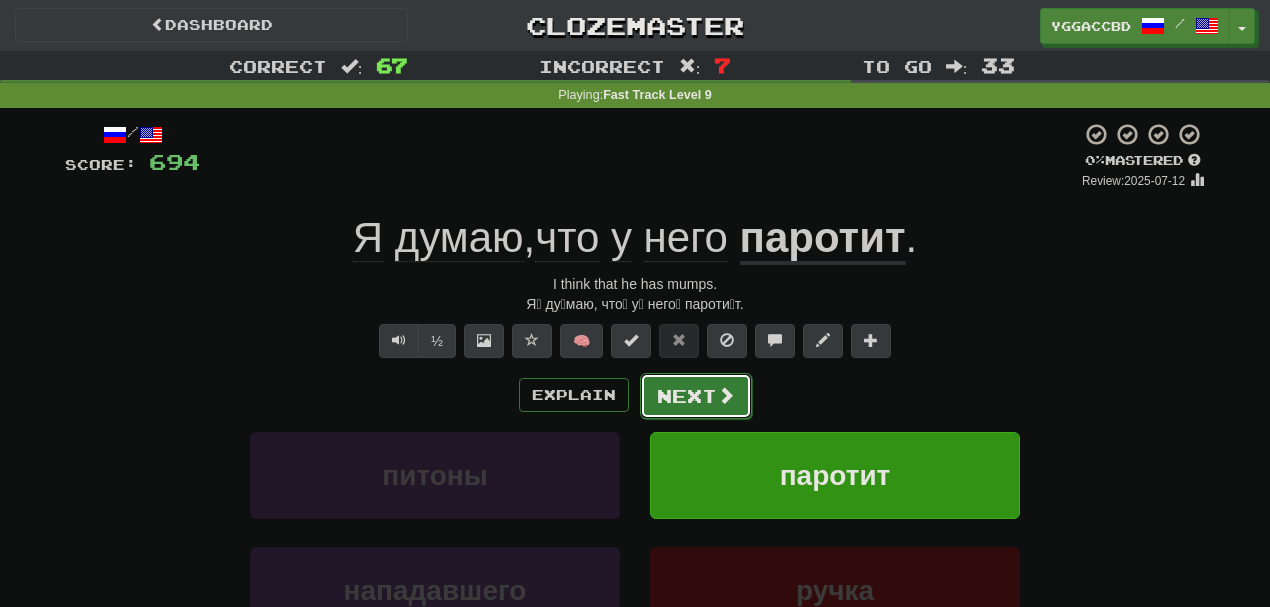 click on "Next" at bounding box center [696, 396] 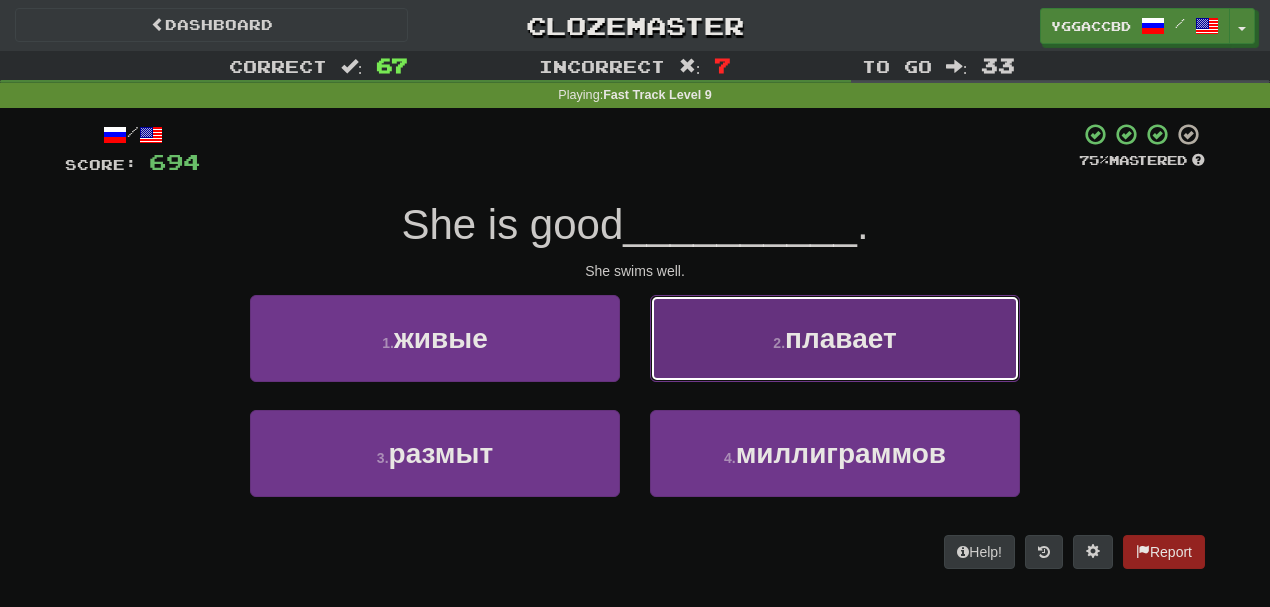 click on "плавает" at bounding box center (841, 338) 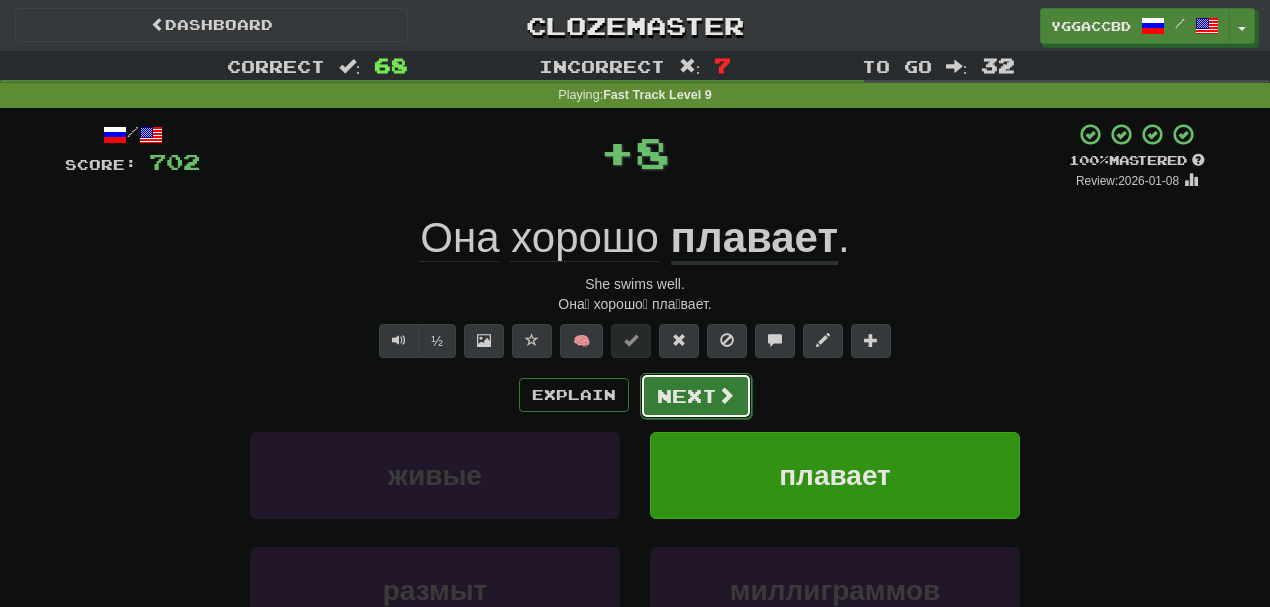 click on "Next" at bounding box center [696, 396] 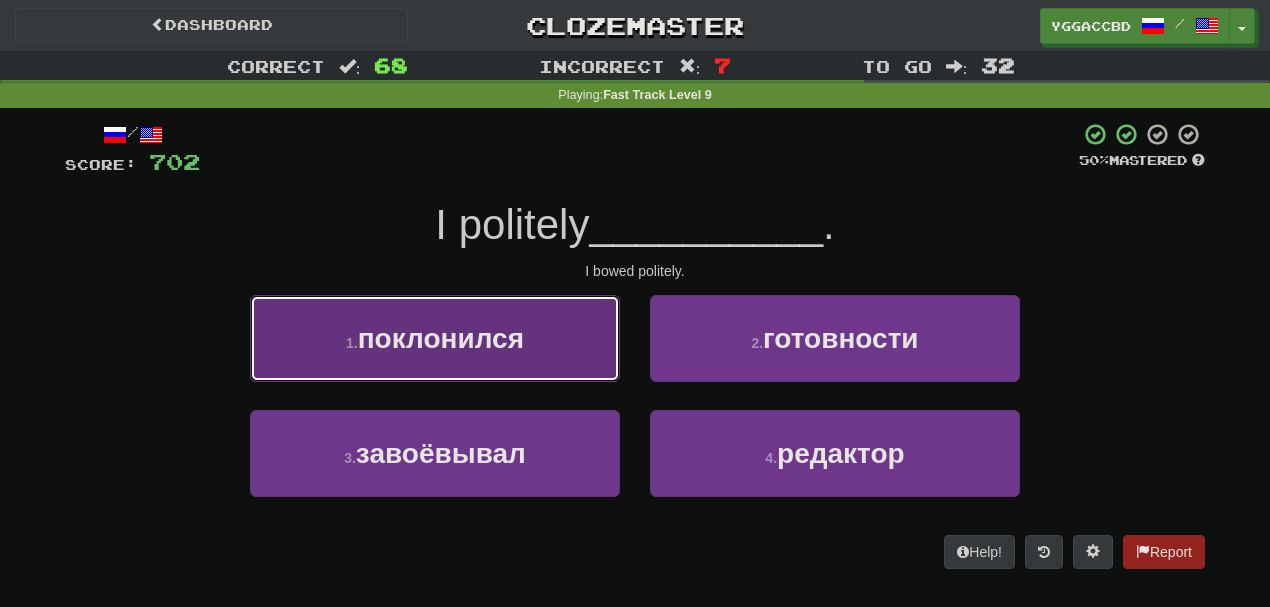 click on "1 . поклонился" at bounding box center [435, 338] 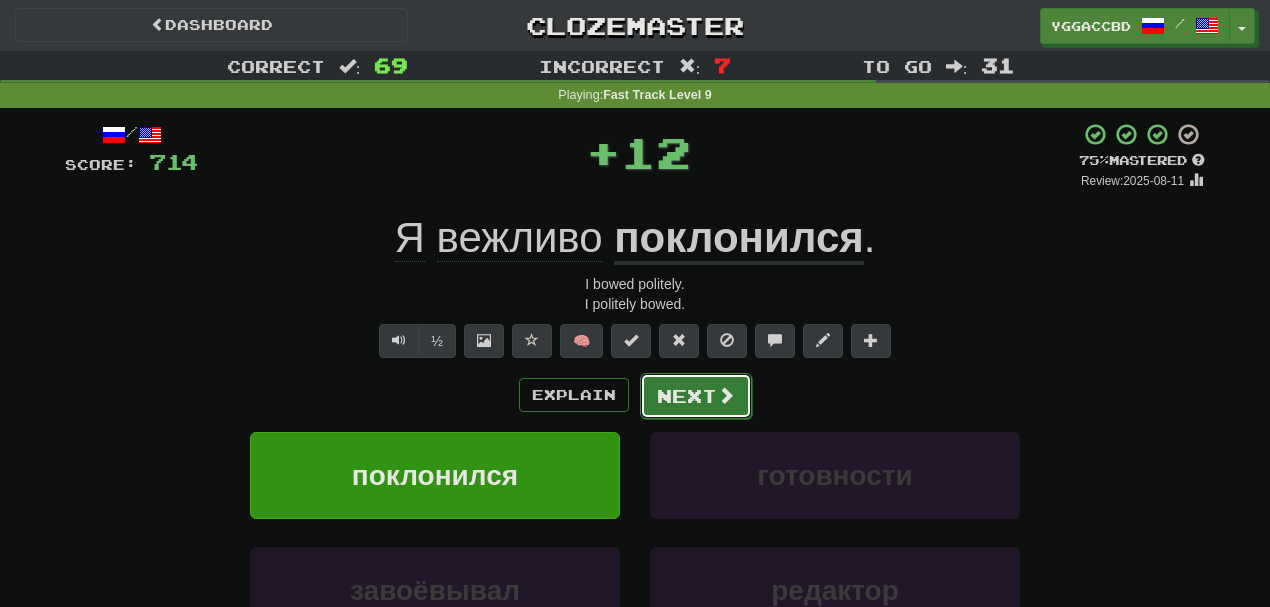 click on "Next" at bounding box center (696, 396) 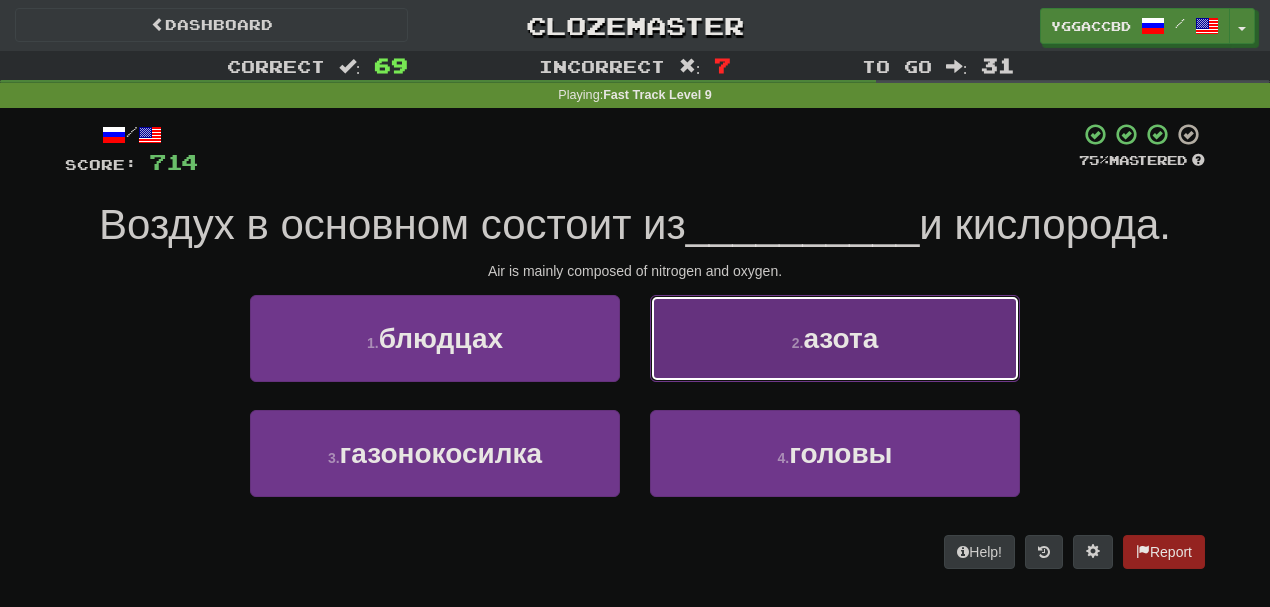 click on "2 .  азота" at bounding box center (835, 338) 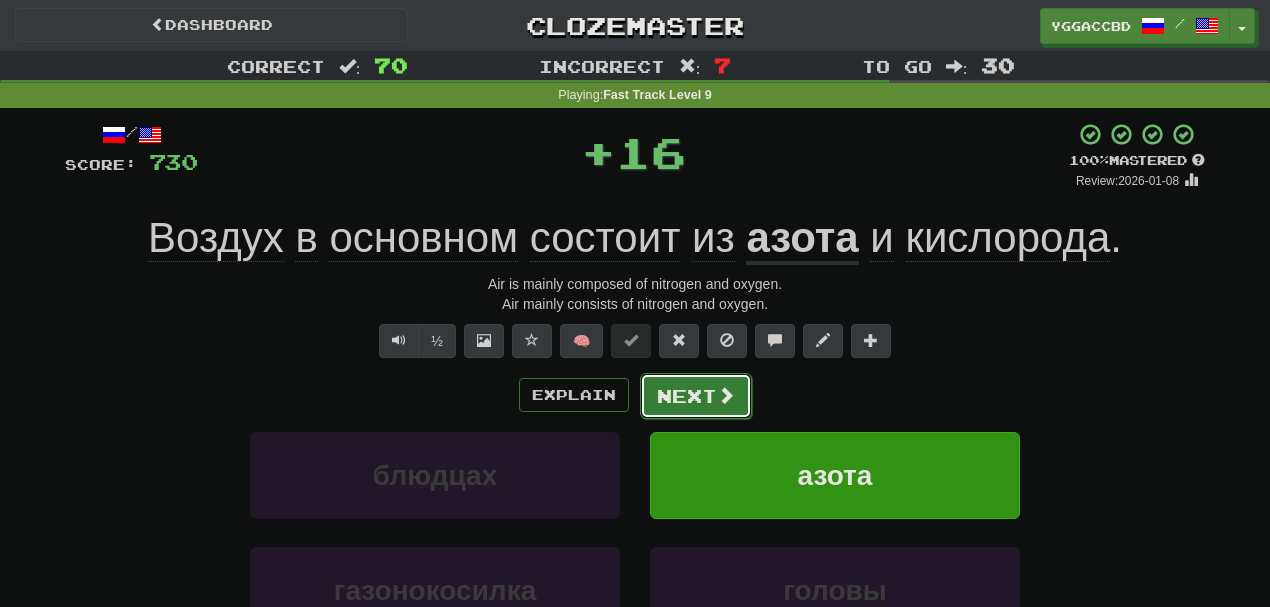 click on "Next" at bounding box center [696, 396] 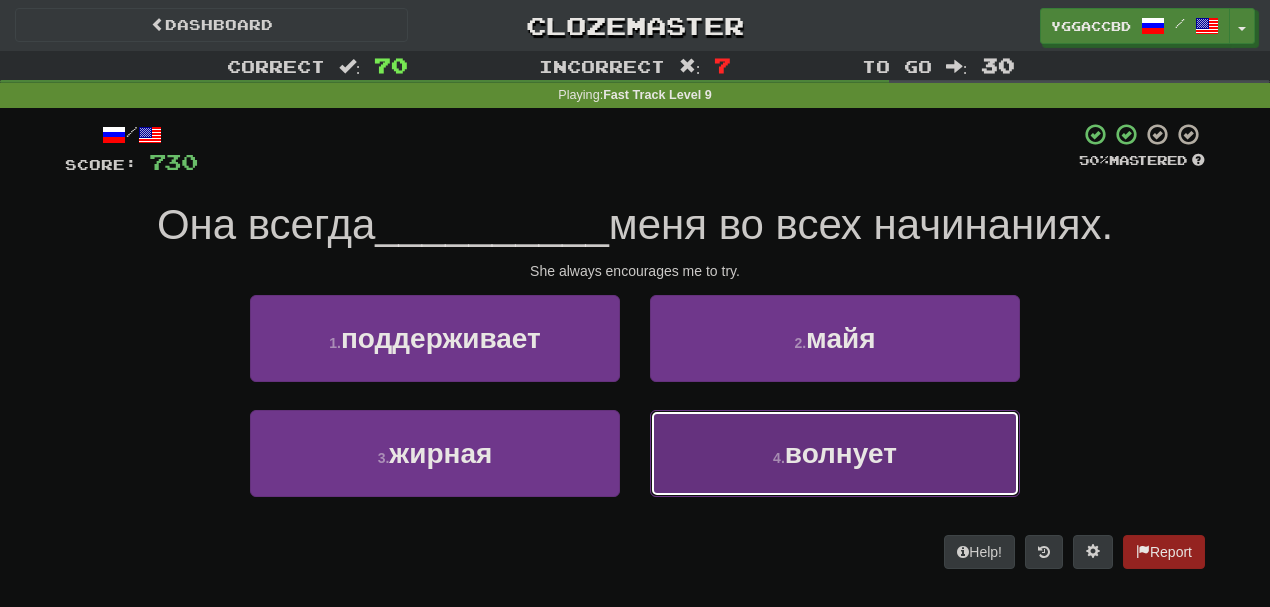 click on "4 .  волнует" at bounding box center [835, 453] 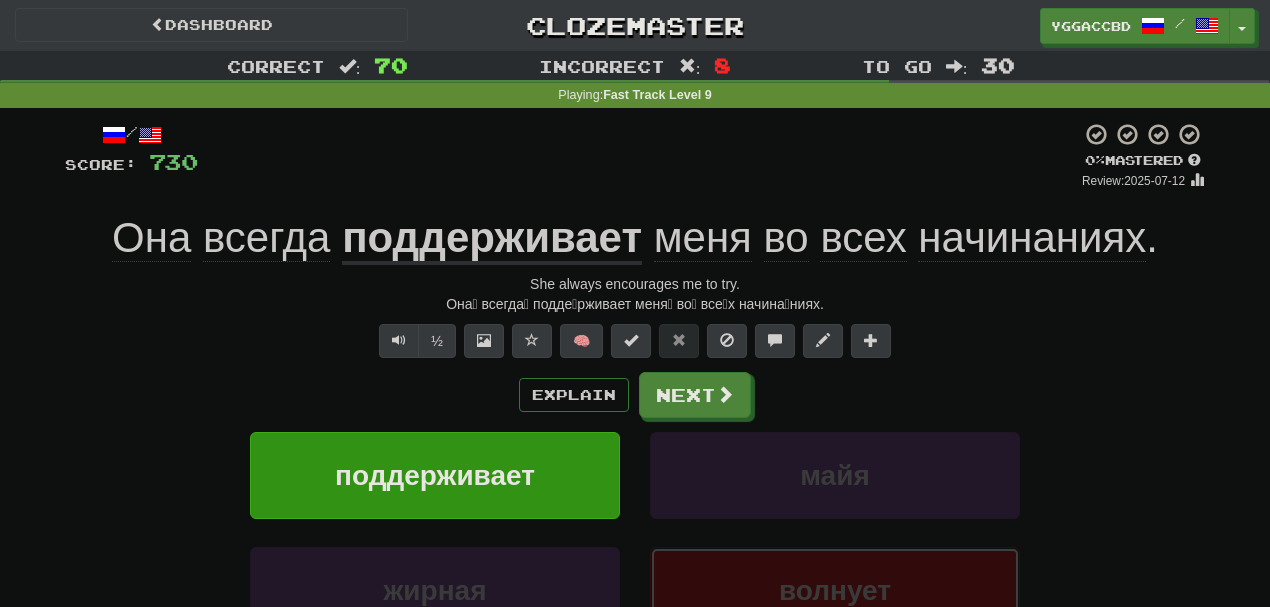 scroll, scrollTop: 531, scrollLeft: 0, axis: vertical 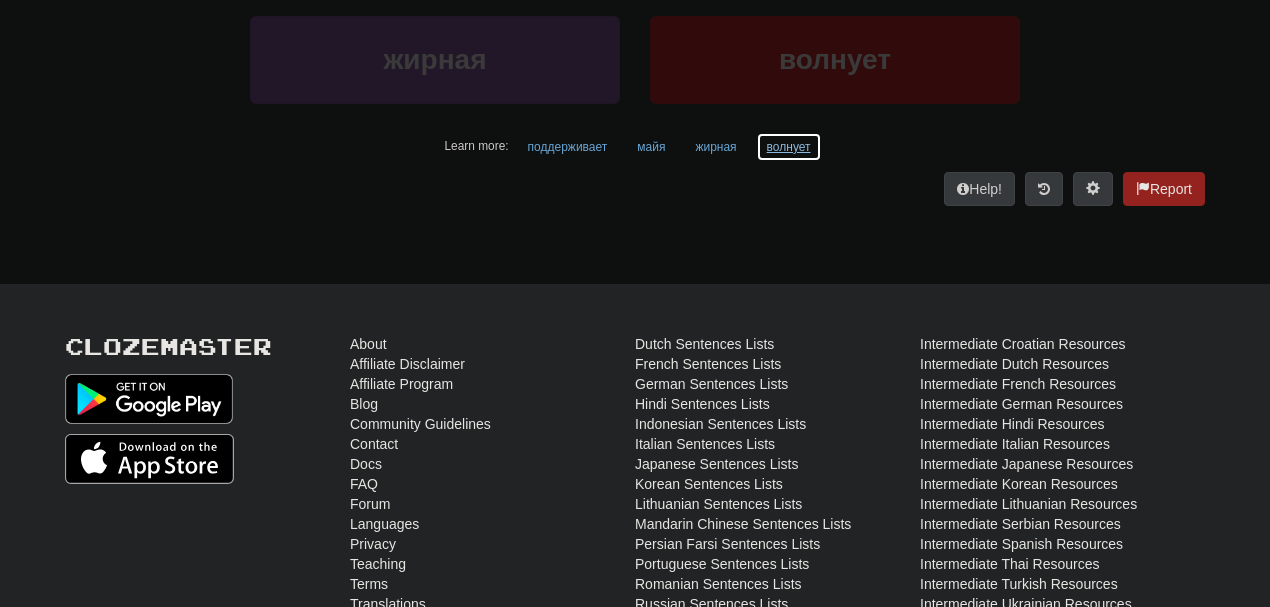 click on "волнует" at bounding box center [789, 147] 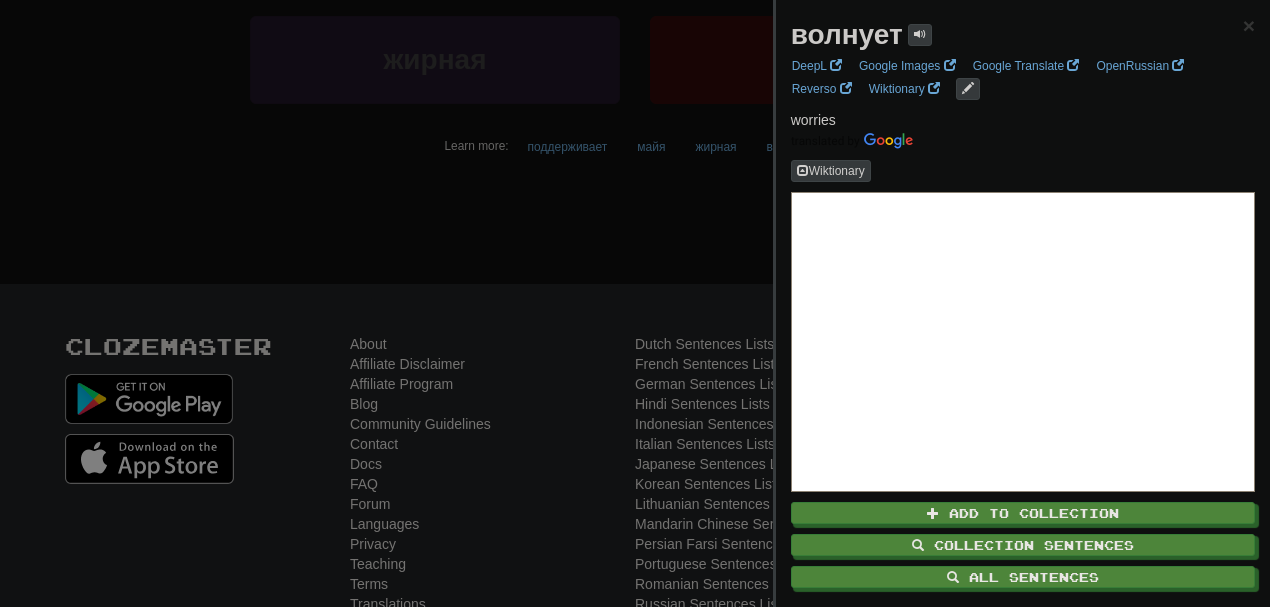 click at bounding box center (635, 303) 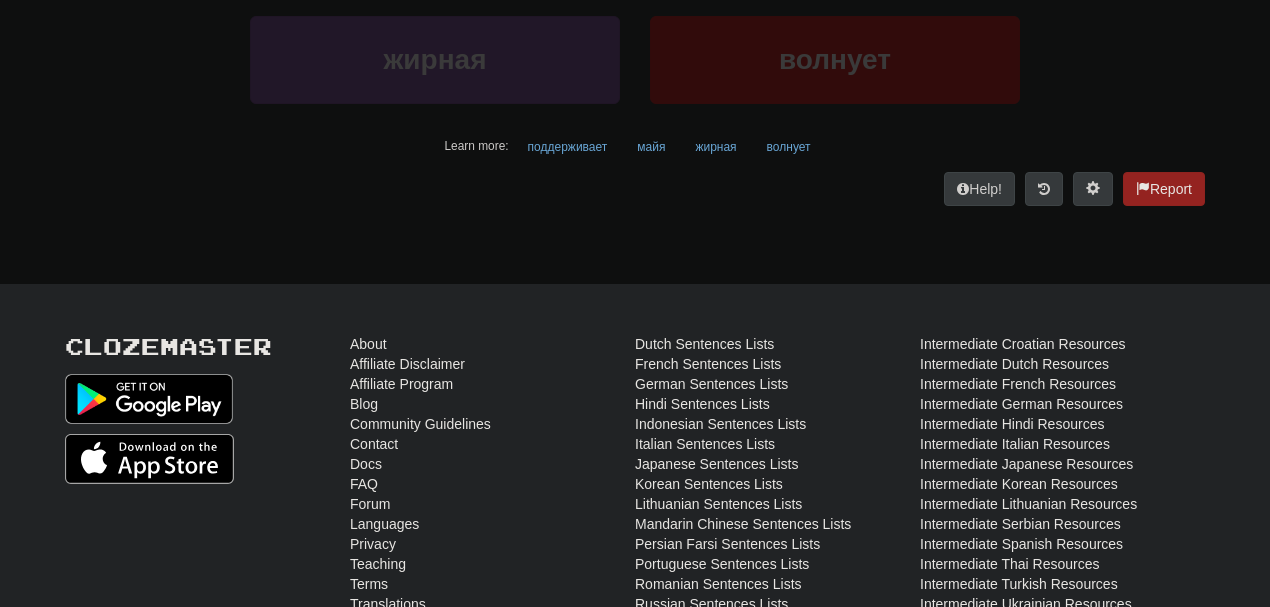 scroll, scrollTop: 0, scrollLeft: 0, axis: both 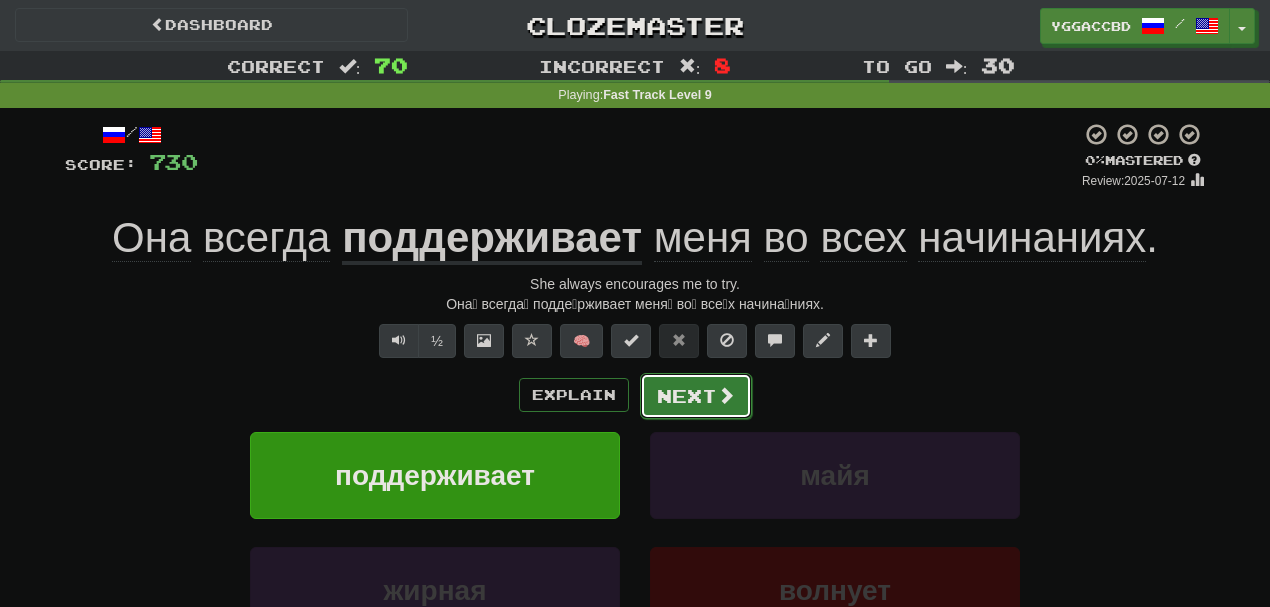 click on "Next" at bounding box center [696, 396] 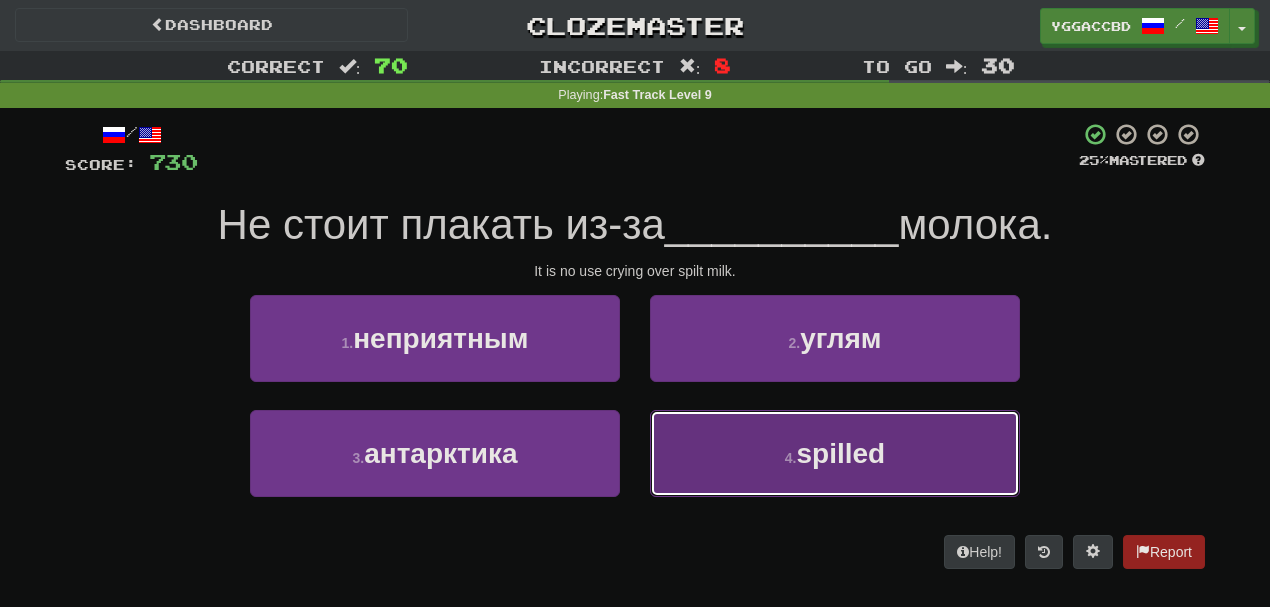 click on "4 . пролитого" at bounding box center (835, 453) 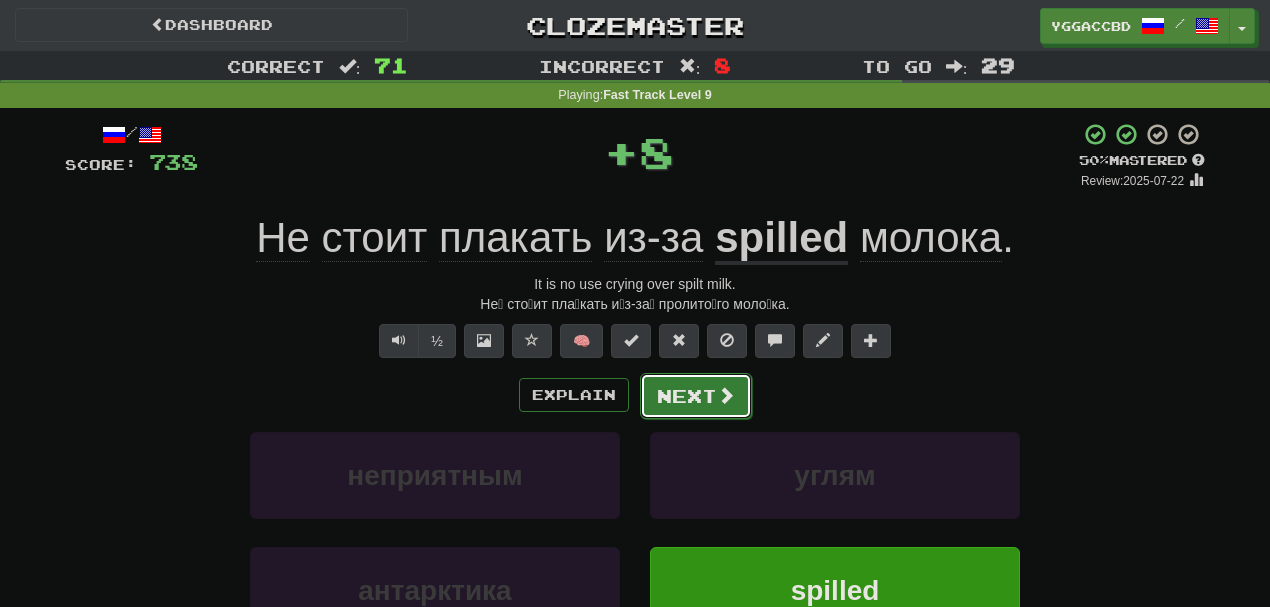 click on "Next" at bounding box center [696, 396] 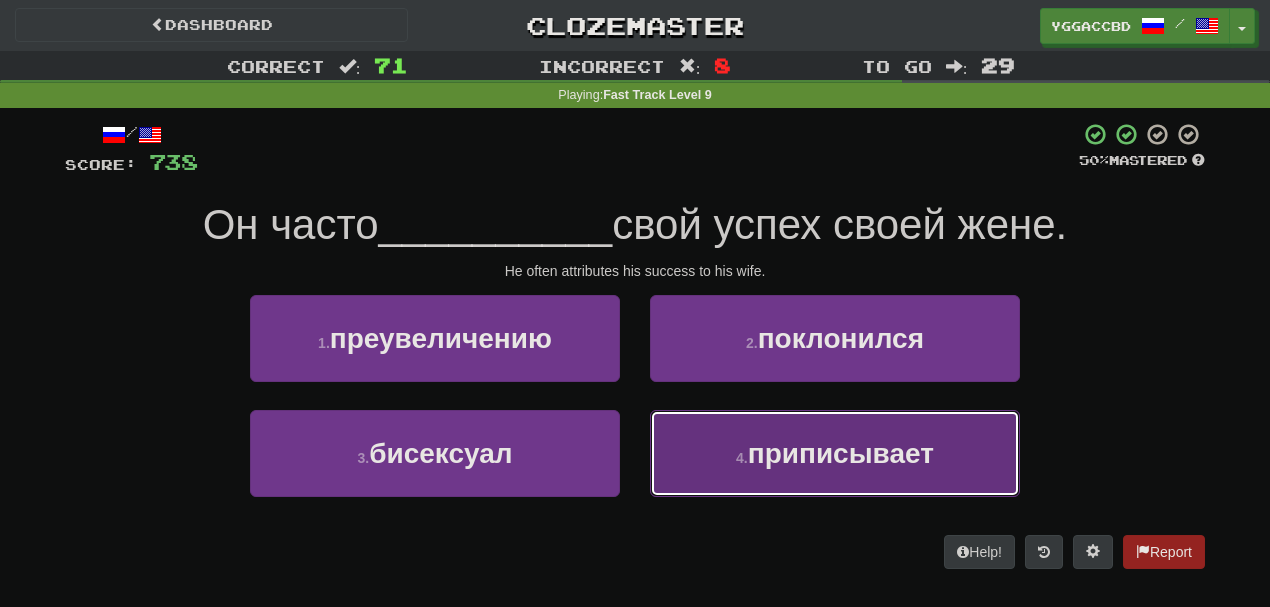 click on "4 .  приписывает" at bounding box center (835, 453) 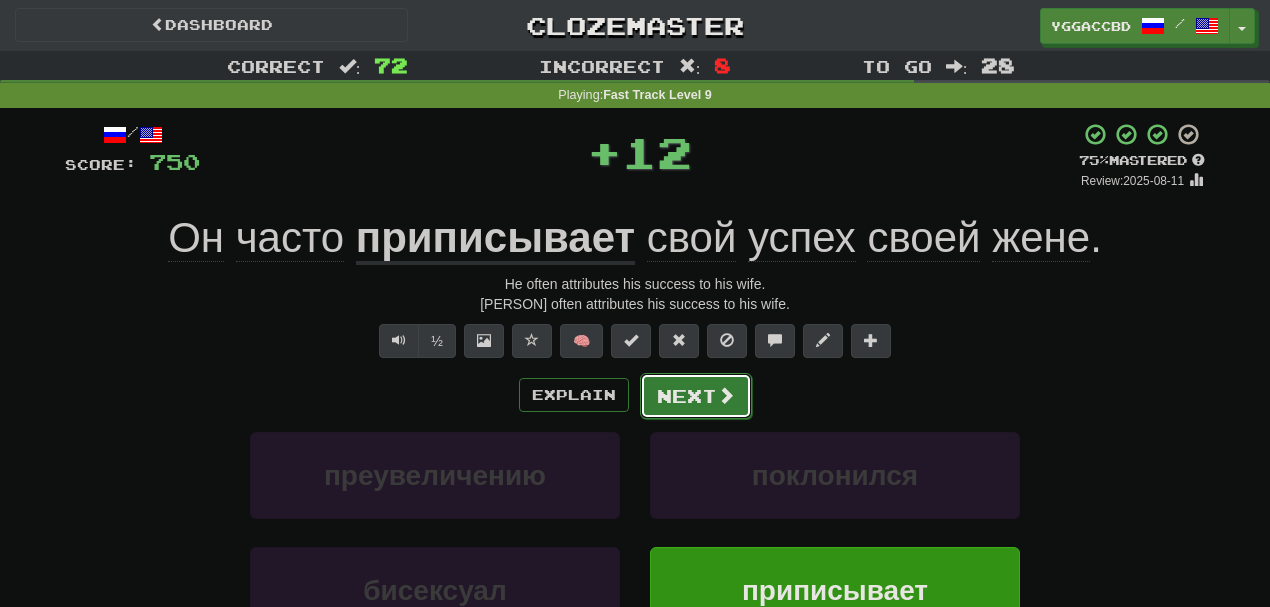 click on "Next" at bounding box center [696, 396] 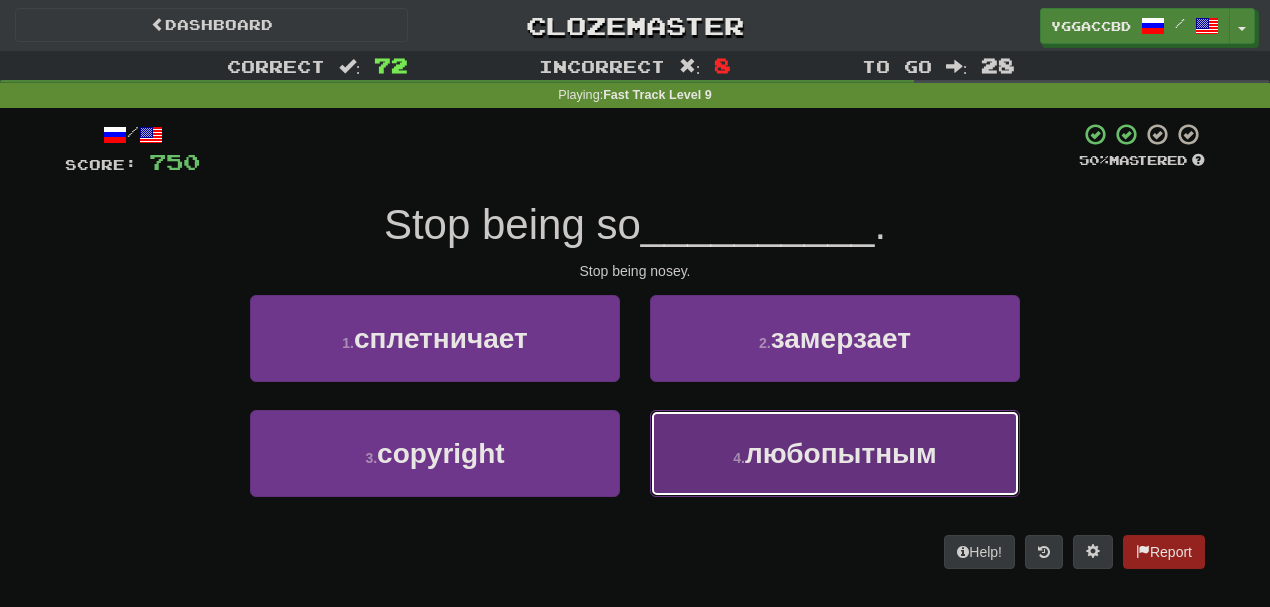 click on "curious" at bounding box center (835, 453) 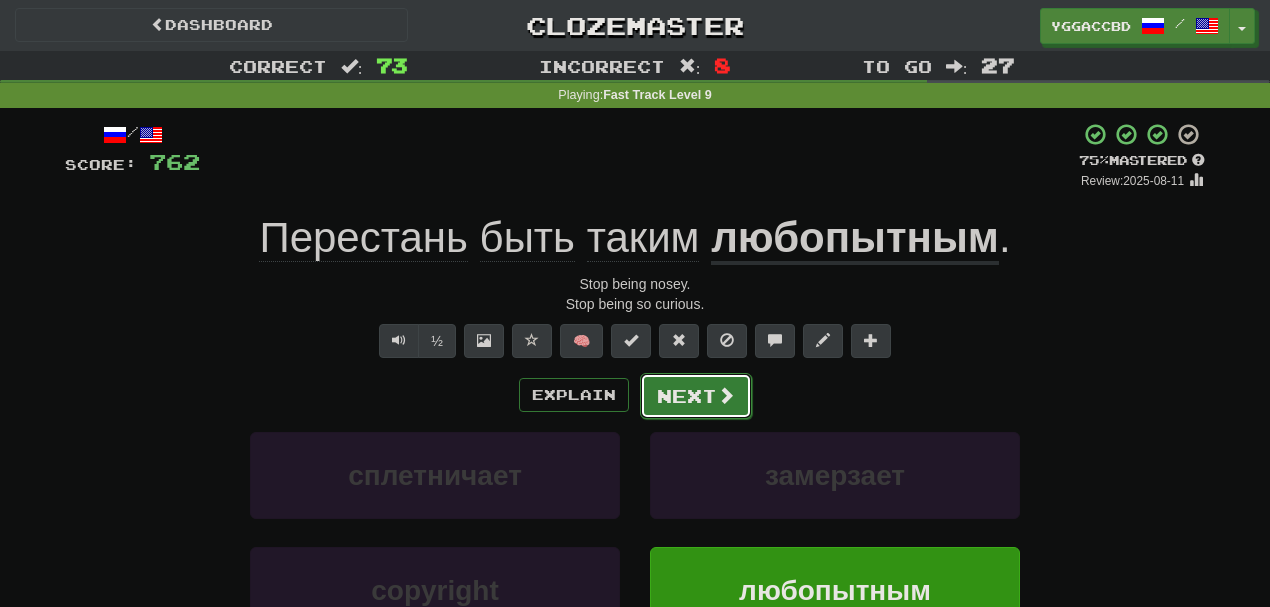 click on "Next" at bounding box center (696, 396) 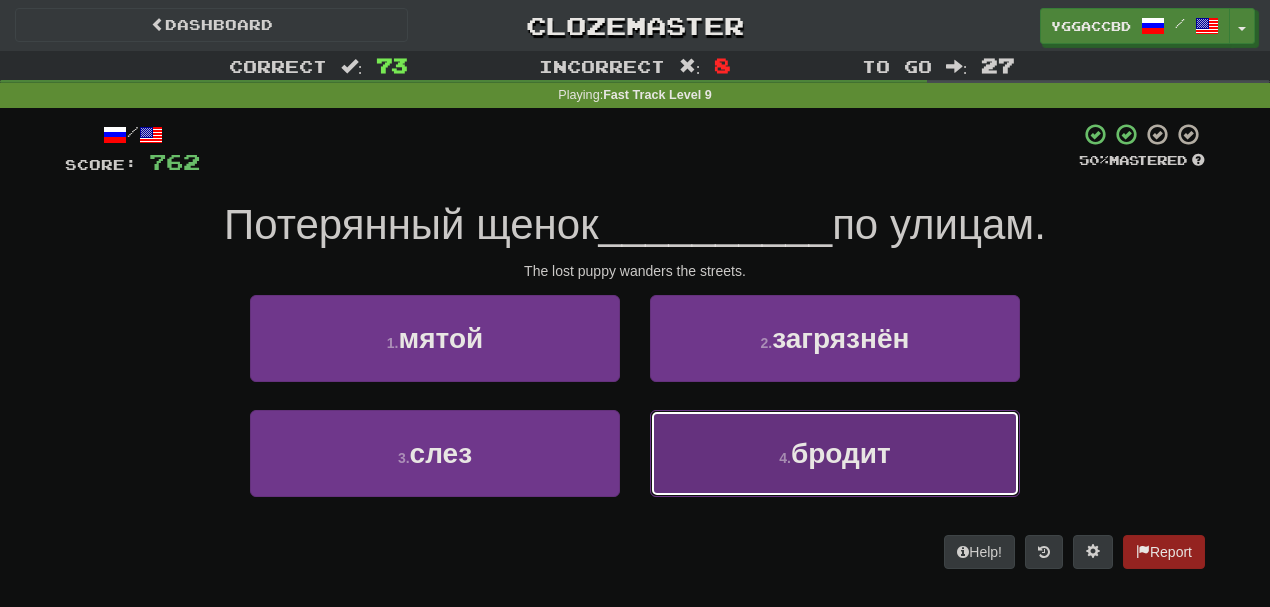 click on "4 . бродит" at bounding box center (835, 453) 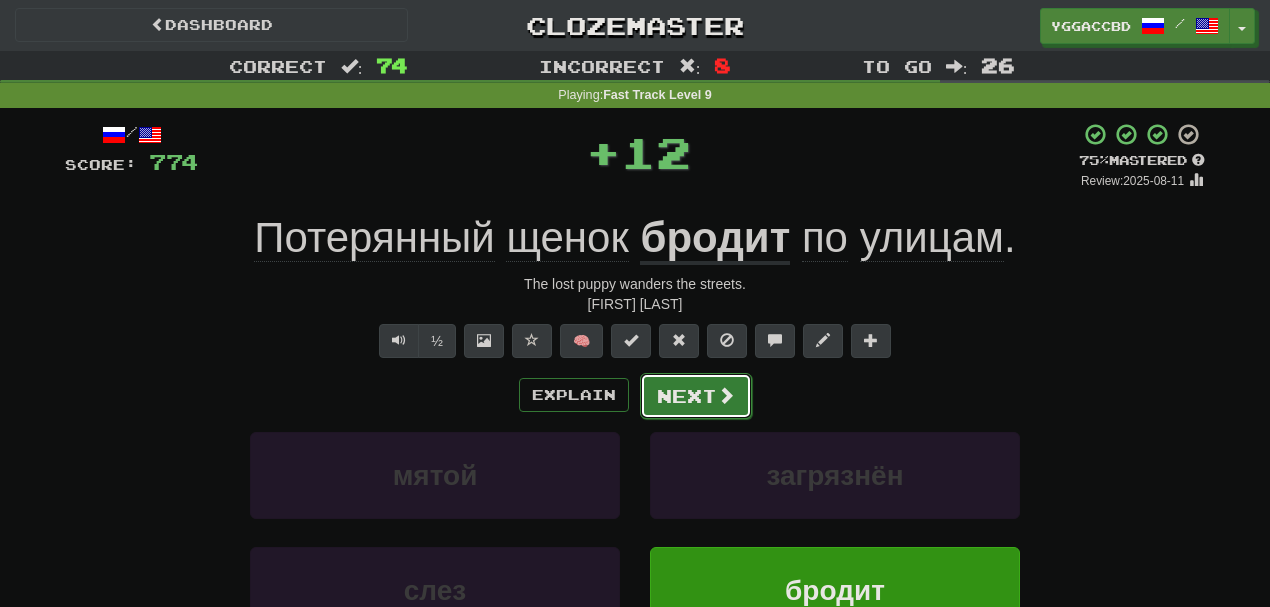 click on "Next" at bounding box center [696, 396] 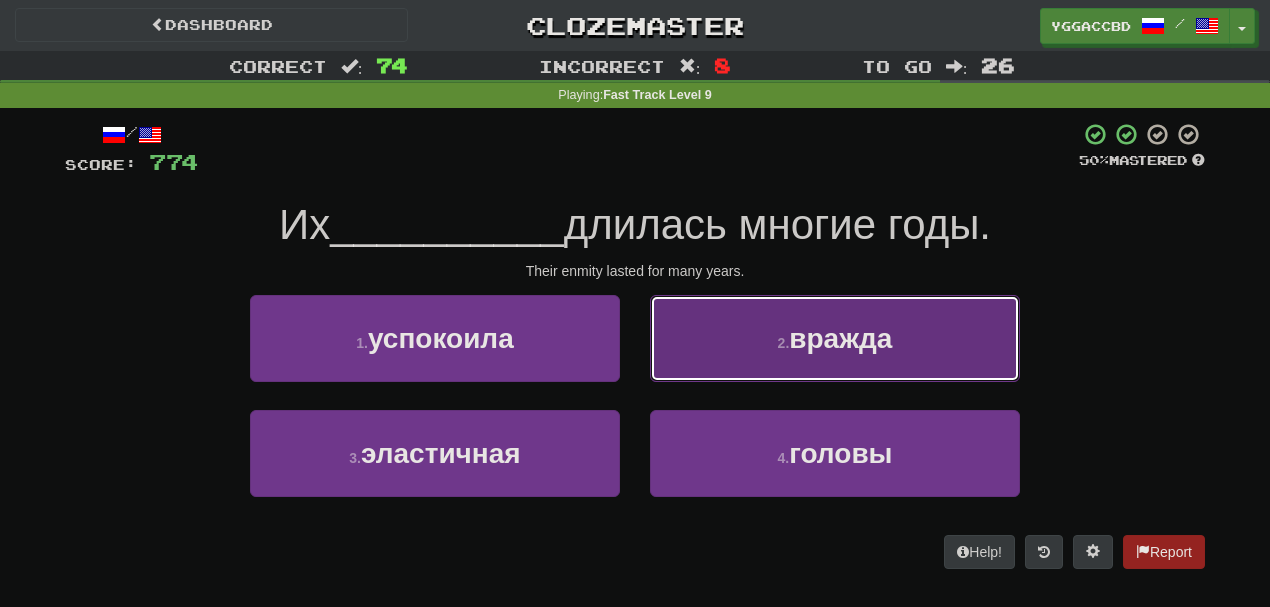click on "feud" at bounding box center (835, 338) 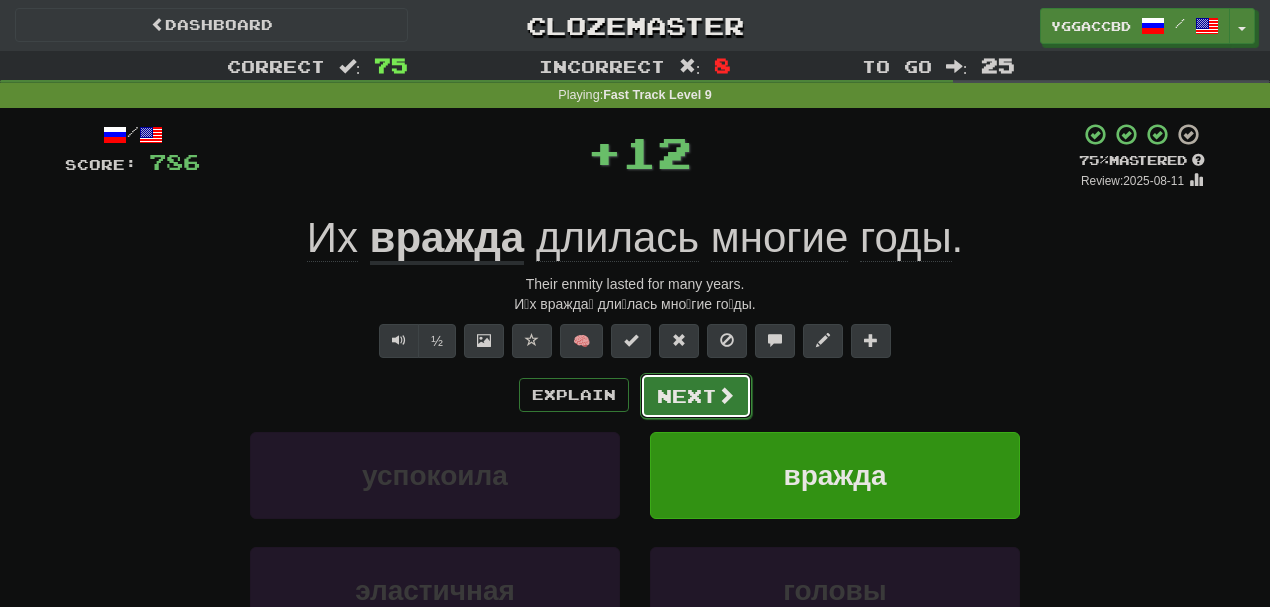 click on "Next" at bounding box center (696, 396) 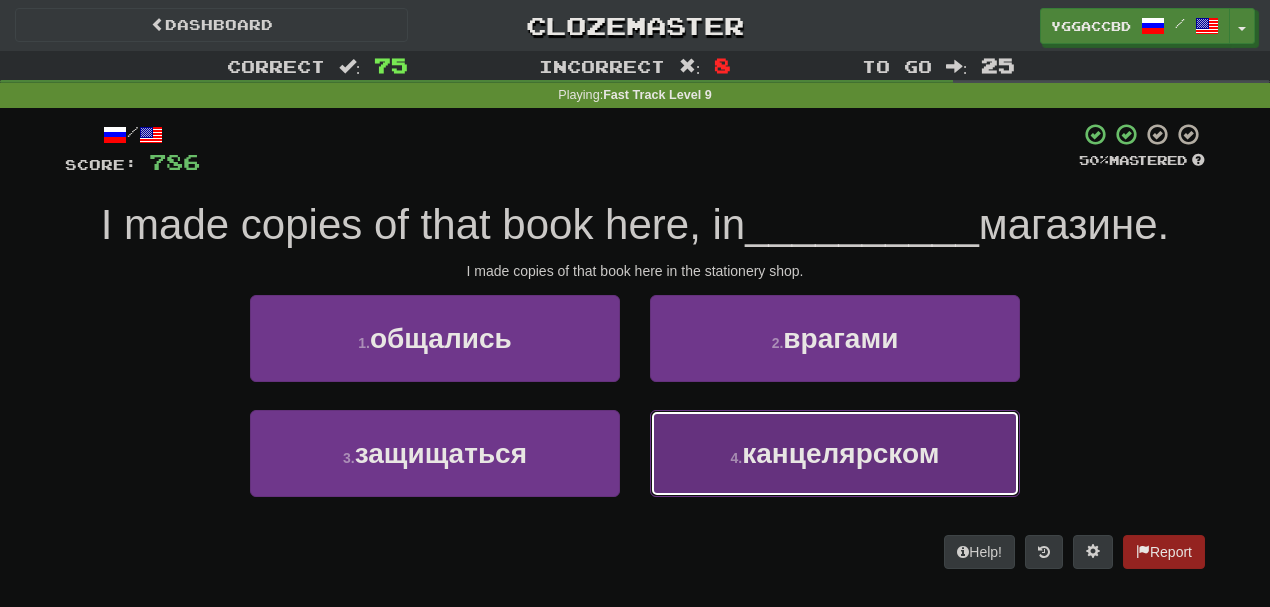 click on "канцелярском" at bounding box center (840, 453) 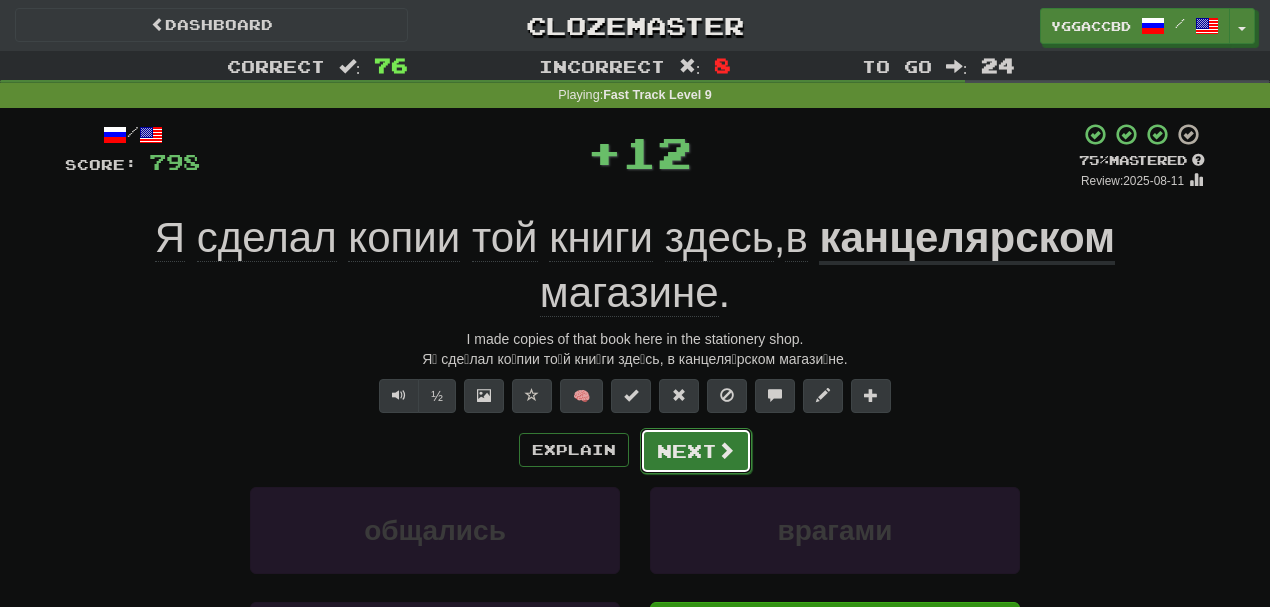 click on "Next" at bounding box center [696, 451] 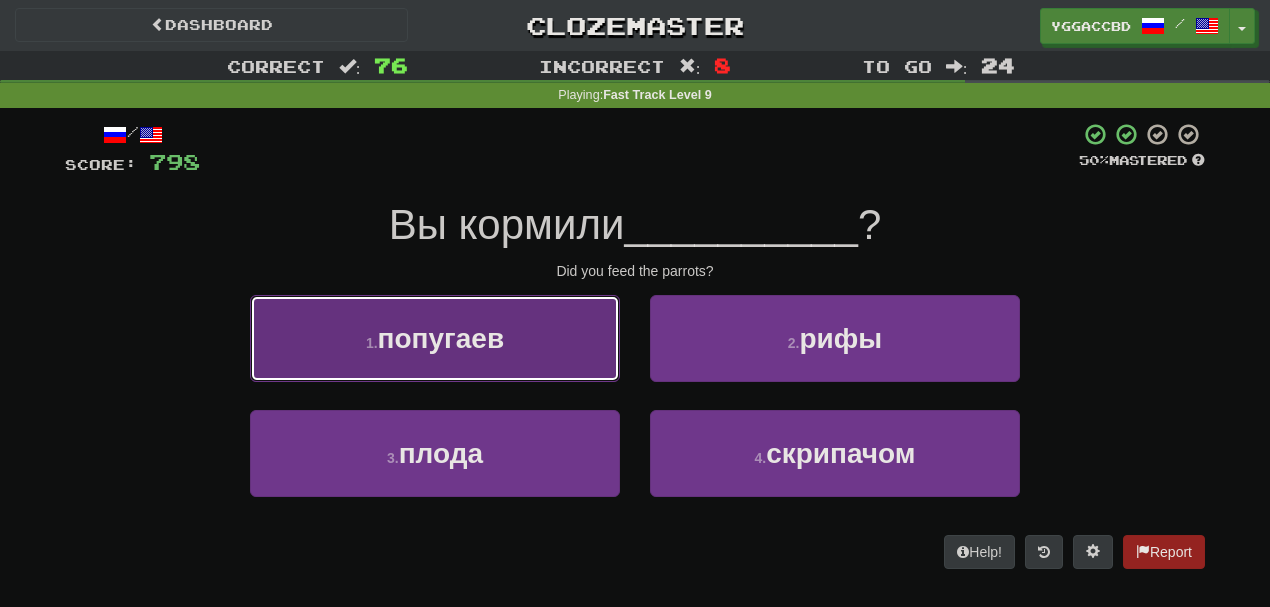 click on "попугаев" at bounding box center [441, 338] 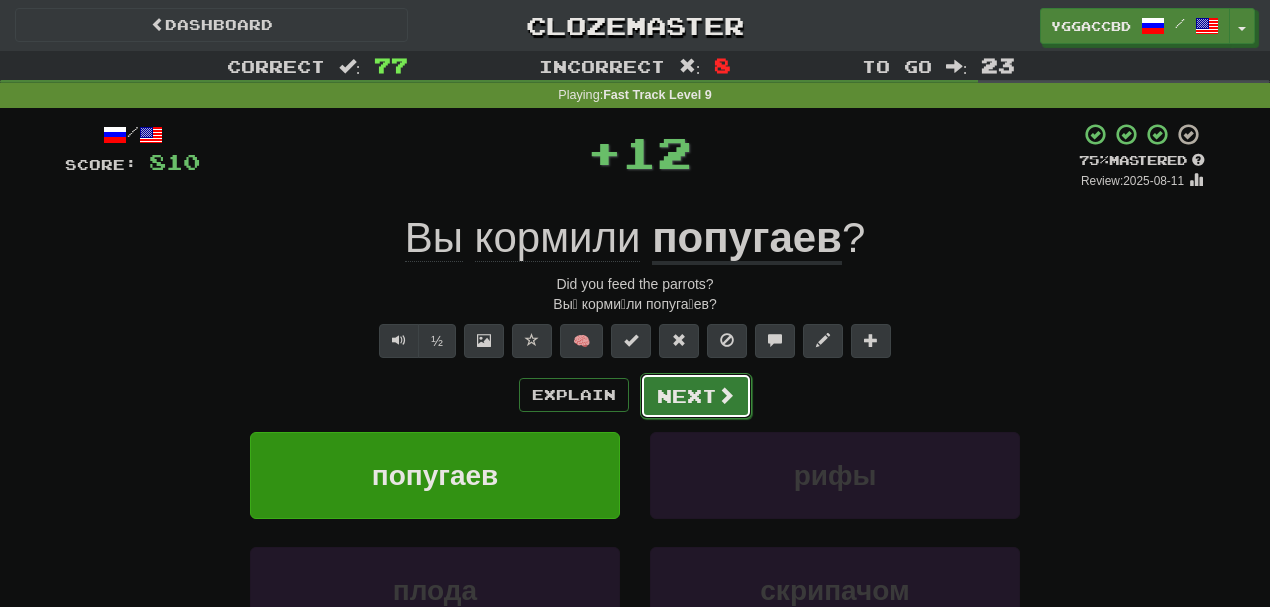 click on "Next" at bounding box center (696, 396) 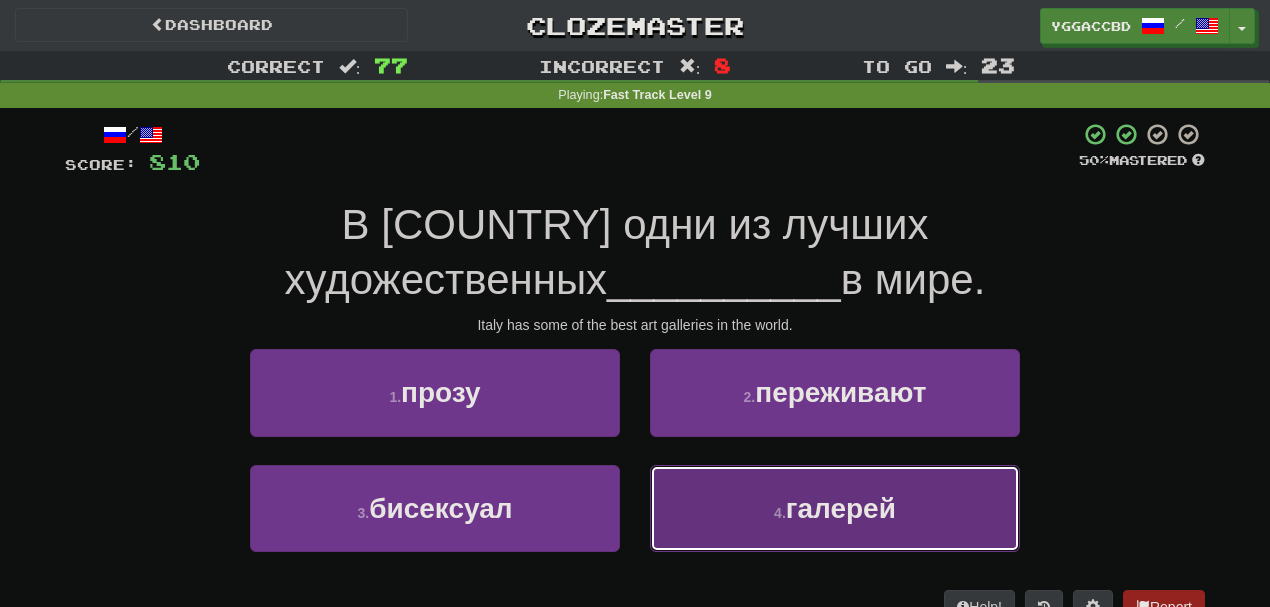 click on "4 ." at bounding box center [780, 513] 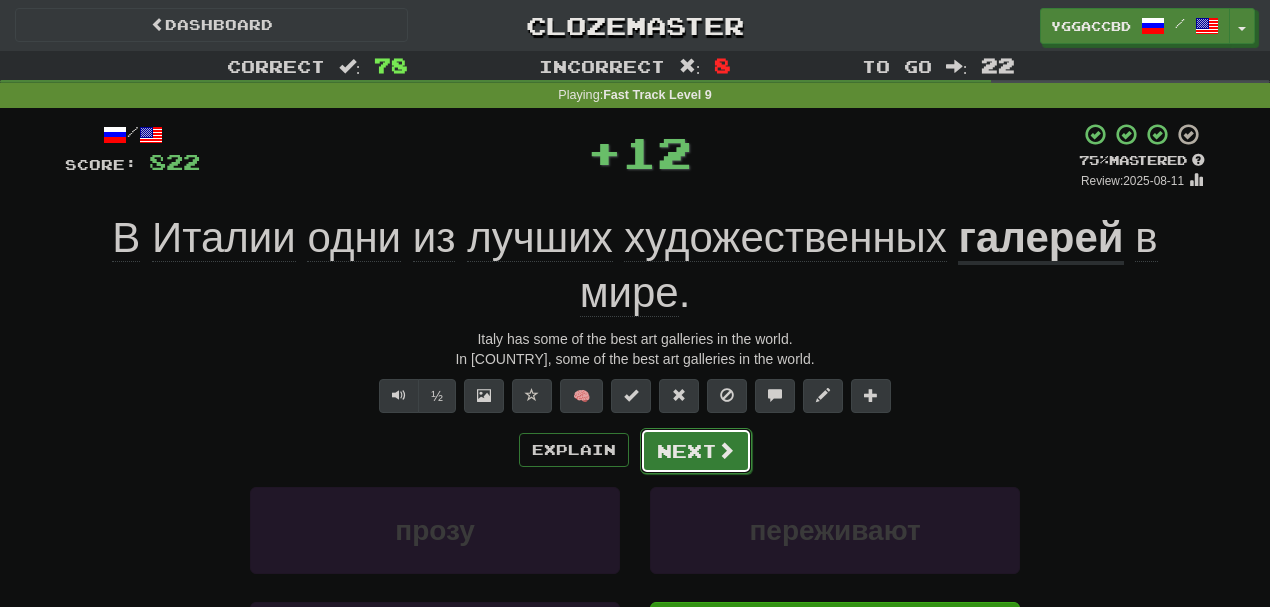 click on "Next" at bounding box center [696, 451] 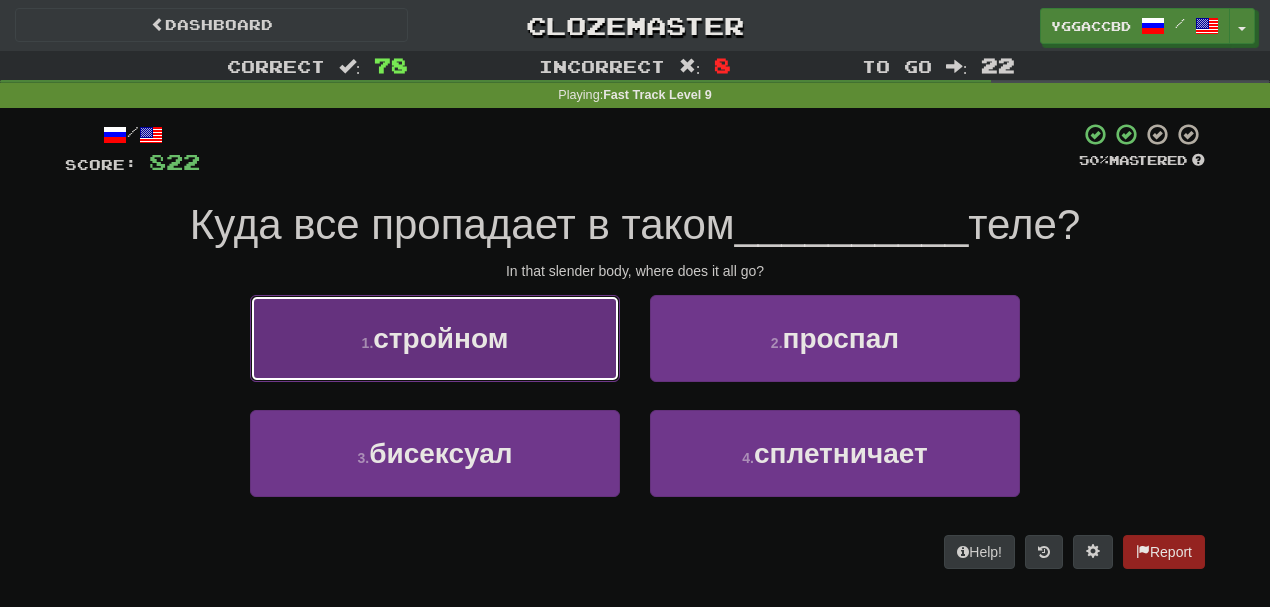 click on "1 . стройном" at bounding box center (435, 338) 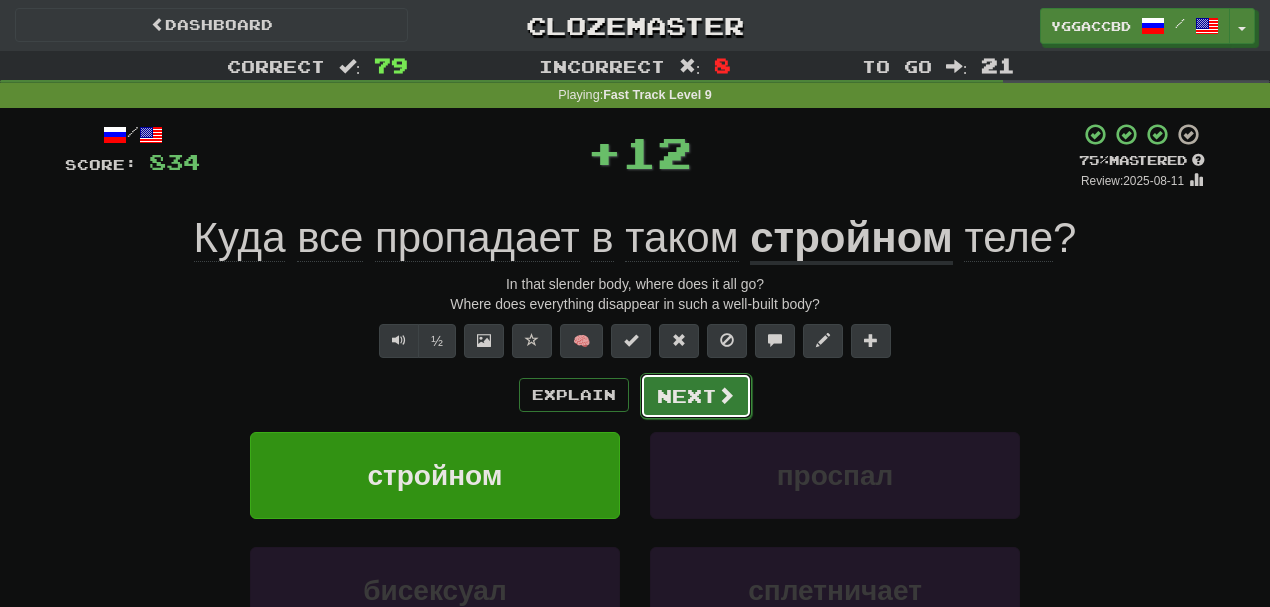 click on "Next" at bounding box center (696, 396) 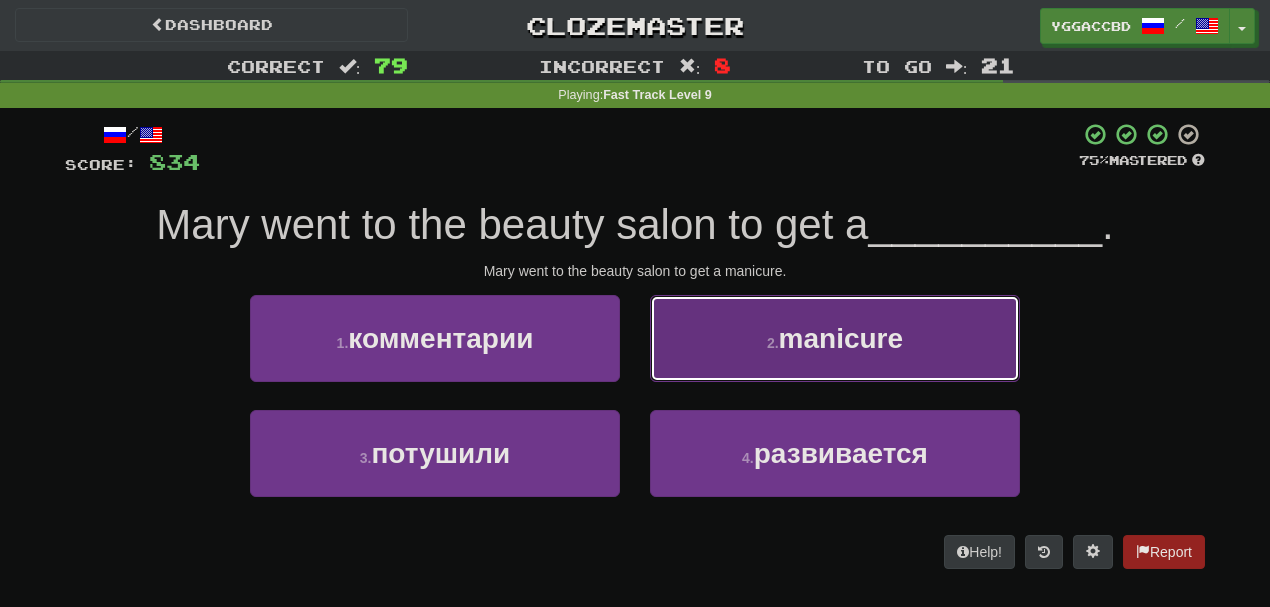click on "2 .  маникюр" at bounding box center [835, 338] 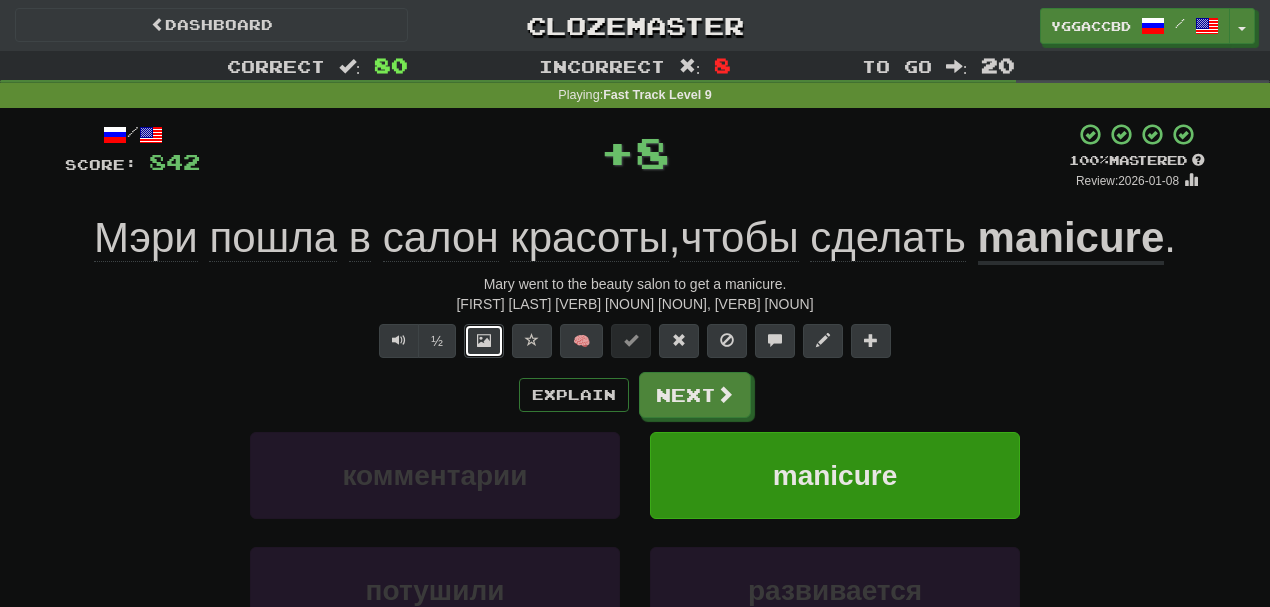 click at bounding box center (484, 340) 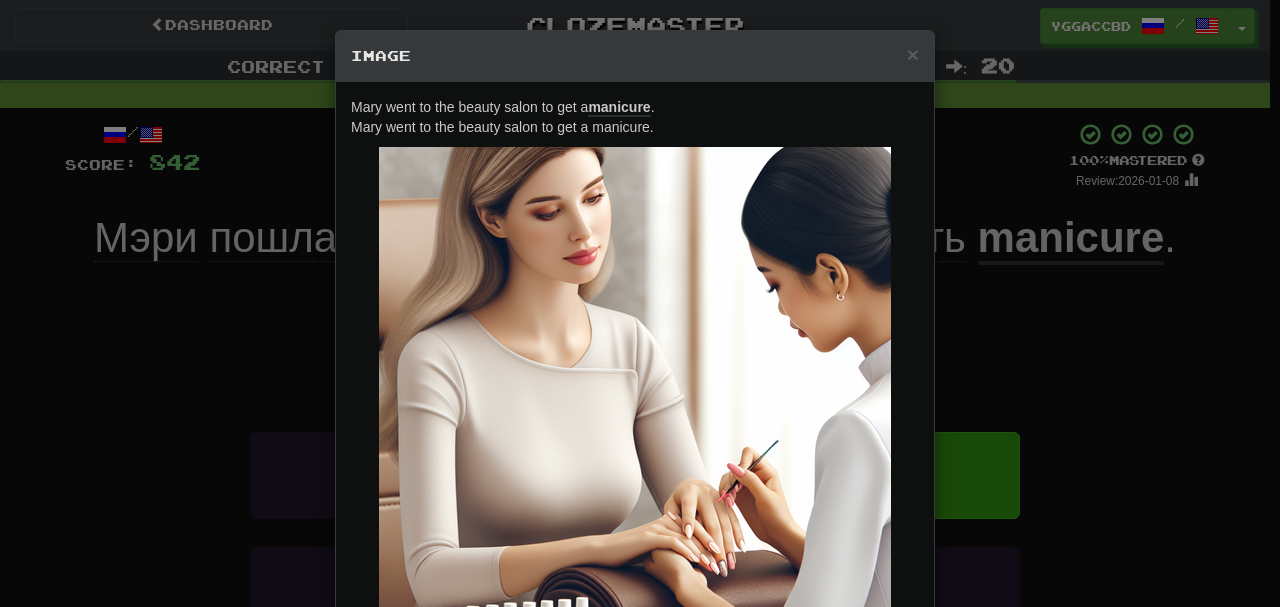 click on "× Image Мэри пошла в салон красоты, чтобы сделать маникюр . Mary went to the beauty salon to get a manicure. Change when and how images are shown in the game settings. Images are in beta. Like them? Hate them? Let us know ! Close" at bounding box center (640, 303) 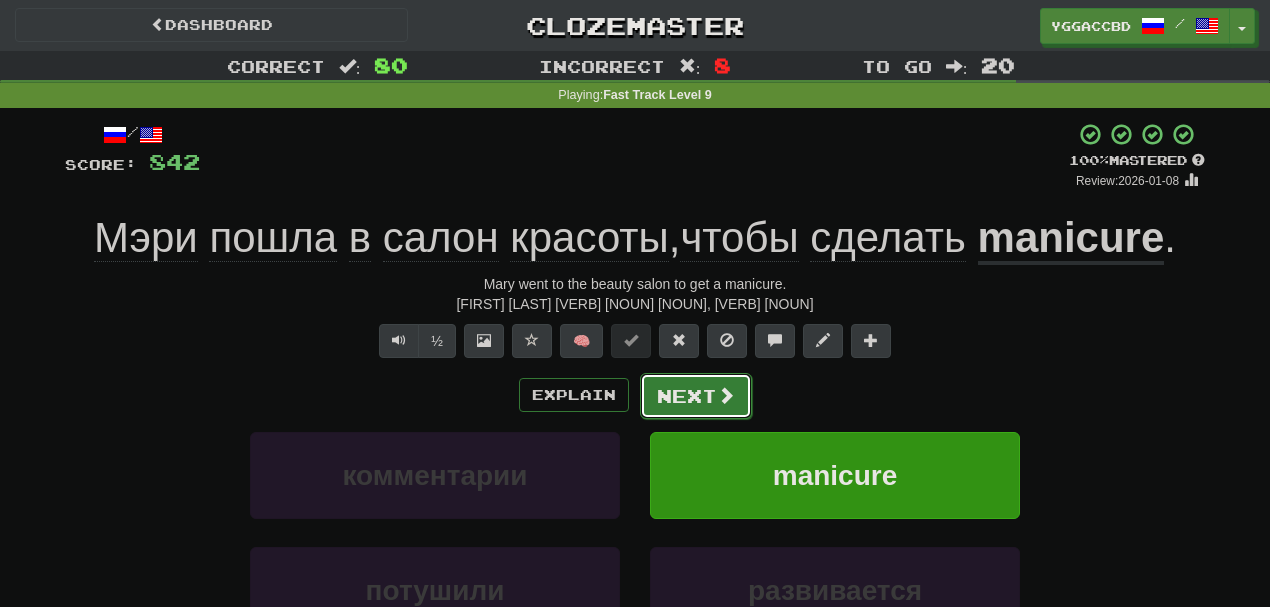 click on "Next" at bounding box center [696, 396] 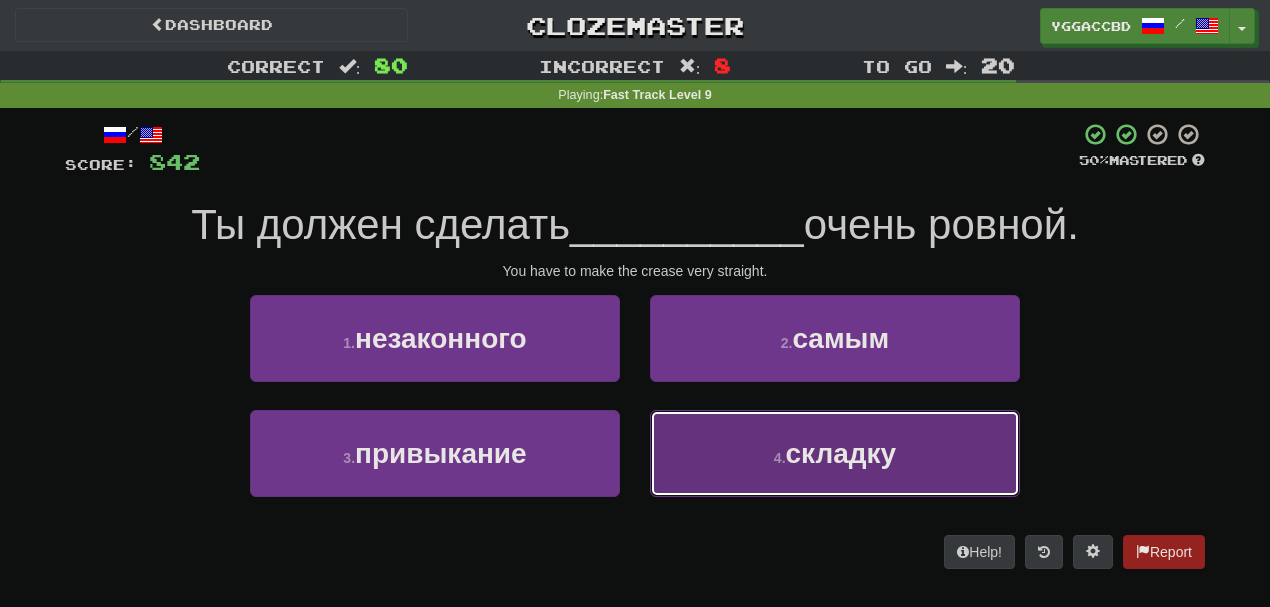 click on "4 .  складку" at bounding box center (835, 453) 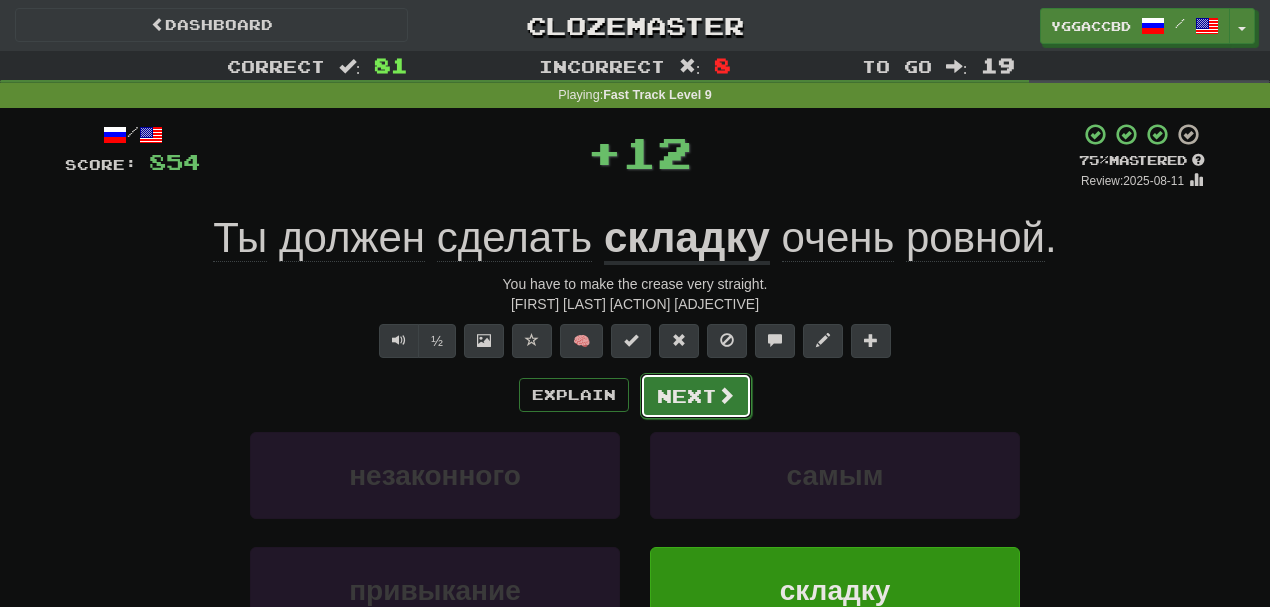 click on "Next" at bounding box center (696, 396) 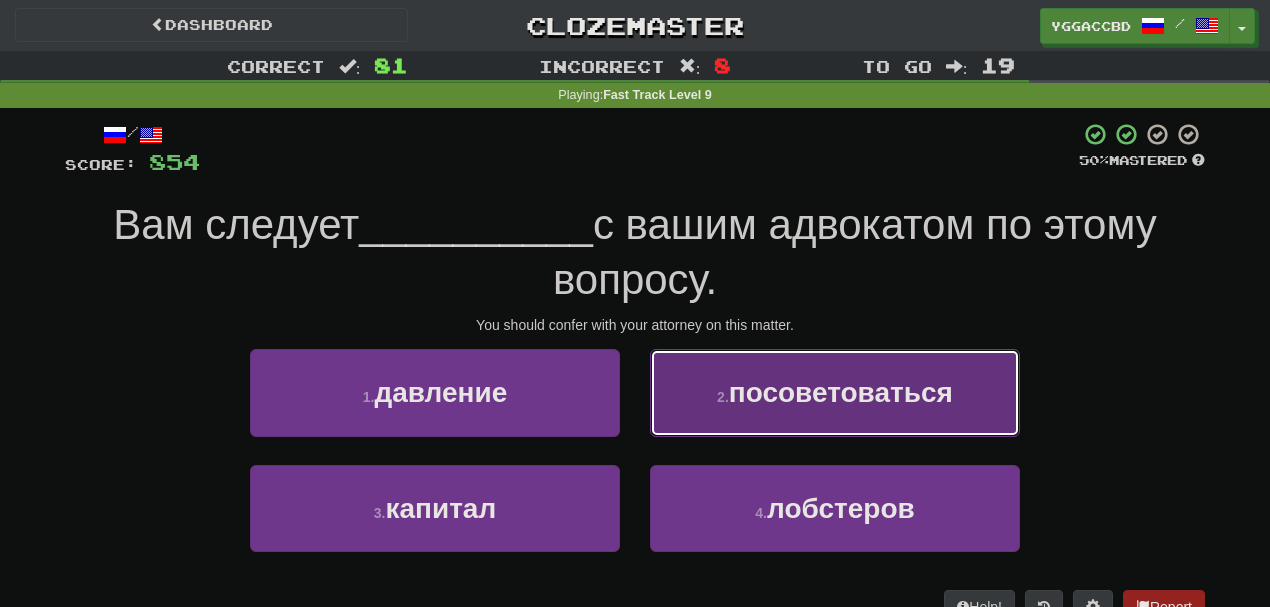 click on "2 . посоветоваться" at bounding box center [835, 392] 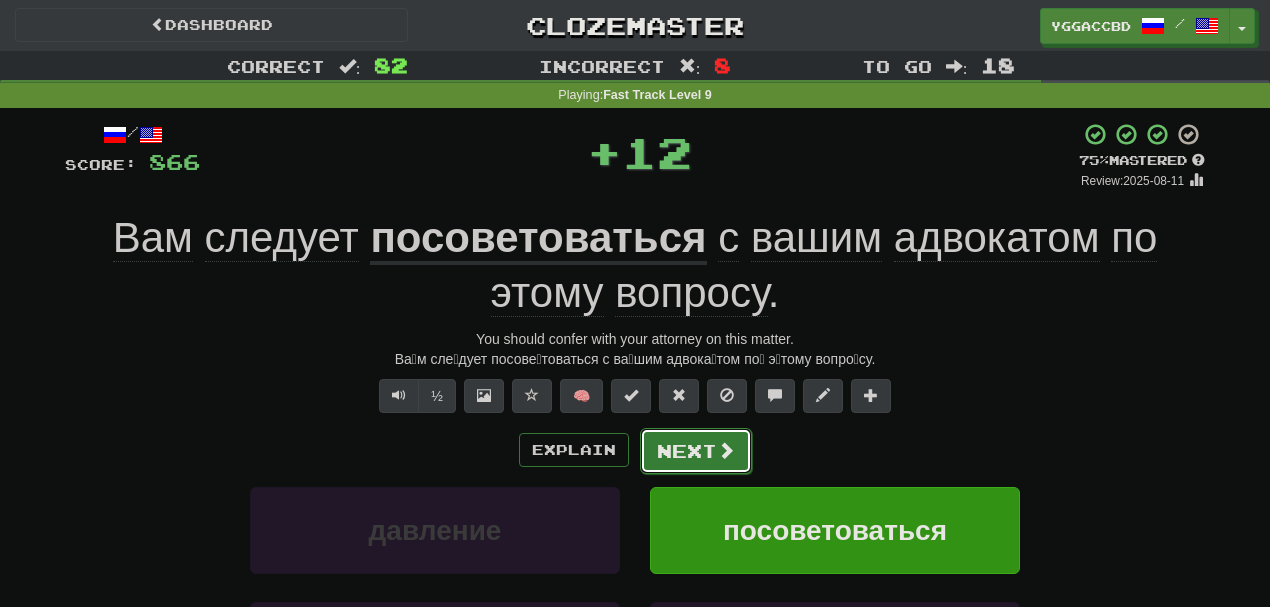 click on "Next" at bounding box center (696, 451) 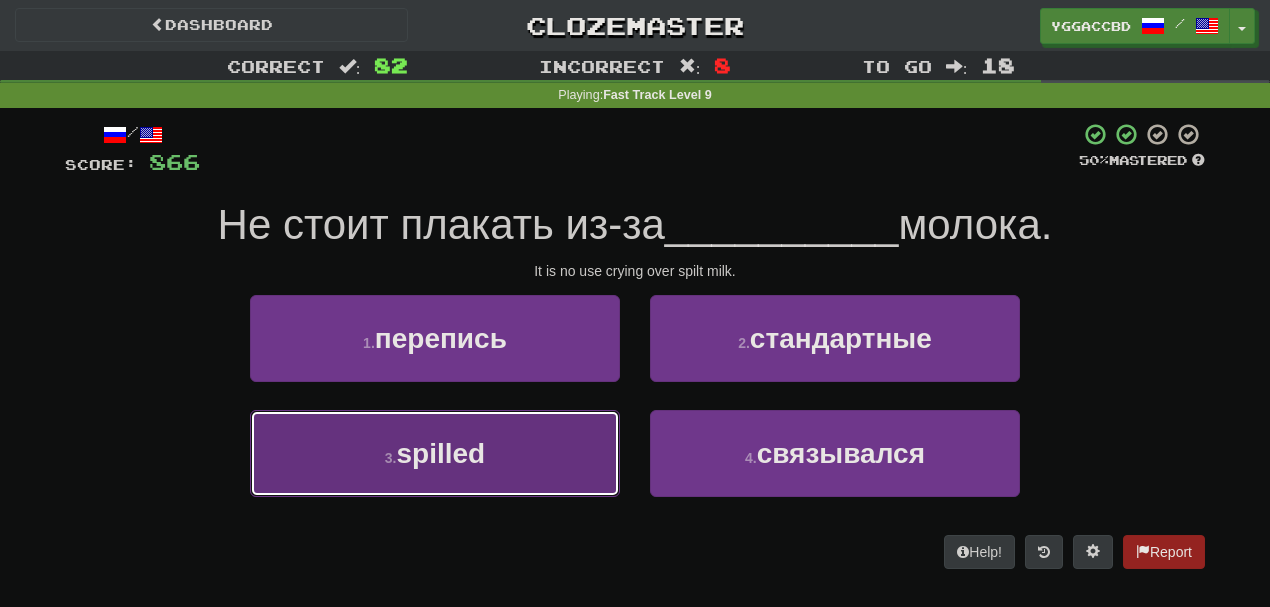 click on "3 .  пролитого" at bounding box center (435, 453) 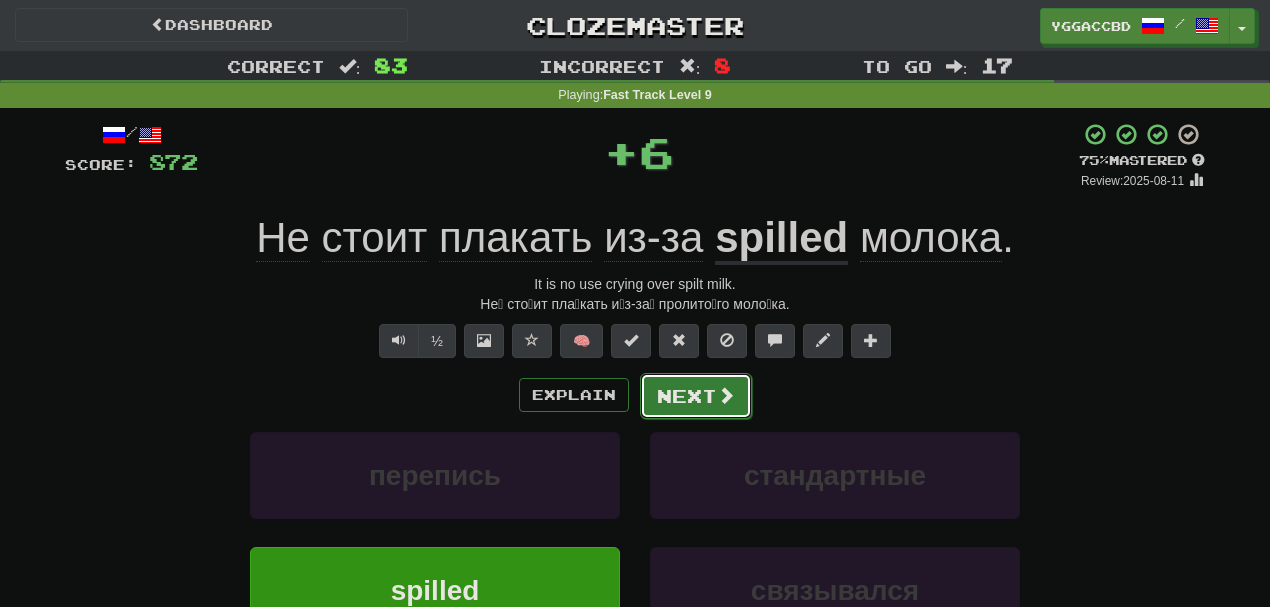 click on "Next" at bounding box center [696, 396] 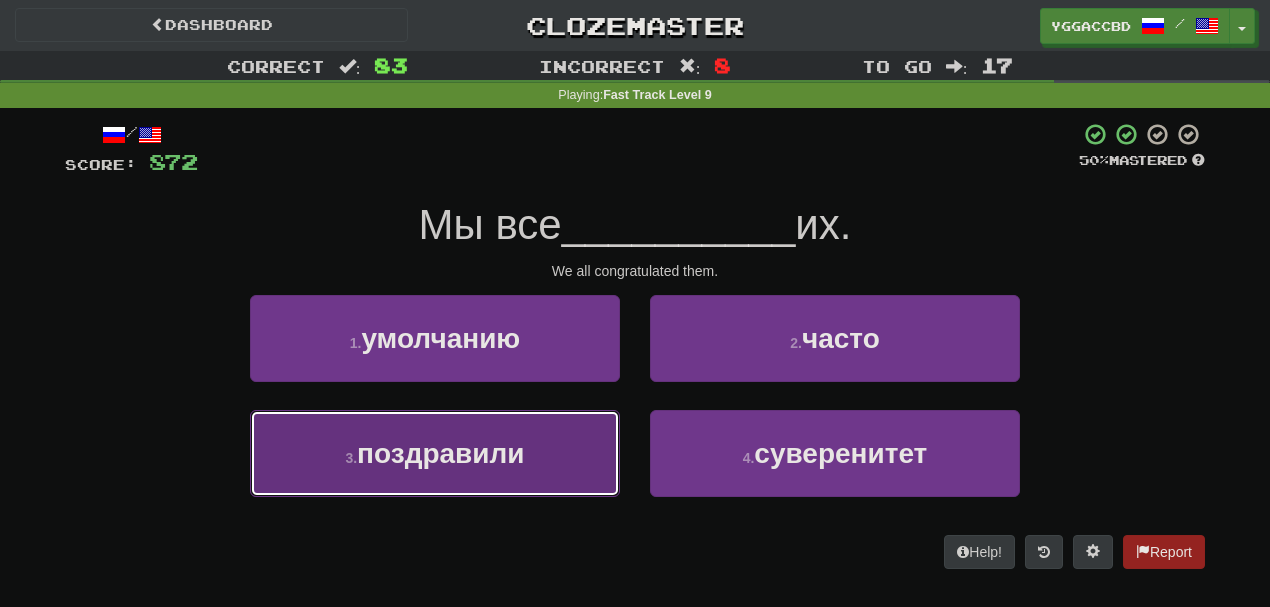 click on "3 .  поздравили" at bounding box center [435, 453] 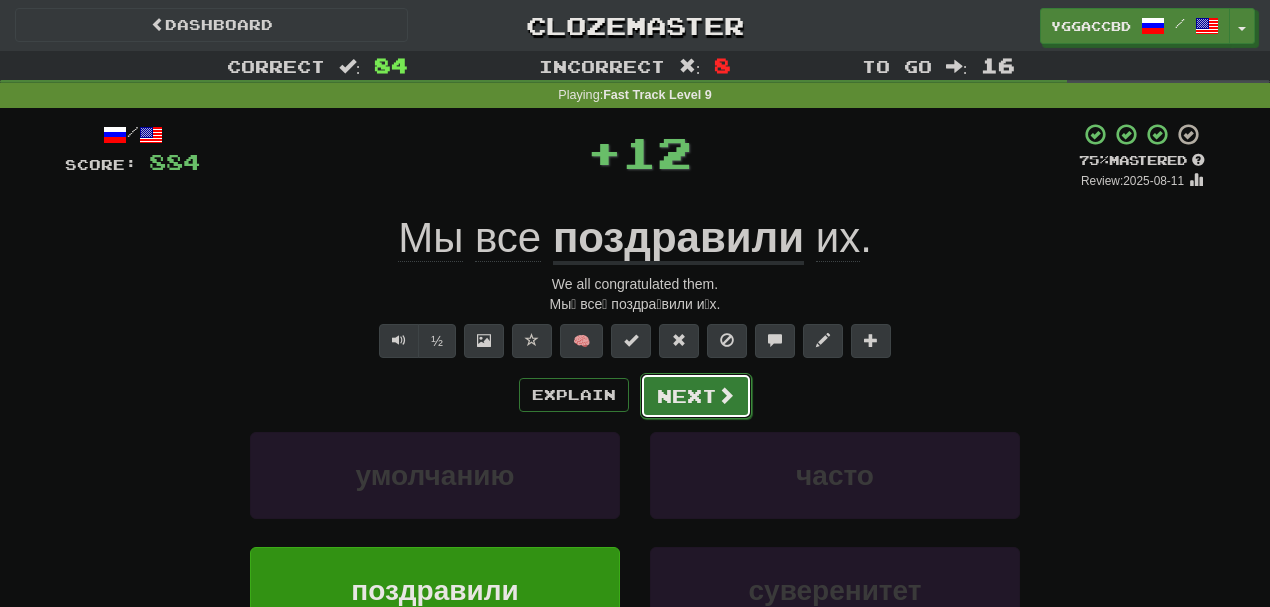 click on "Next" at bounding box center [696, 396] 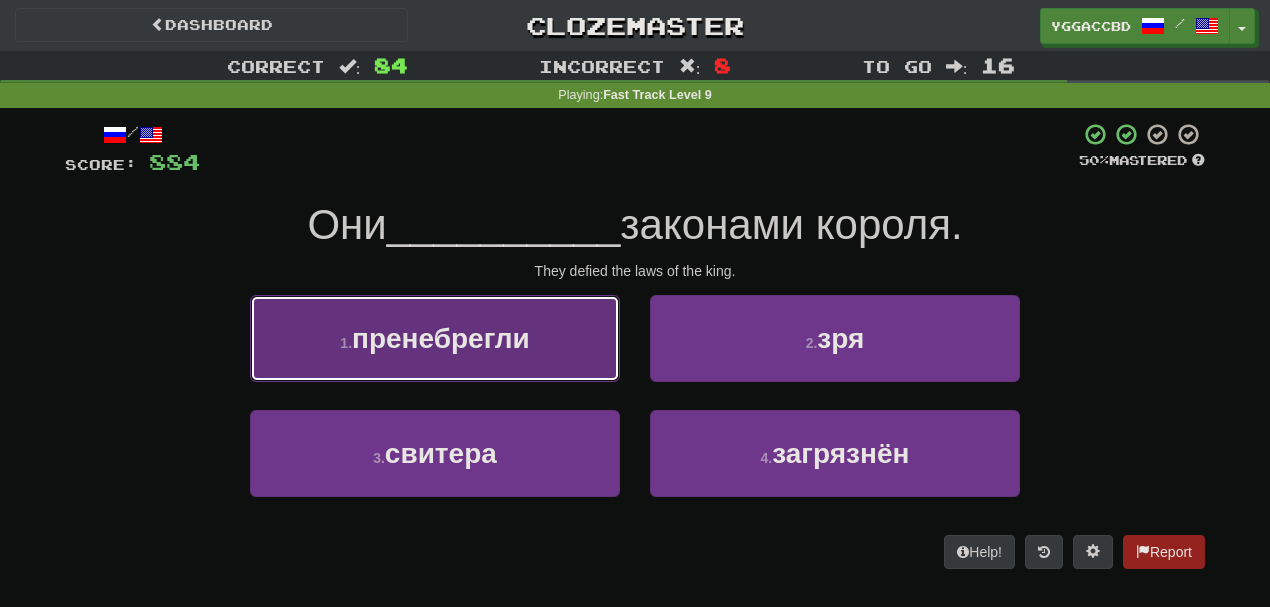 click on "1 . пренебрегли" at bounding box center (435, 338) 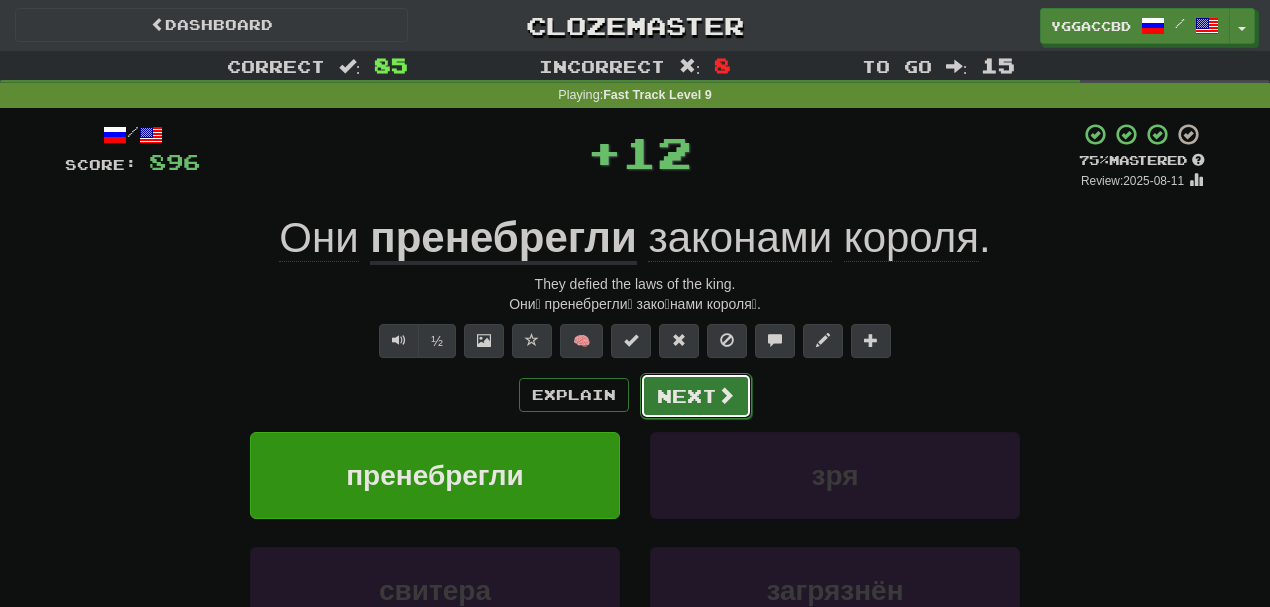 click on "Next" at bounding box center [696, 396] 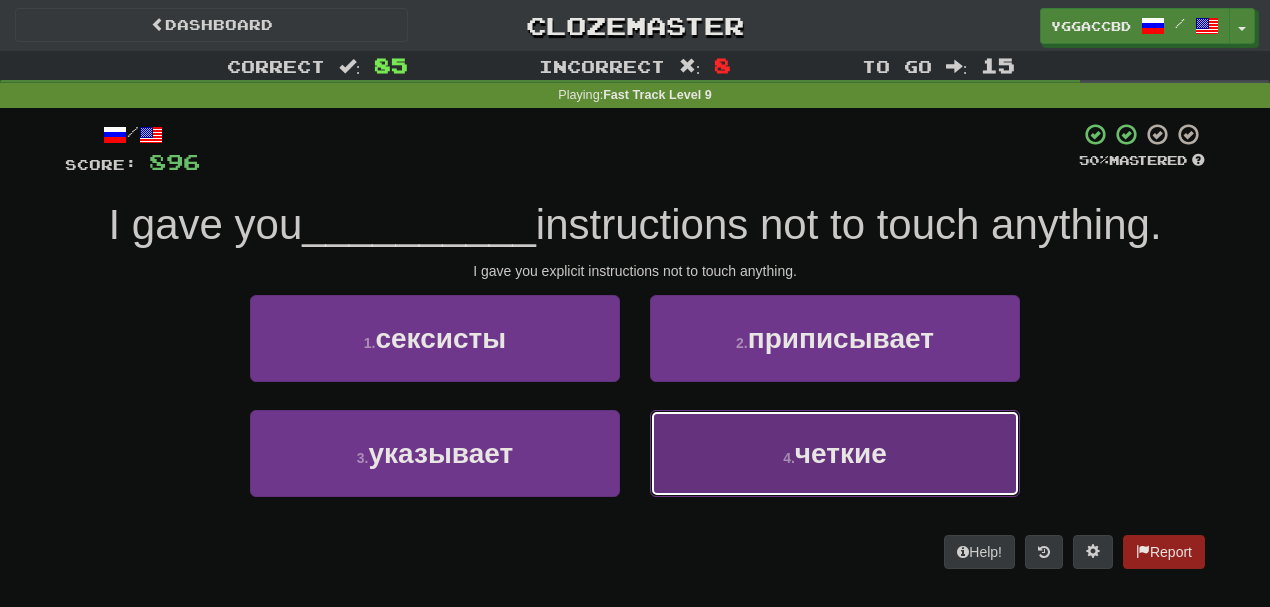click on "clear" at bounding box center (835, 453) 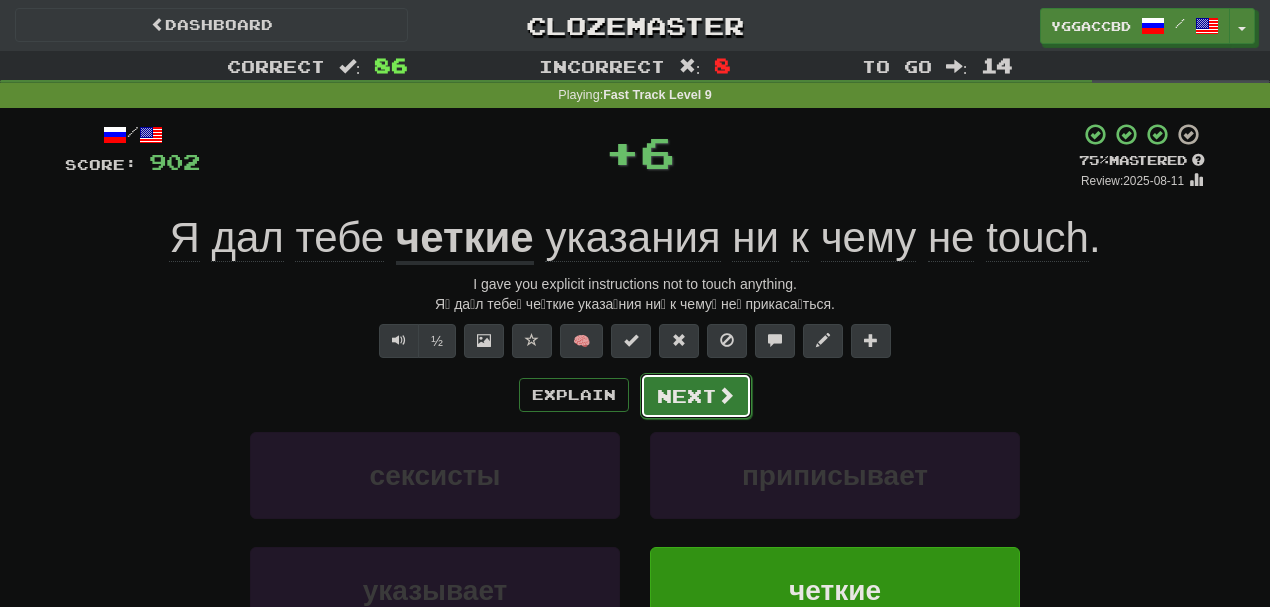 click on "Next" at bounding box center [696, 396] 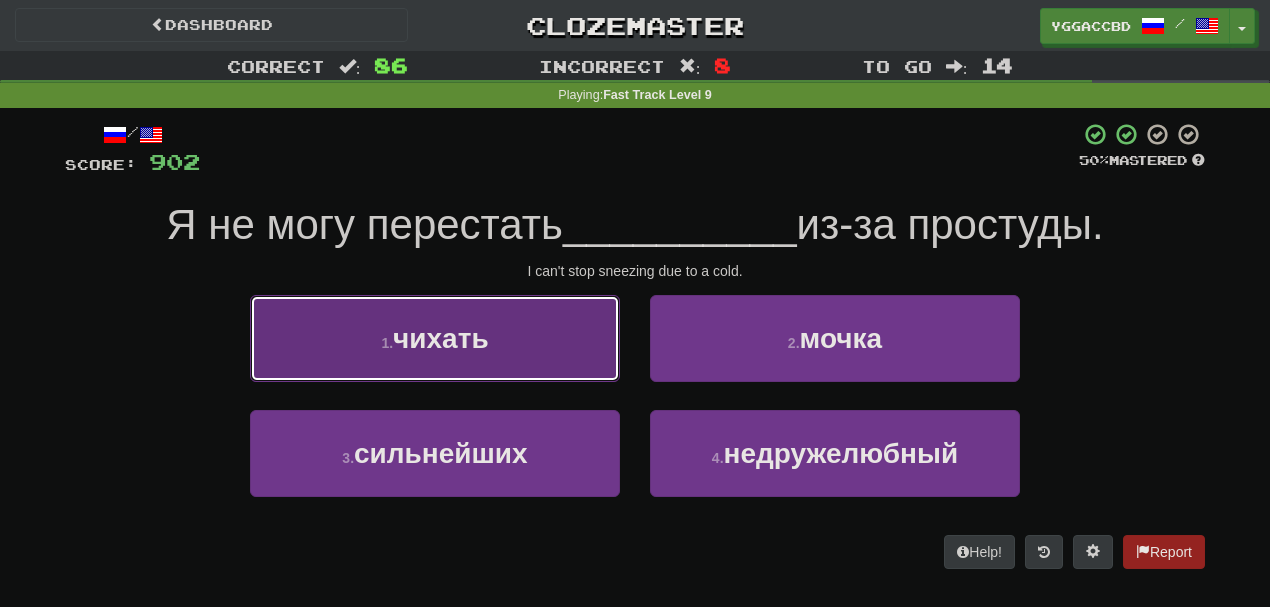 click on "1 .  чихать" at bounding box center [435, 338] 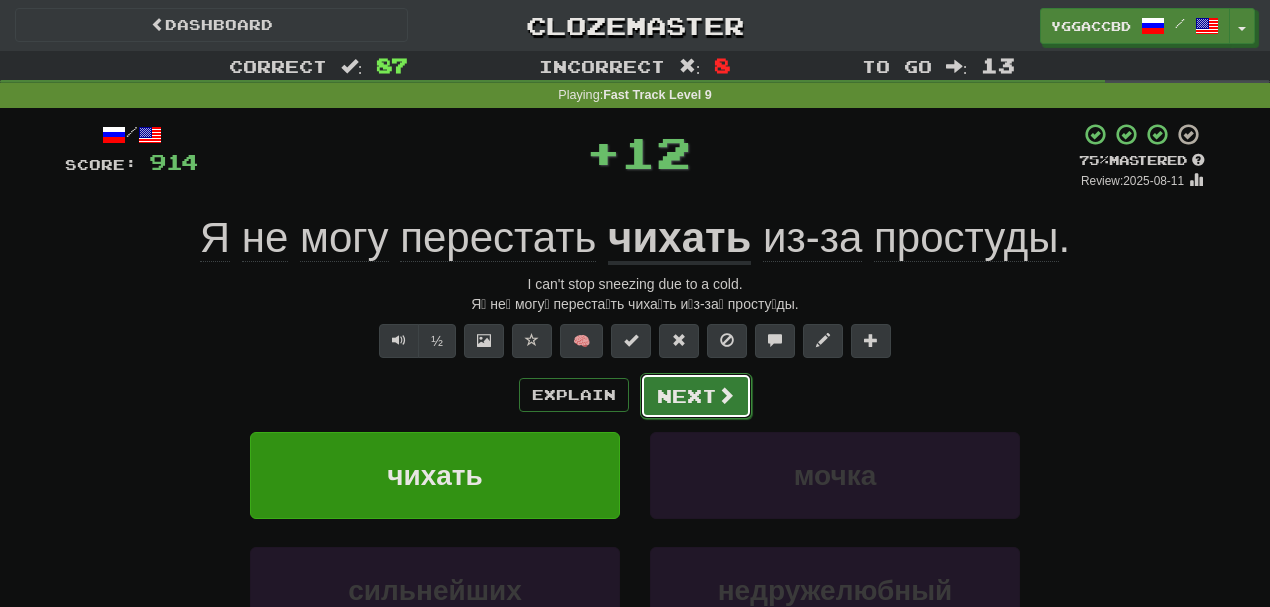 click on "Next" at bounding box center [696, 396] 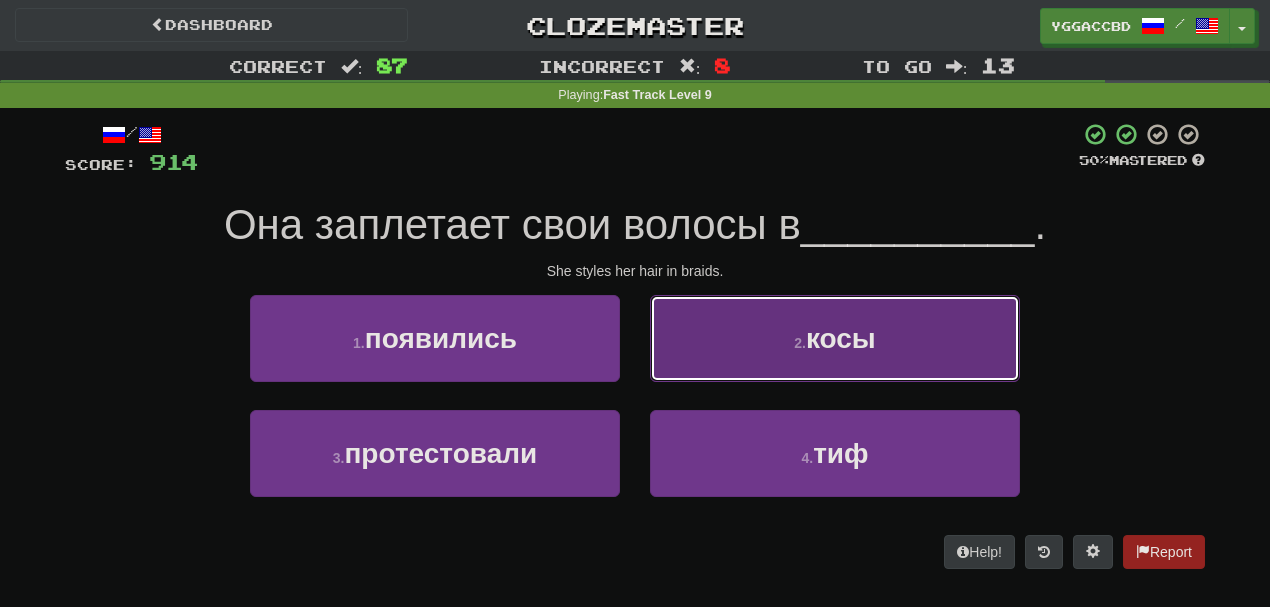 click on "2 . косы" at bounding box center (835, 338) 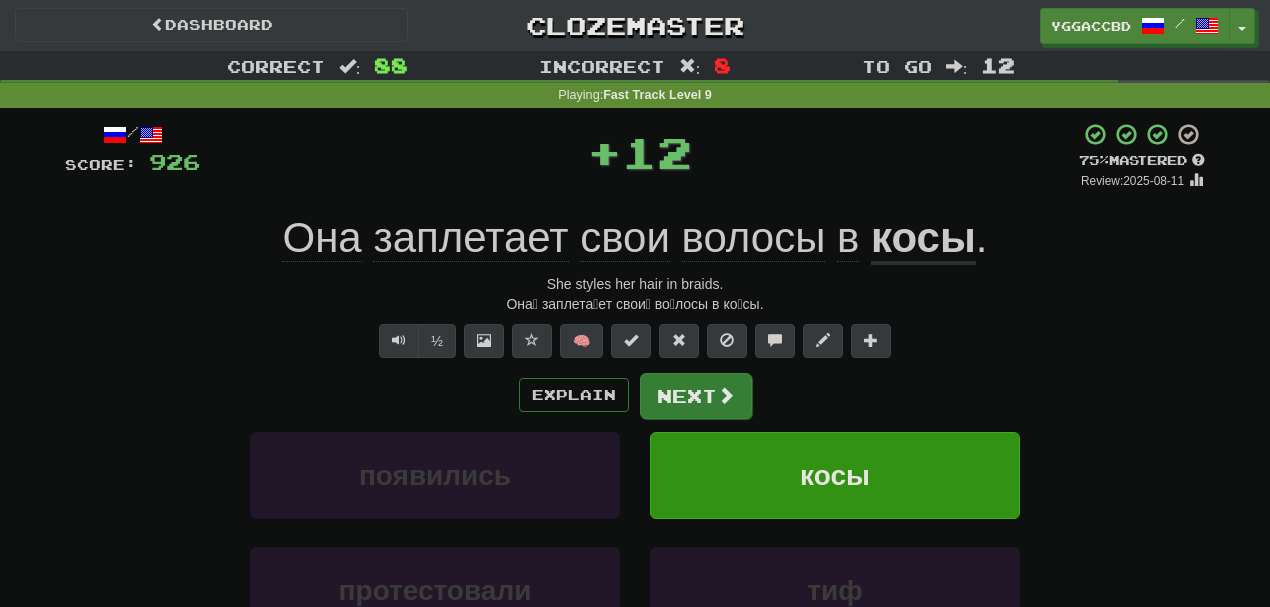 click on "Explain Next" at bounding box center (635, 395) 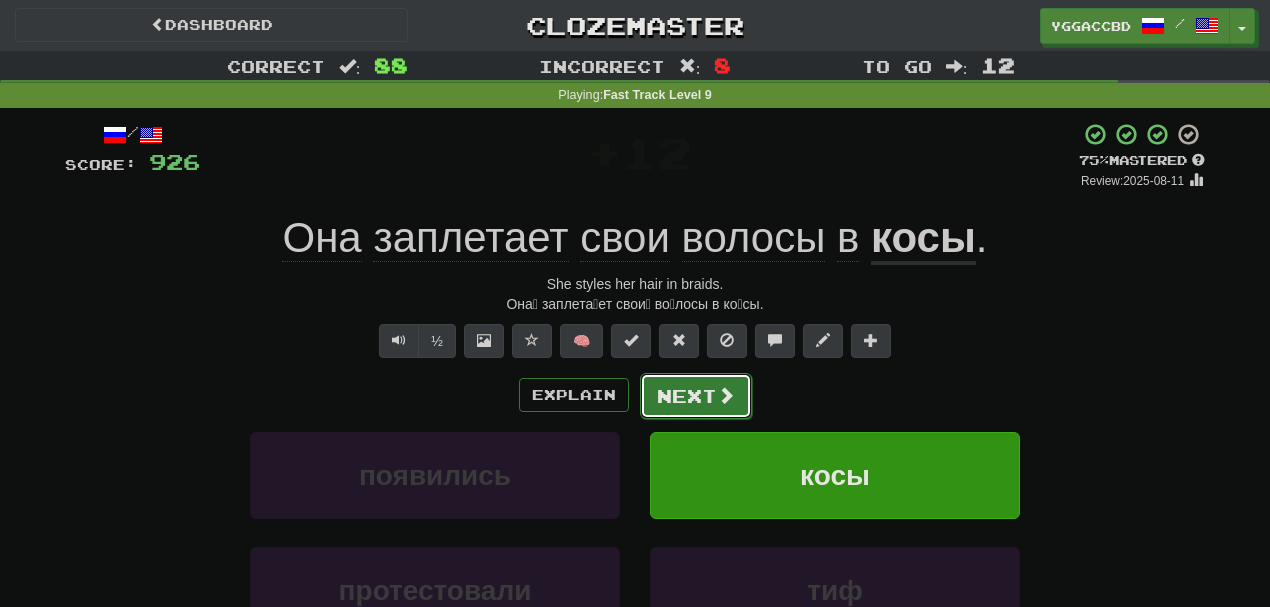click on "Explain Next" at bounding box center (635, 395) 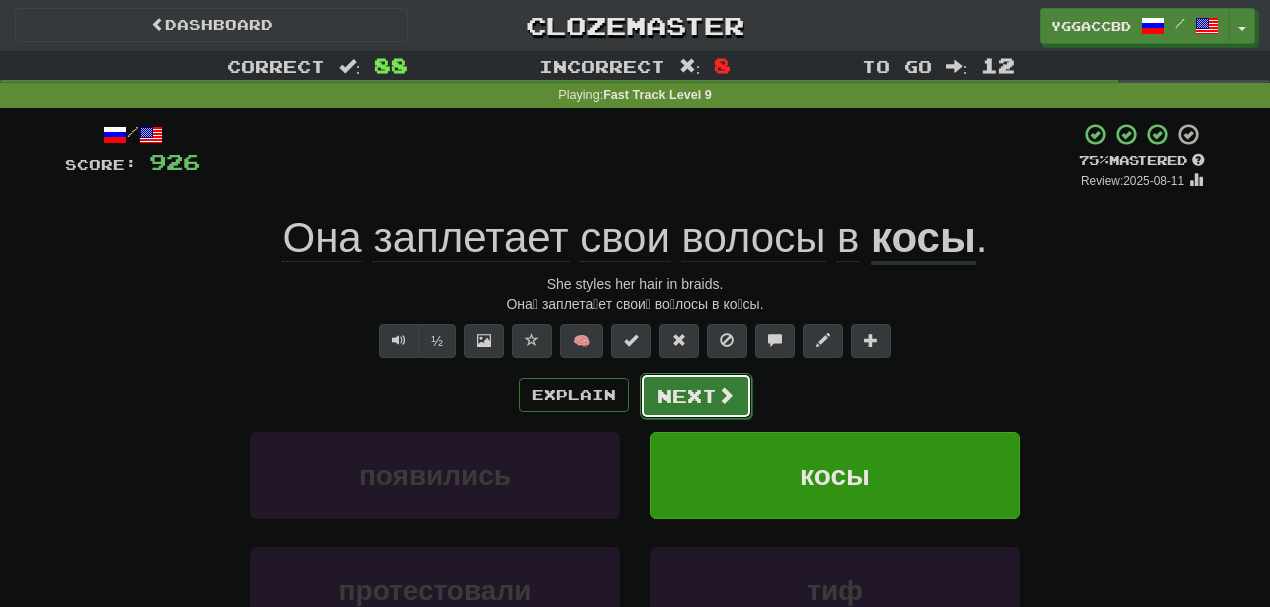 click on "Next" at bounding box center [696, 396] 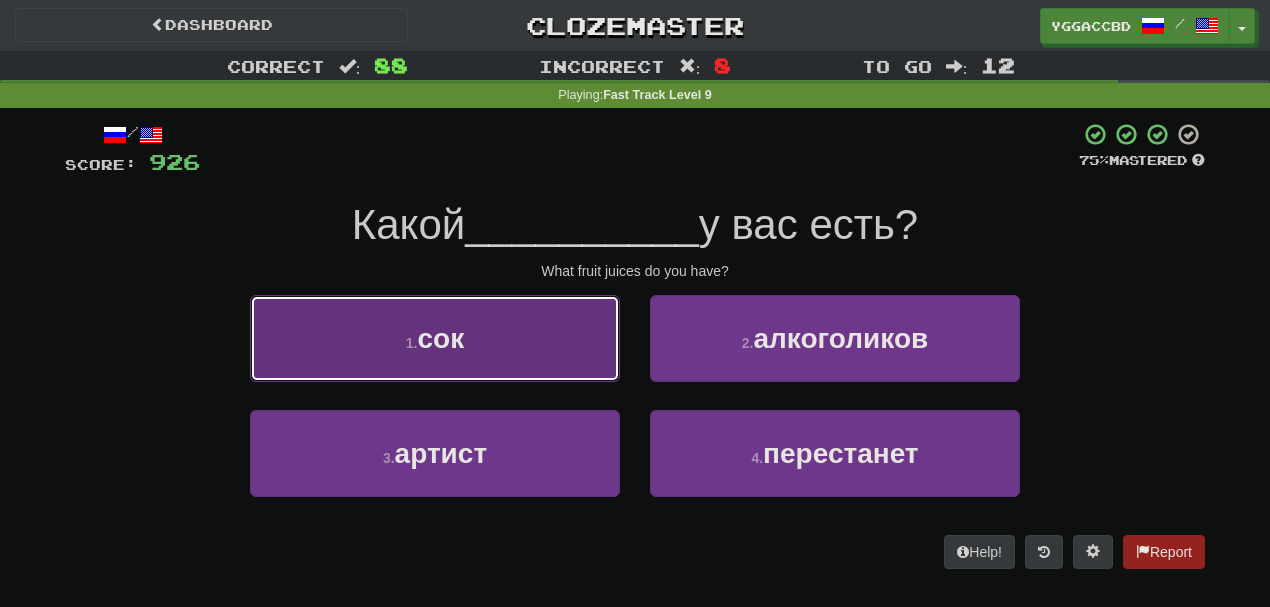click on "1 .  сок" at bounding box center [435, 338] 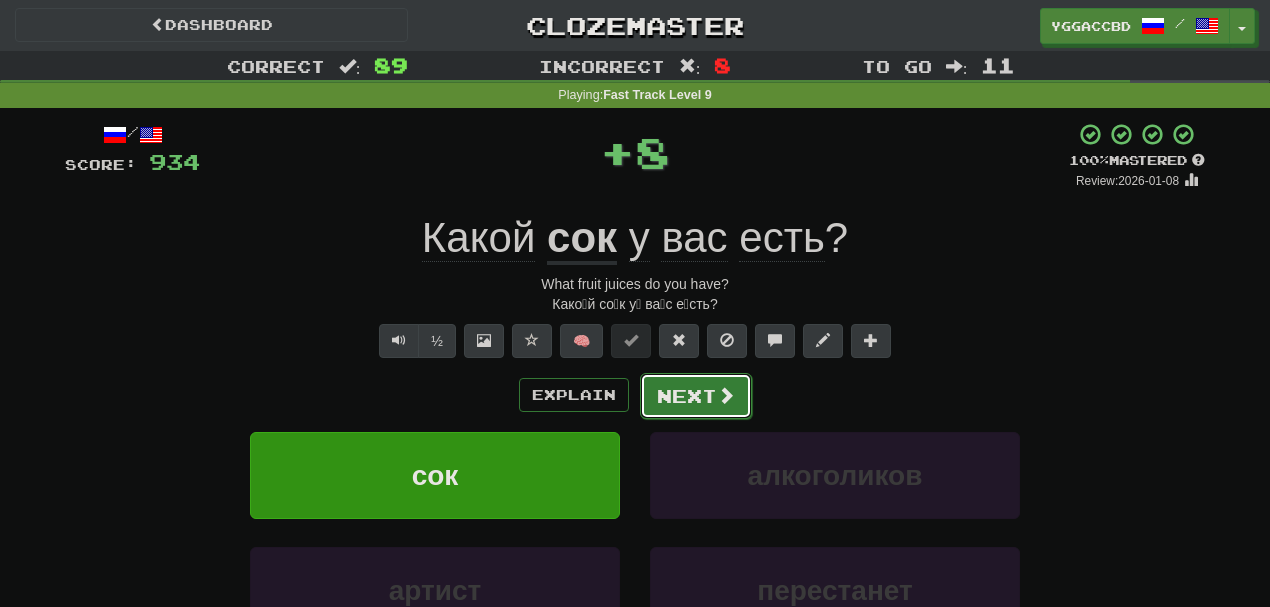 click on "Next" at bounding box center (696, 396) 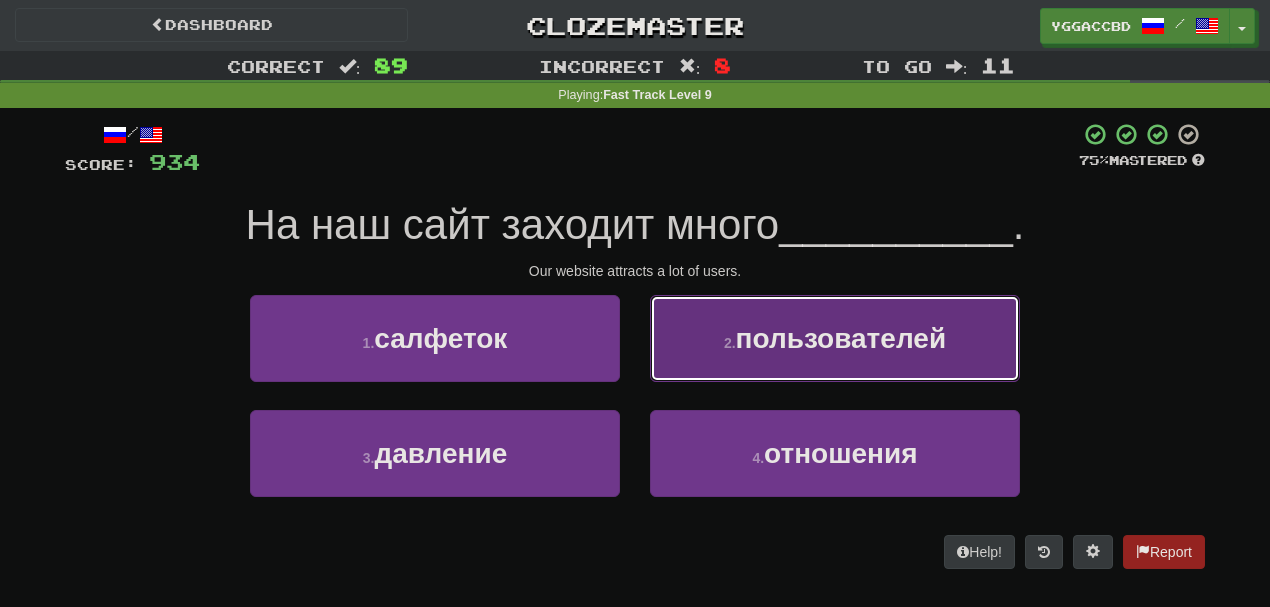 click on "пользователей" at bounding box center [841, 338] 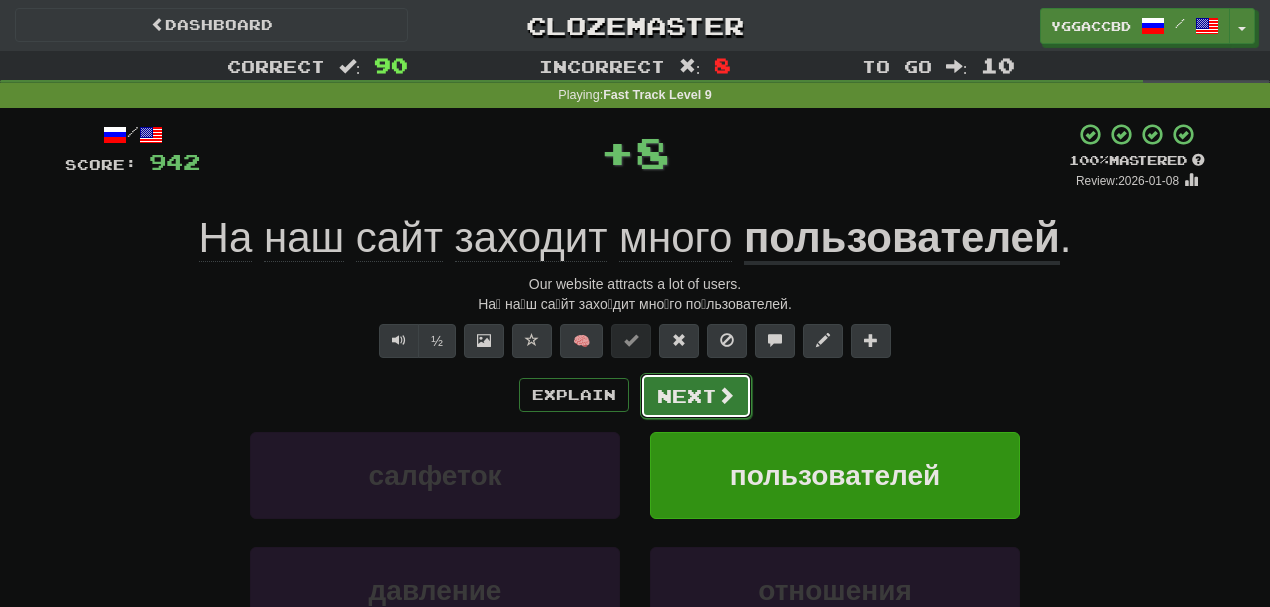 click on "Next" at bounding box center (696, 396) 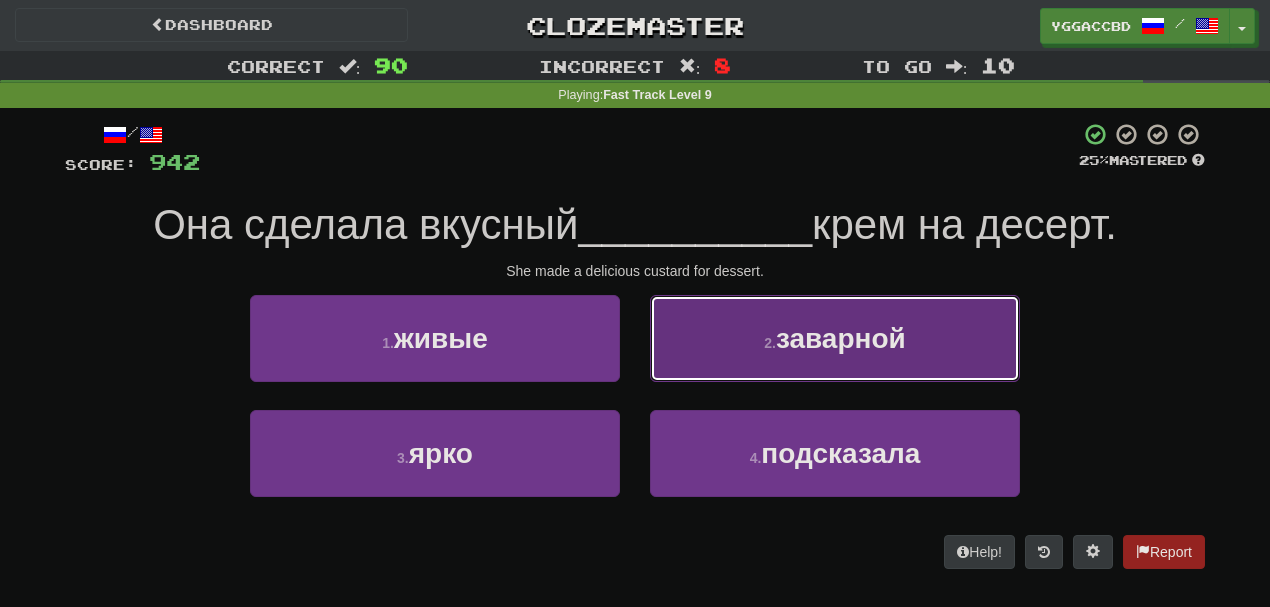 click on "2 ." at bounding box center (770, 343) 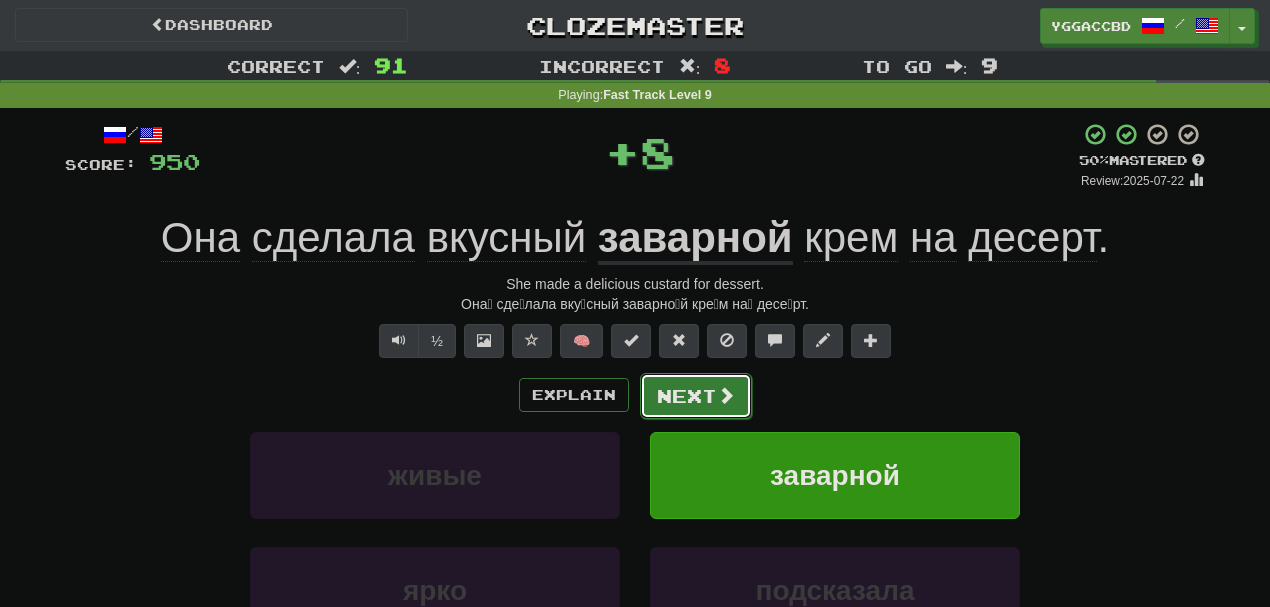 click on "Next" at bounding box center (696, 396) 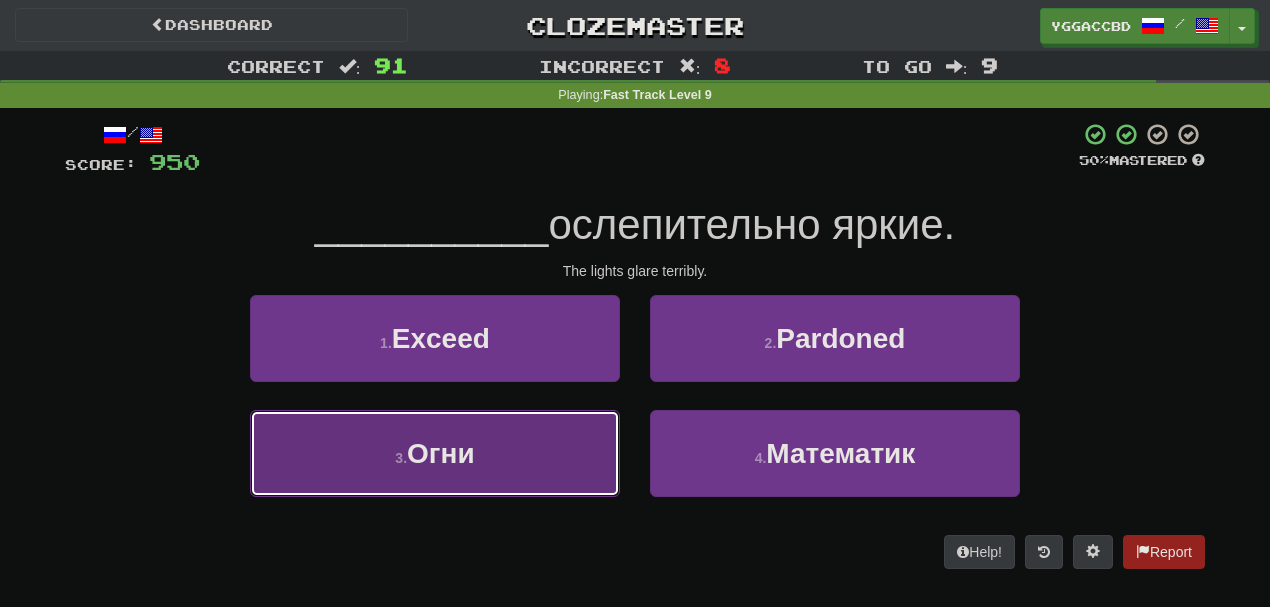 click on "3 .  Огни" at bounding box center [435, 453] 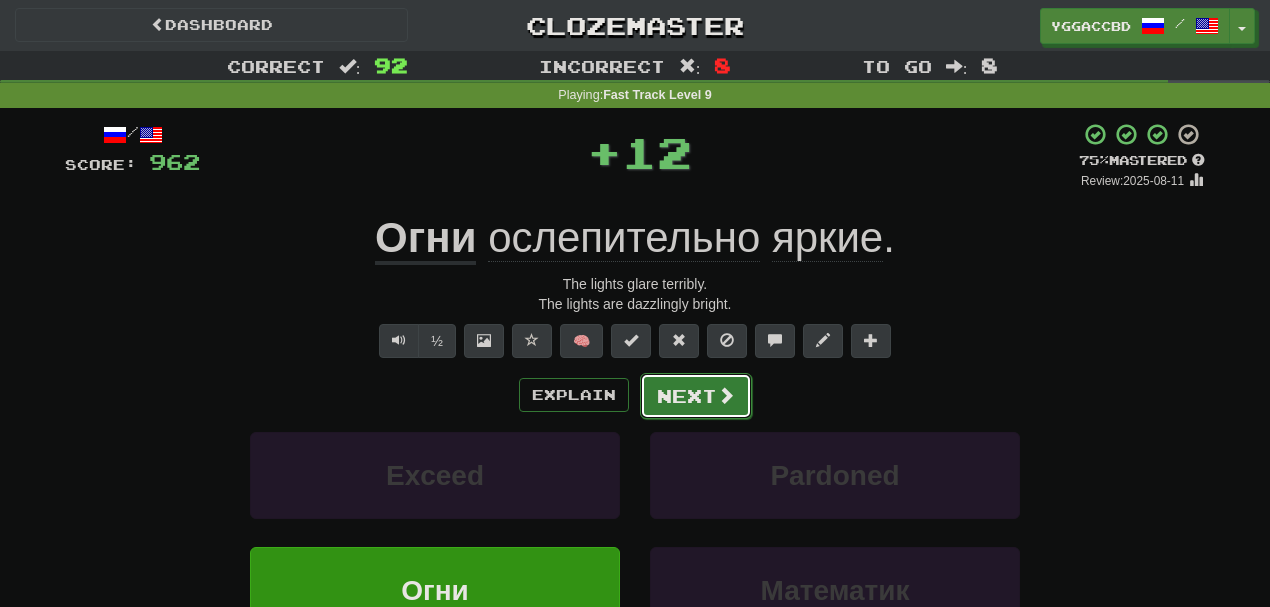 click on "Next" at bounding box center (696, 396) 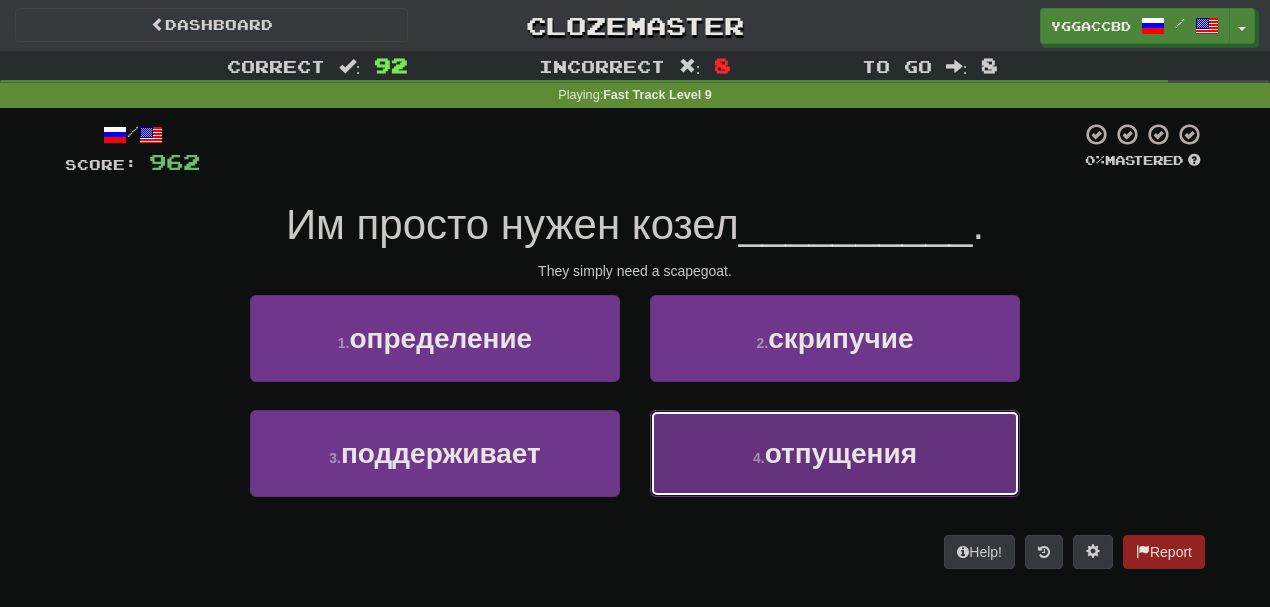 click on "отпущения" at bounding box center (841, 453) 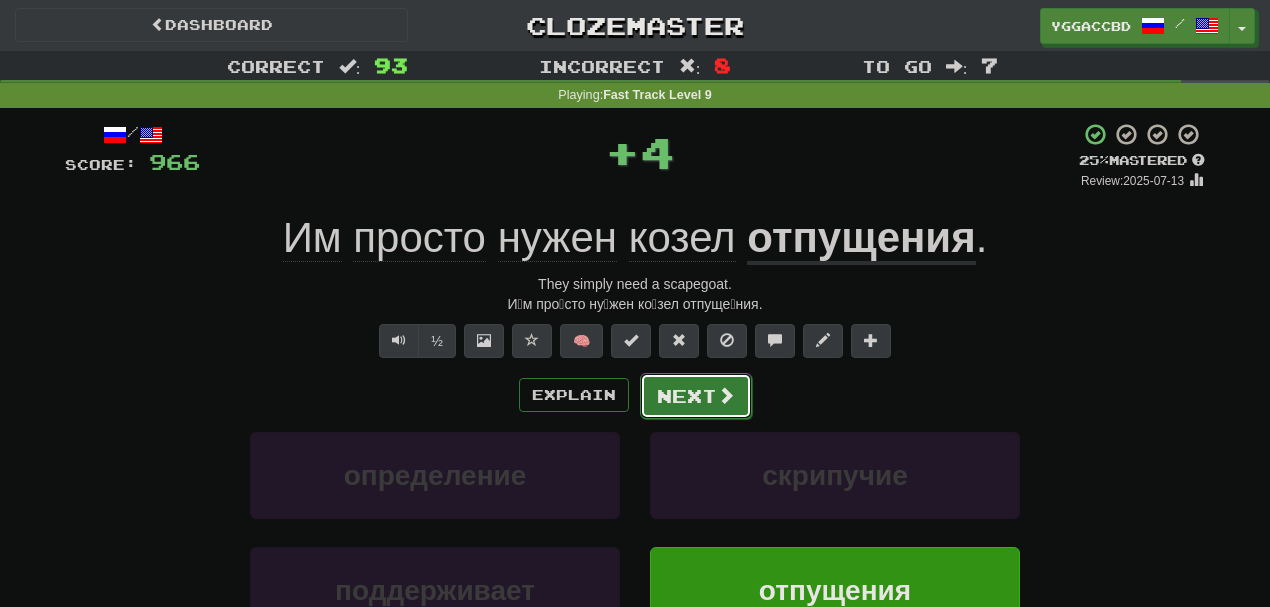 click on "Next" at bounding box center [696, 396] 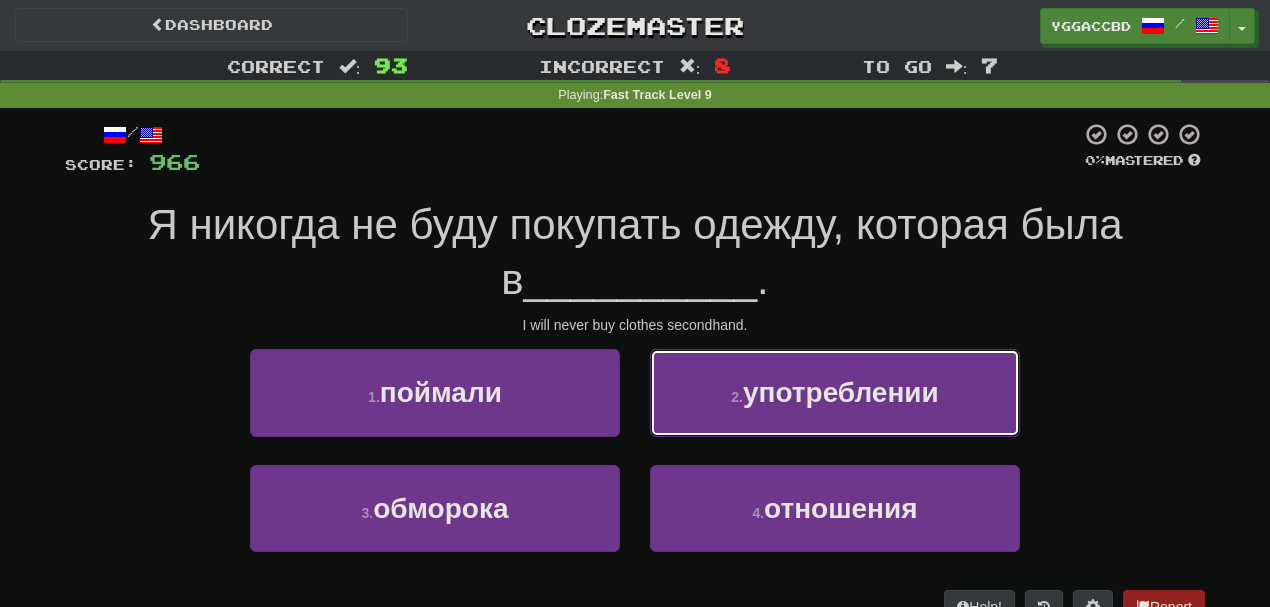 click on "2 .  употреблении" at bounding box center (835, 392) 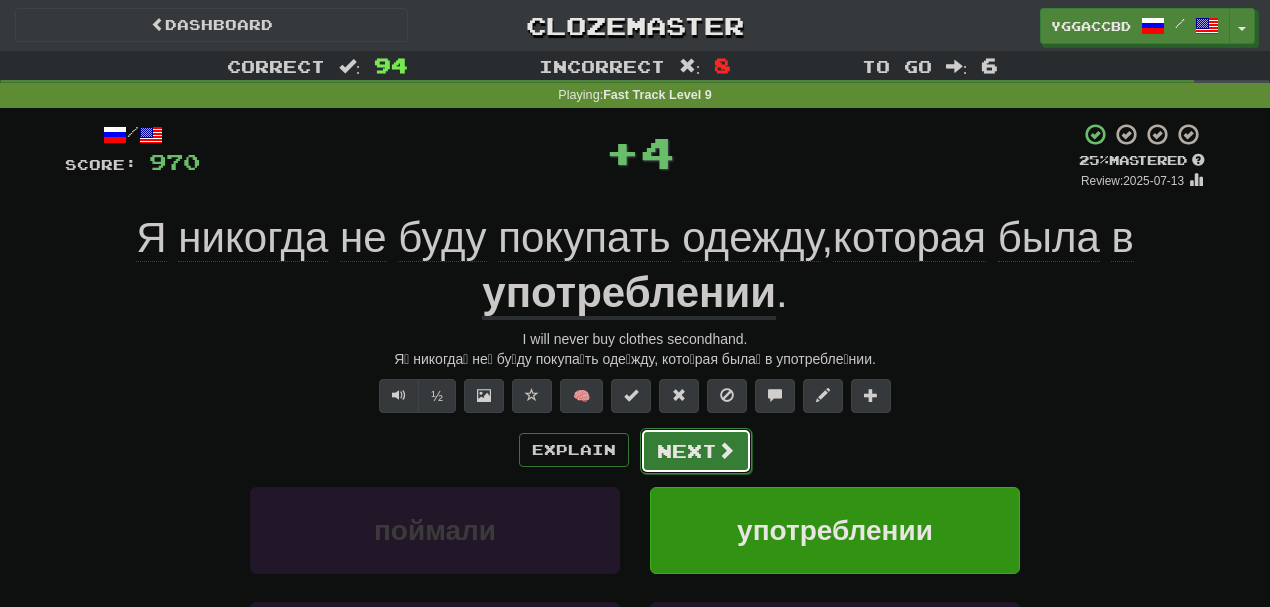click on "Next" at bounding box center [696, 451] 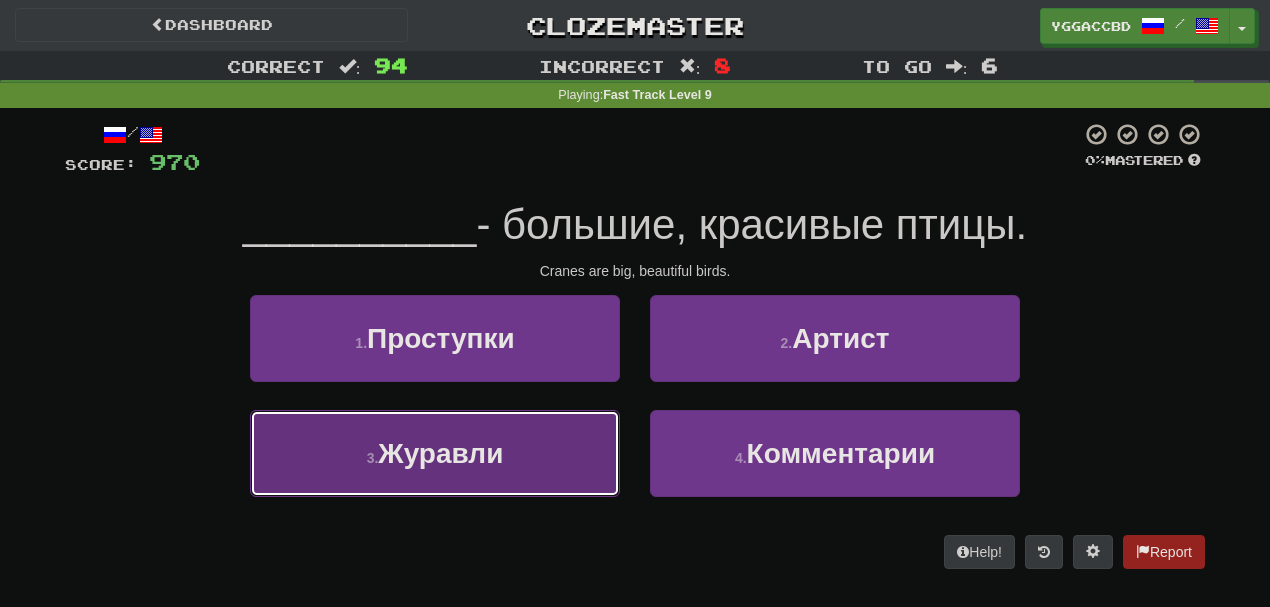 click on "Журавли" at bounding box center (440, 453) 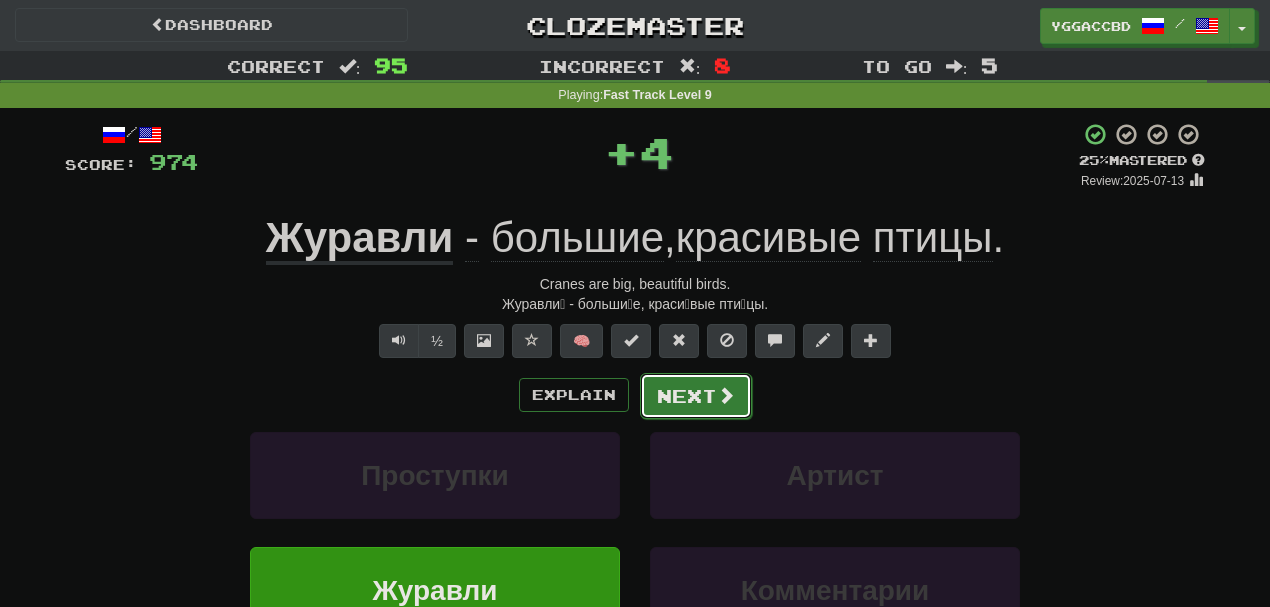 click on "Next" at bounding box center (696, 396) 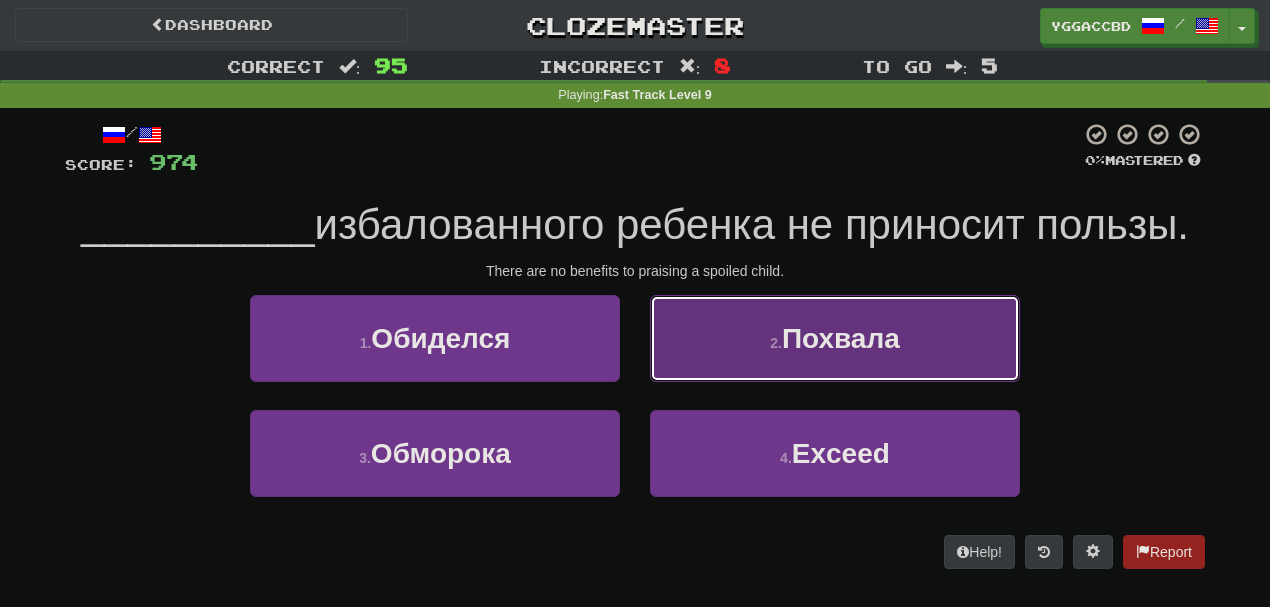 click on "Похвала" at bounding box center [841, 338] 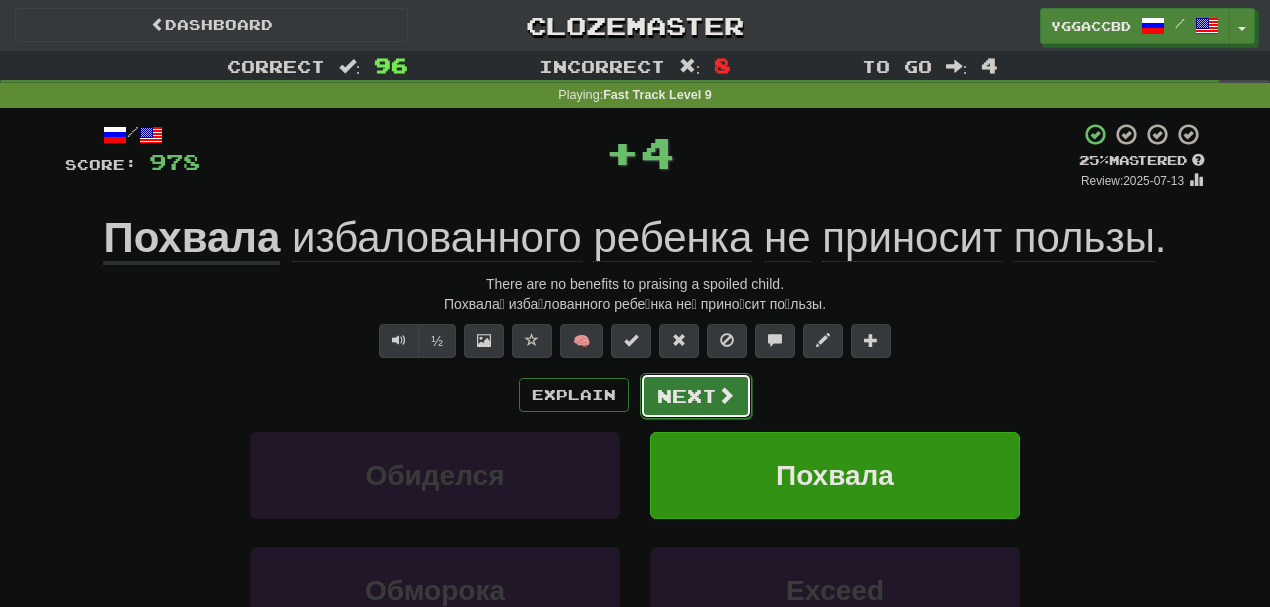 click on "Next" at bounding box center (696, 396) 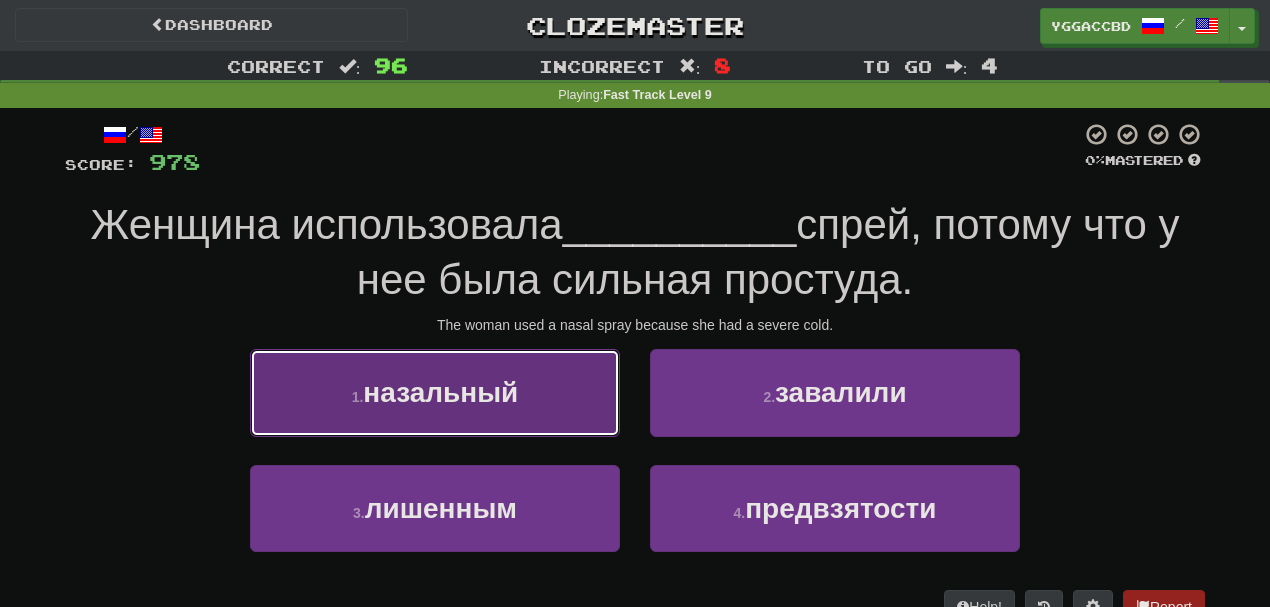 click on "назальный" at bounding box center (440, 392) 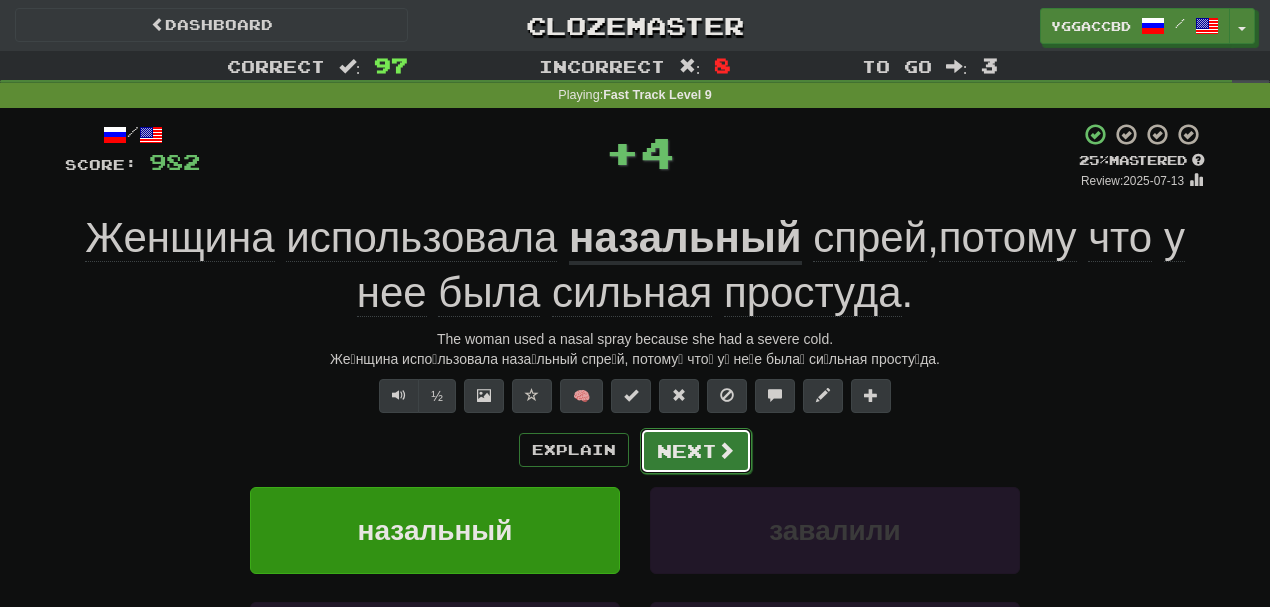 click at bounding box center (726, 450) 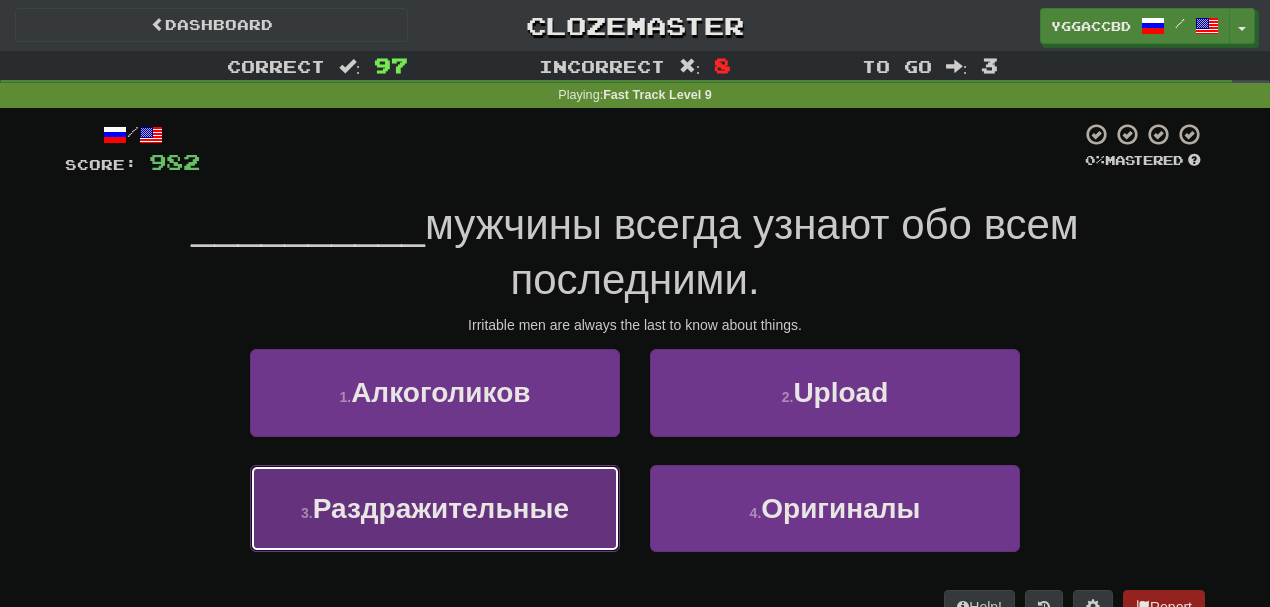 click on "Раздражительные" at bounding box center [441, 508] 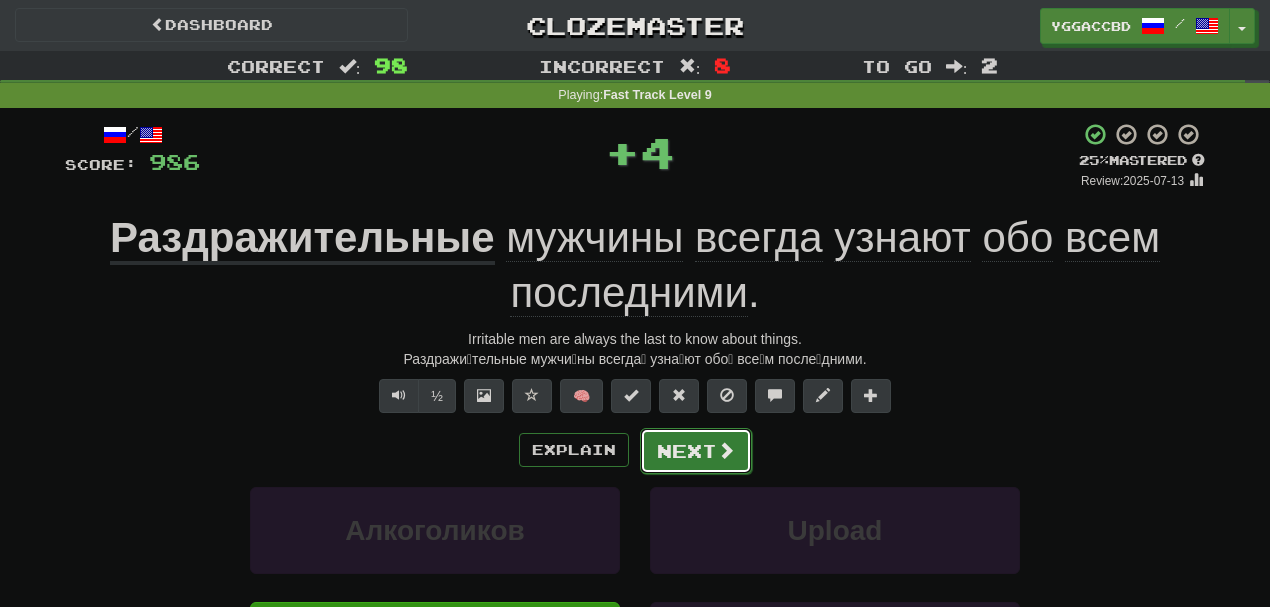 click on "Next" at bounding box center [696, 451] 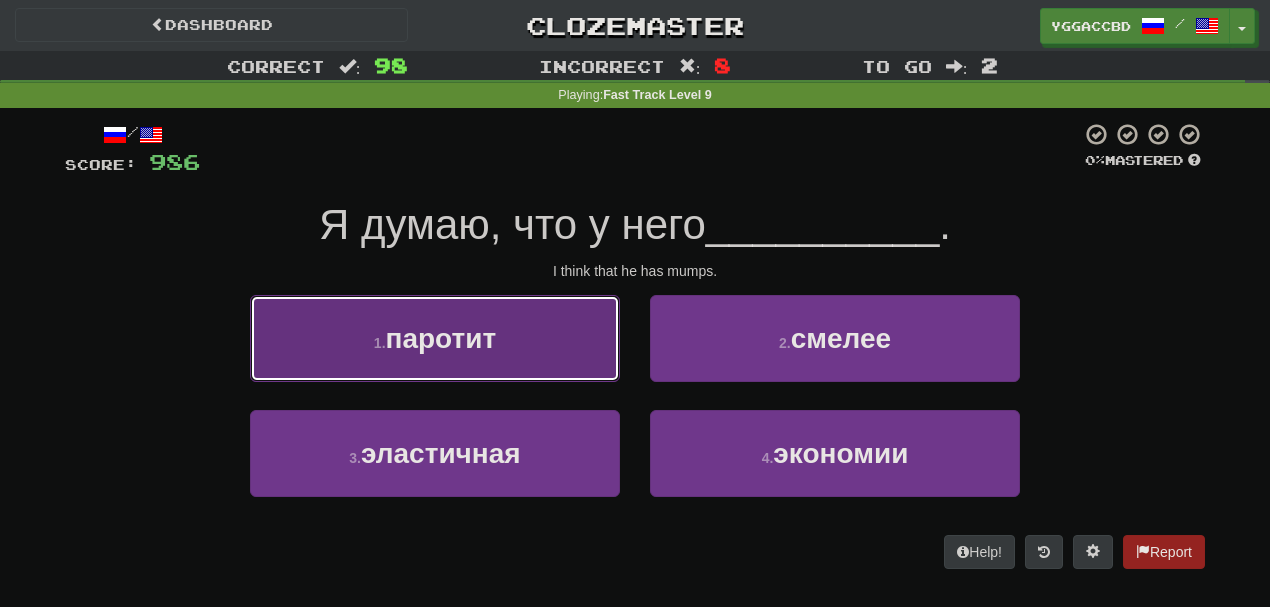 click on "1 .  паротит" at bounding box center (435, 338) 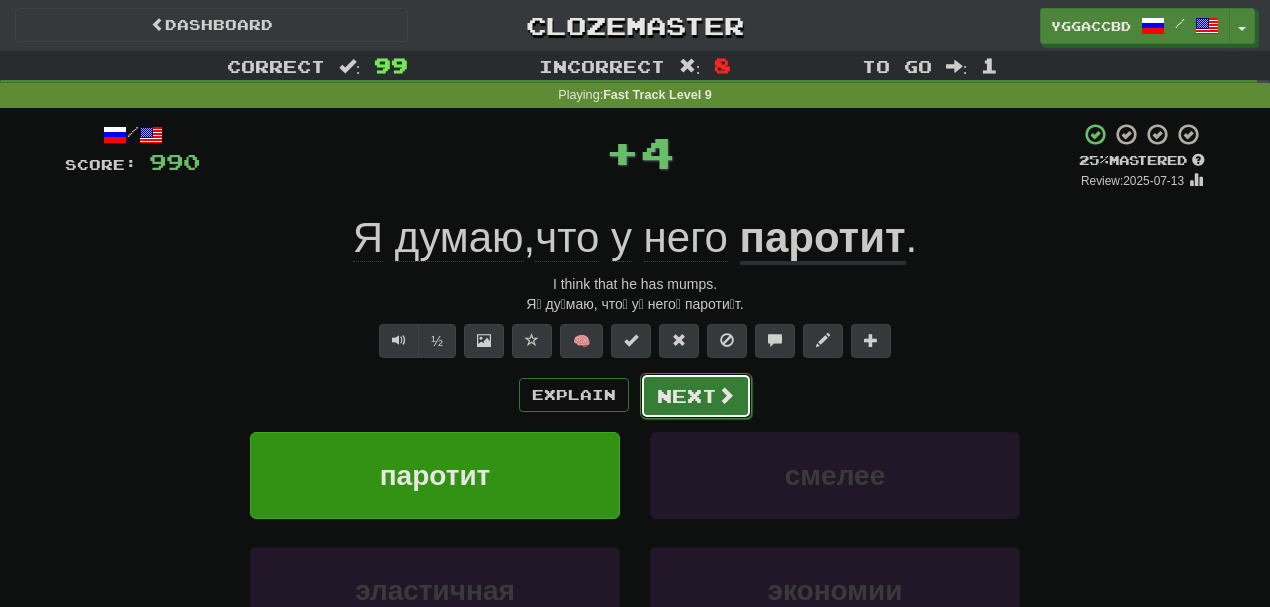 click at bounding box center (726, 395) 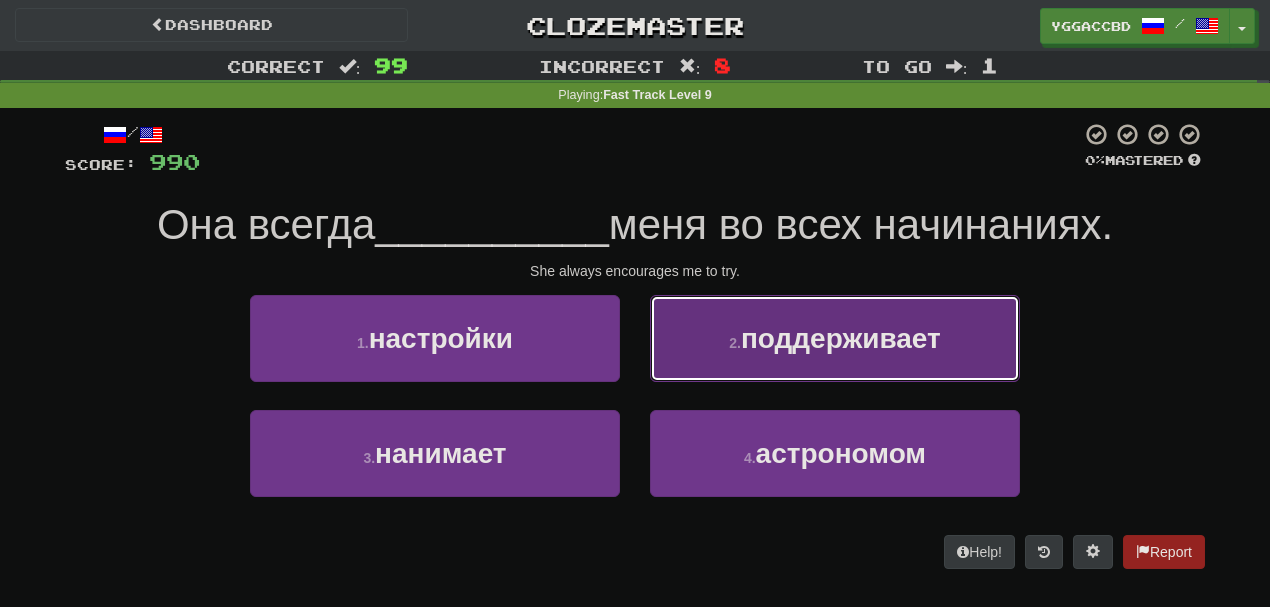 click on "2 .  поддерживает" at bounding box center (835, 338) 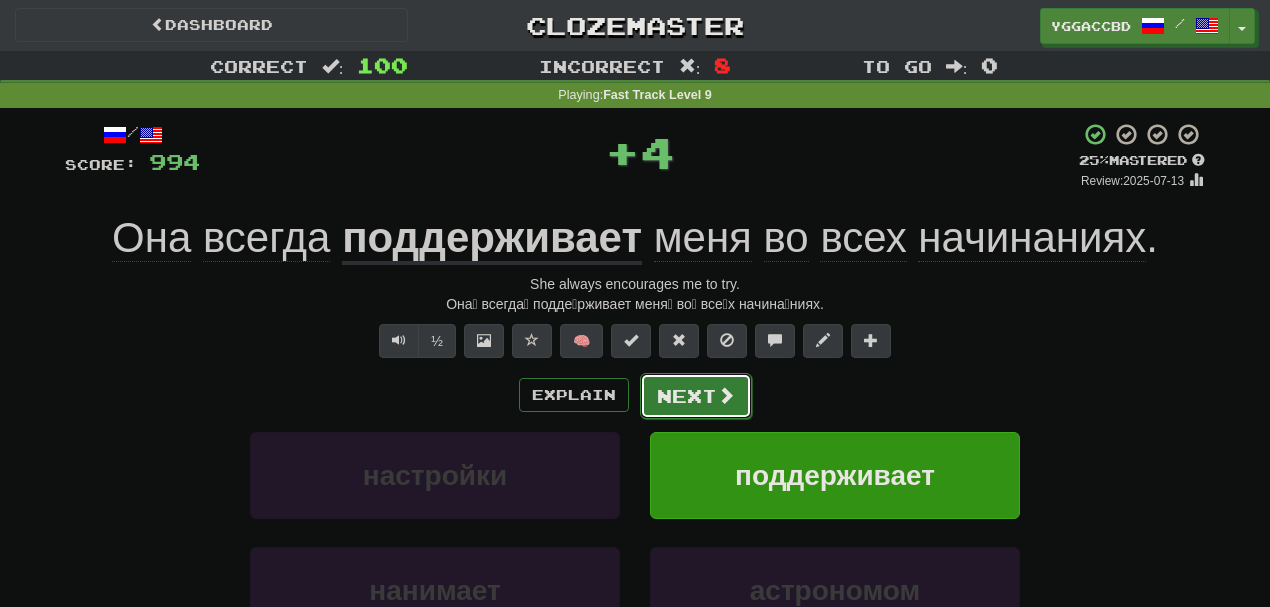 click on "Next" at bounding box center (696, 396) 